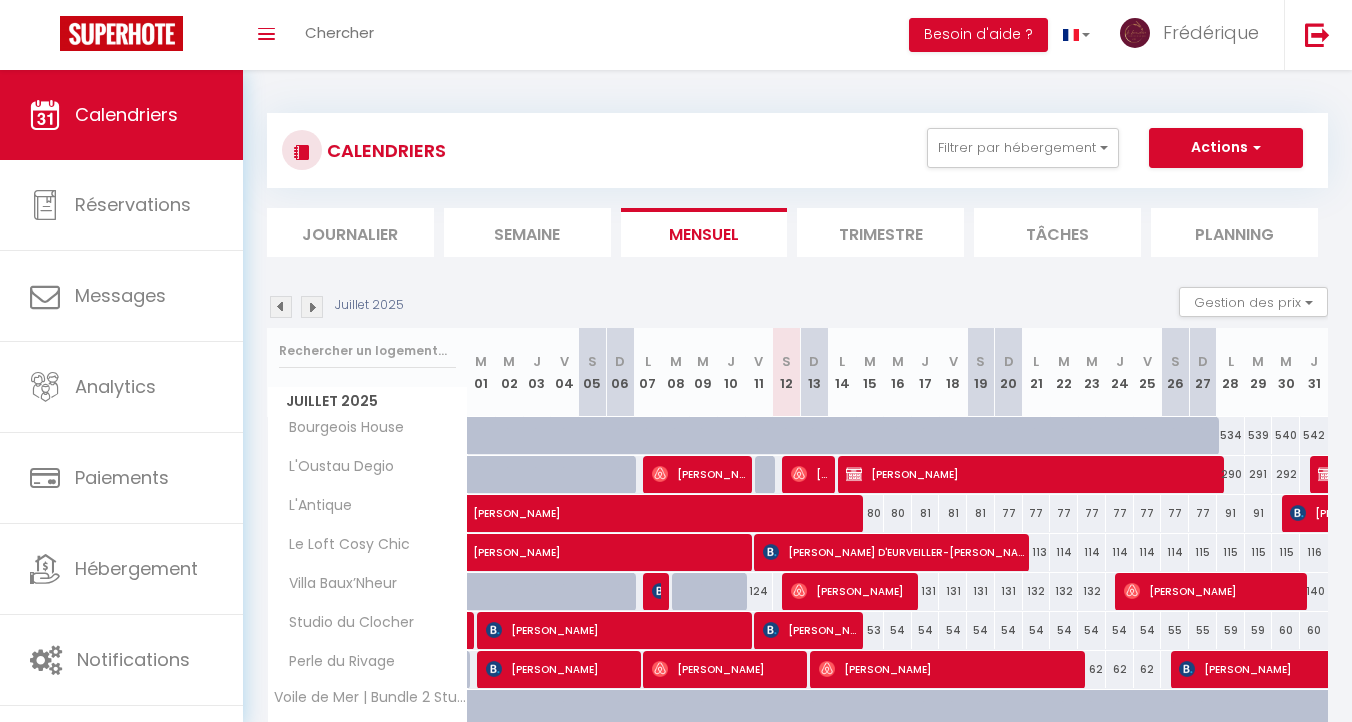 scroll, scrollTop: 216, scrollLeft: 0, axis: vertical 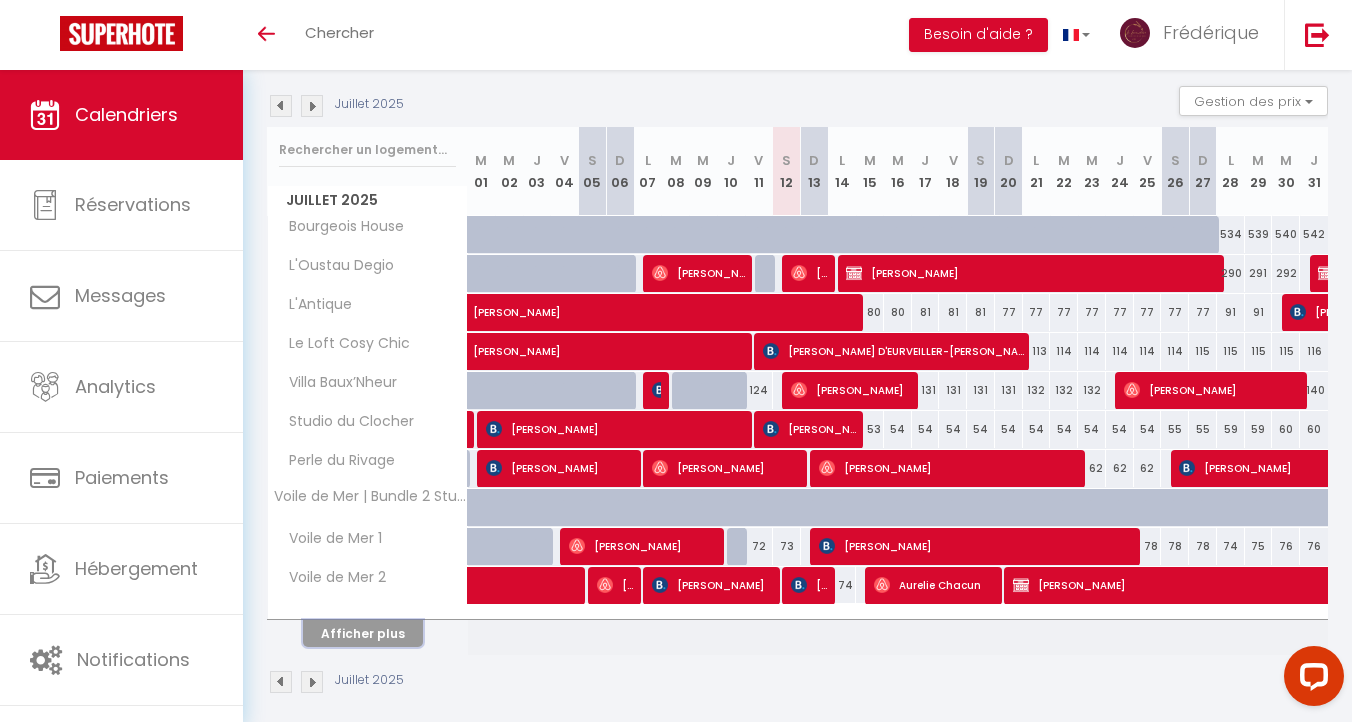 click on "Afficher plus" at bounding box center [363, 633] 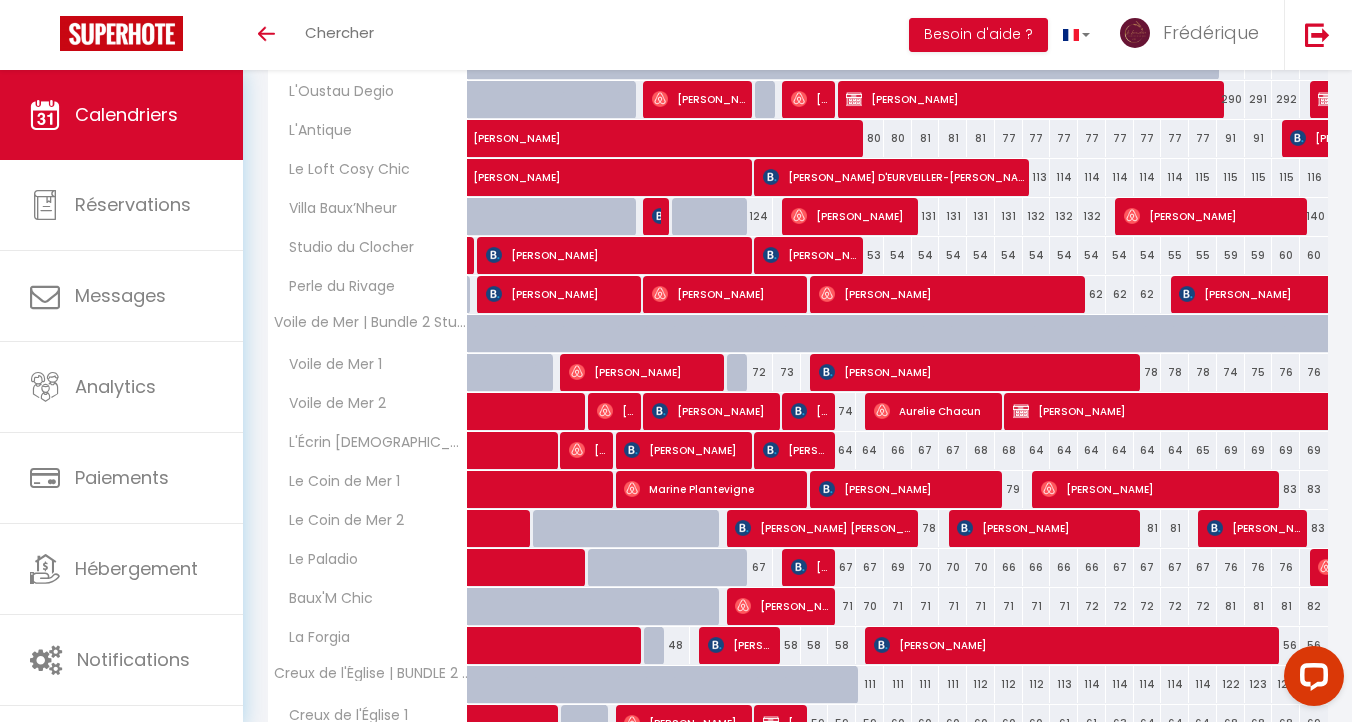 scroll, scrollTop: 606, scrollLeft: 0, axis: vertical 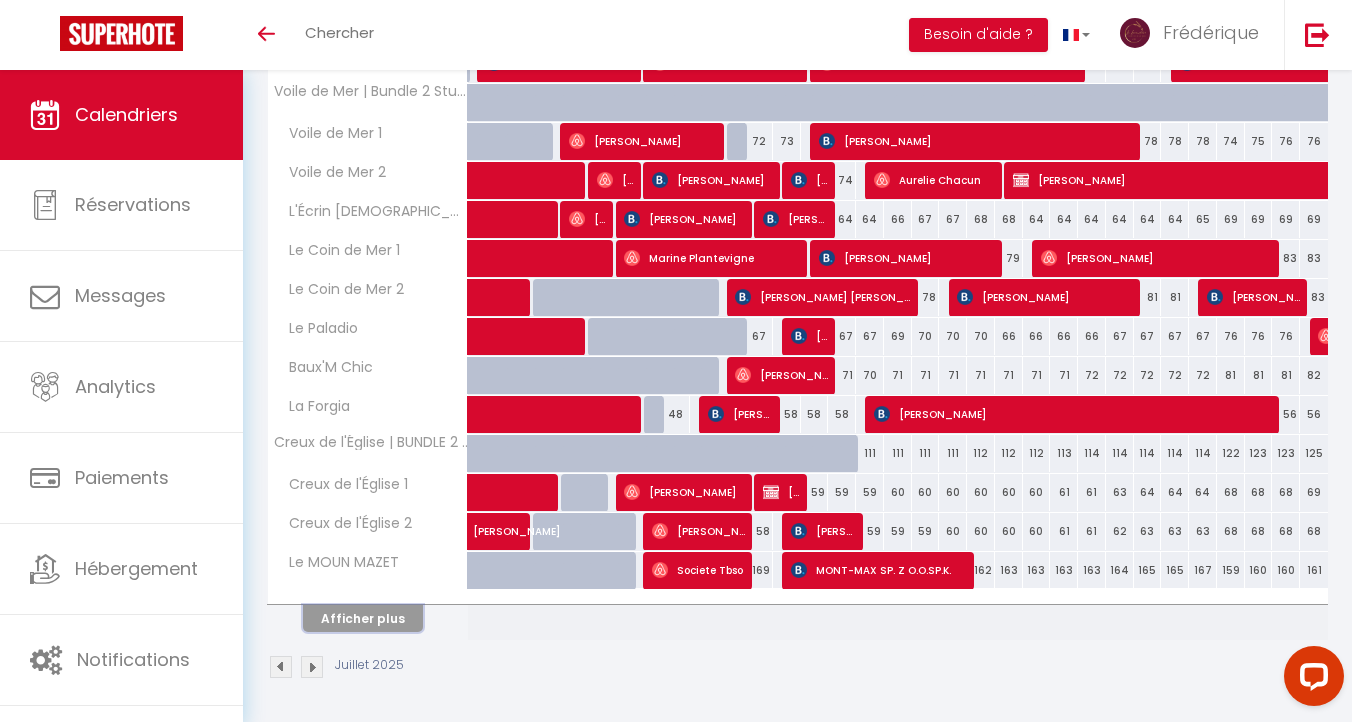 click on "Afficher plus" at bounding box center (363, 618) 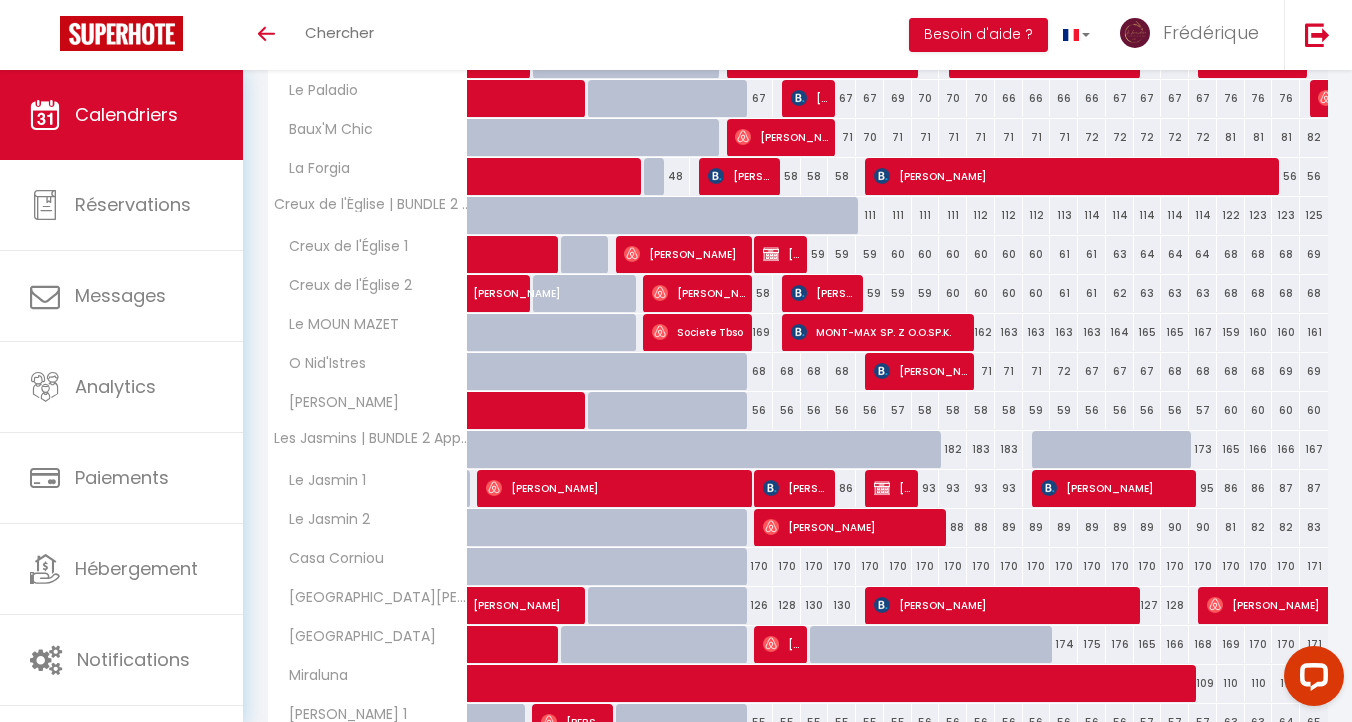 scroll, scrollTop: 996, scrollLeft: 0, axis: vertical 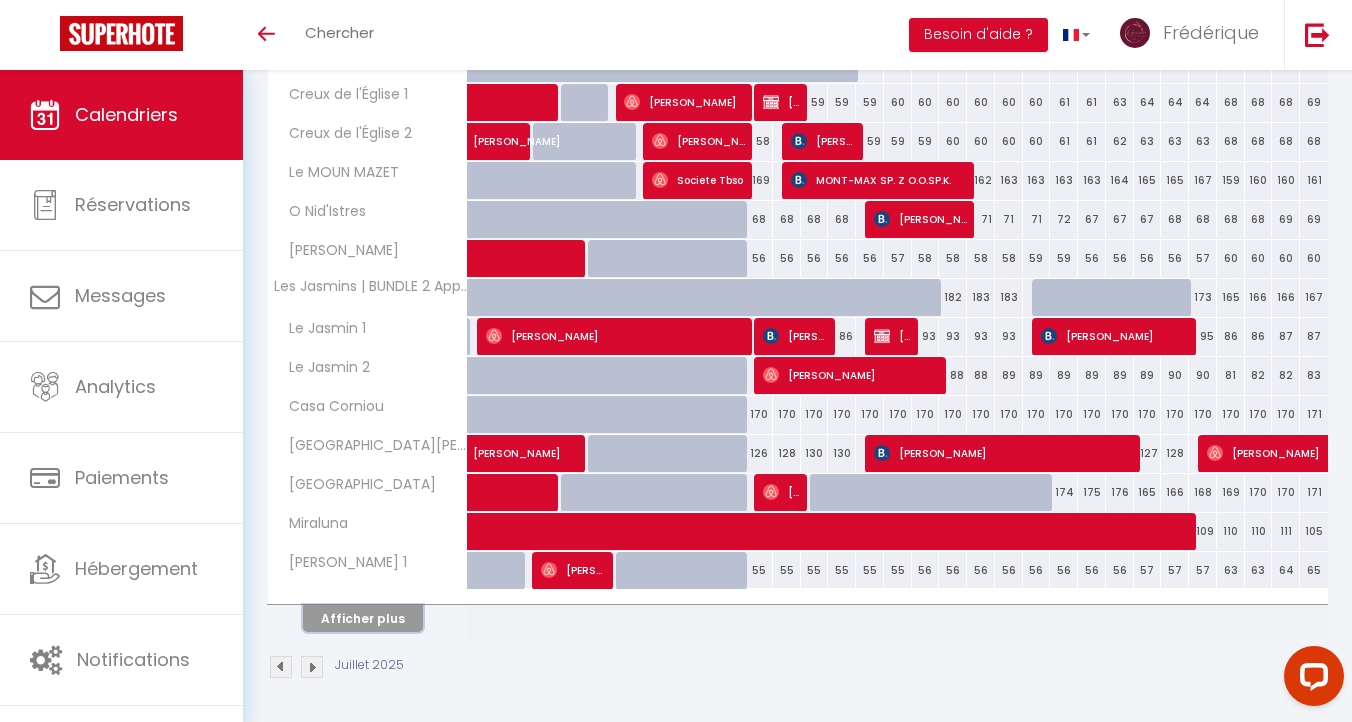 click on "Afficher plus" at bounding box center (363, 618) 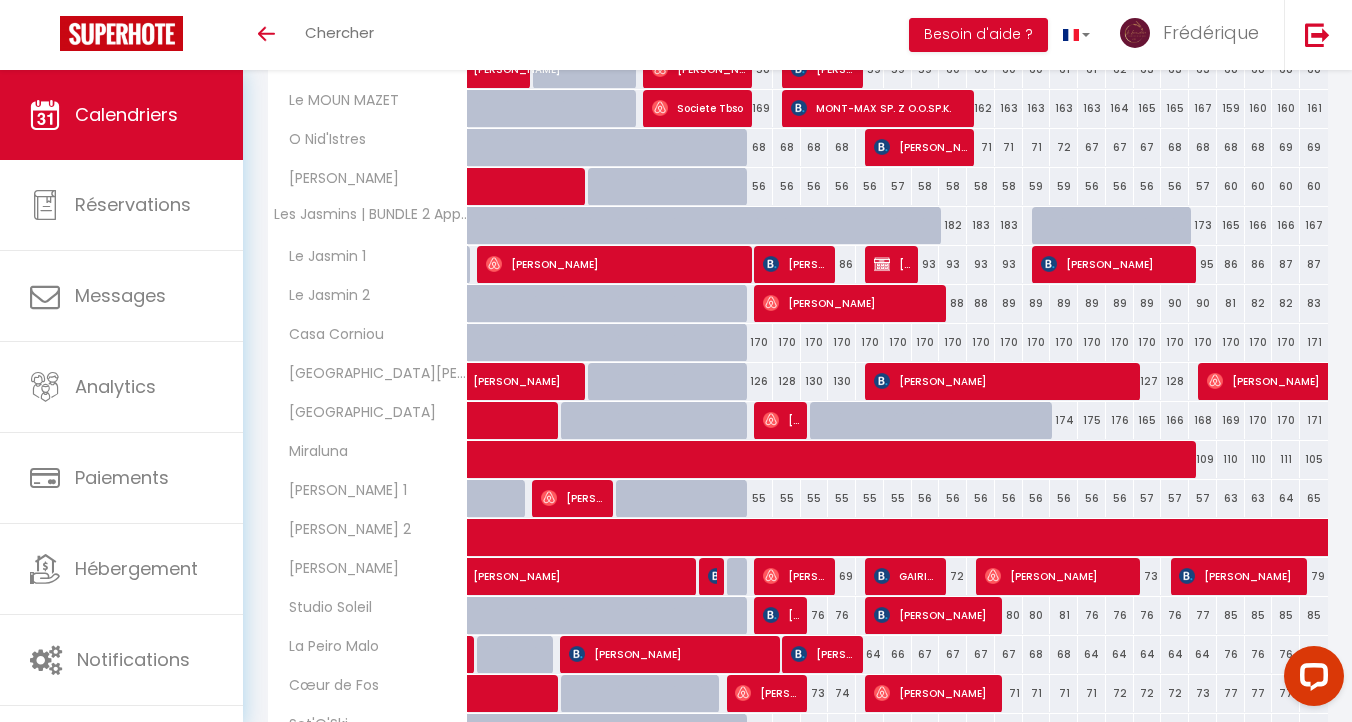 scroll, scrollTop: 1181, scrollLeft: 0, axis: vertical 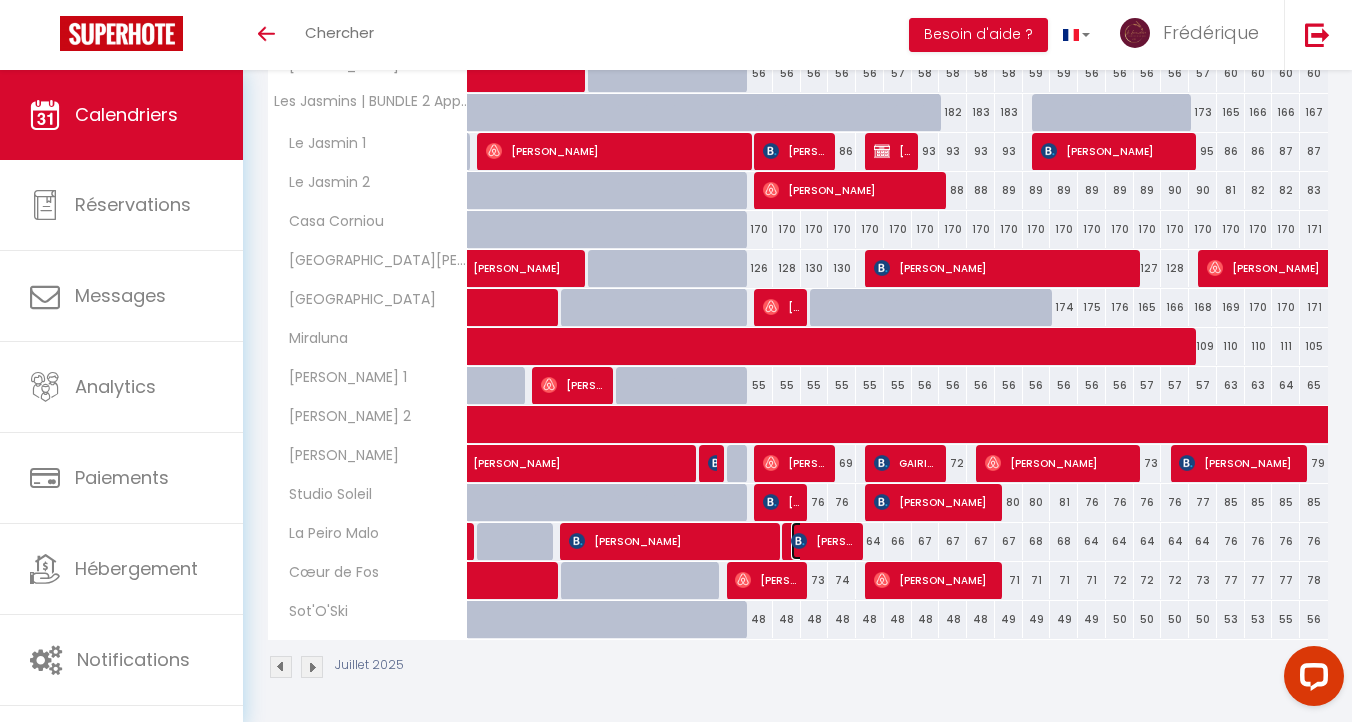 click on "[PERSON_NAME]" at bounding box center (823, 541) 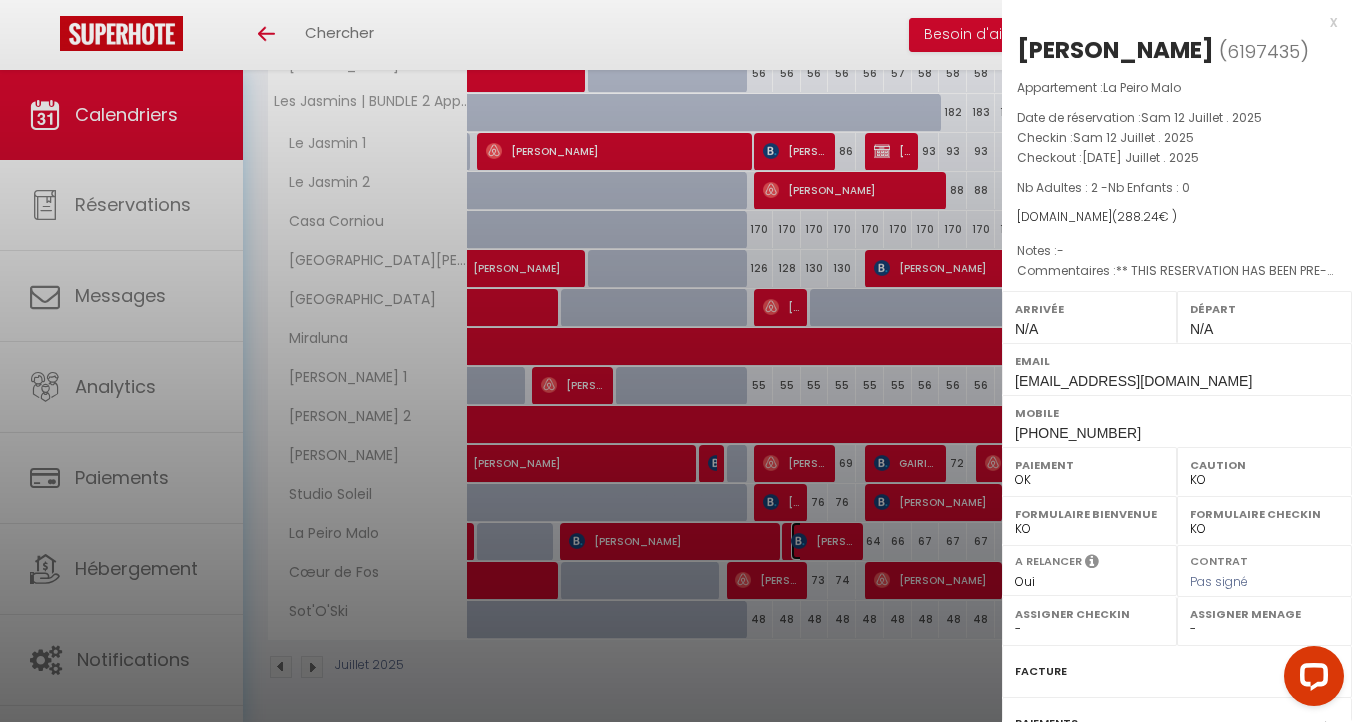 select on "31926" 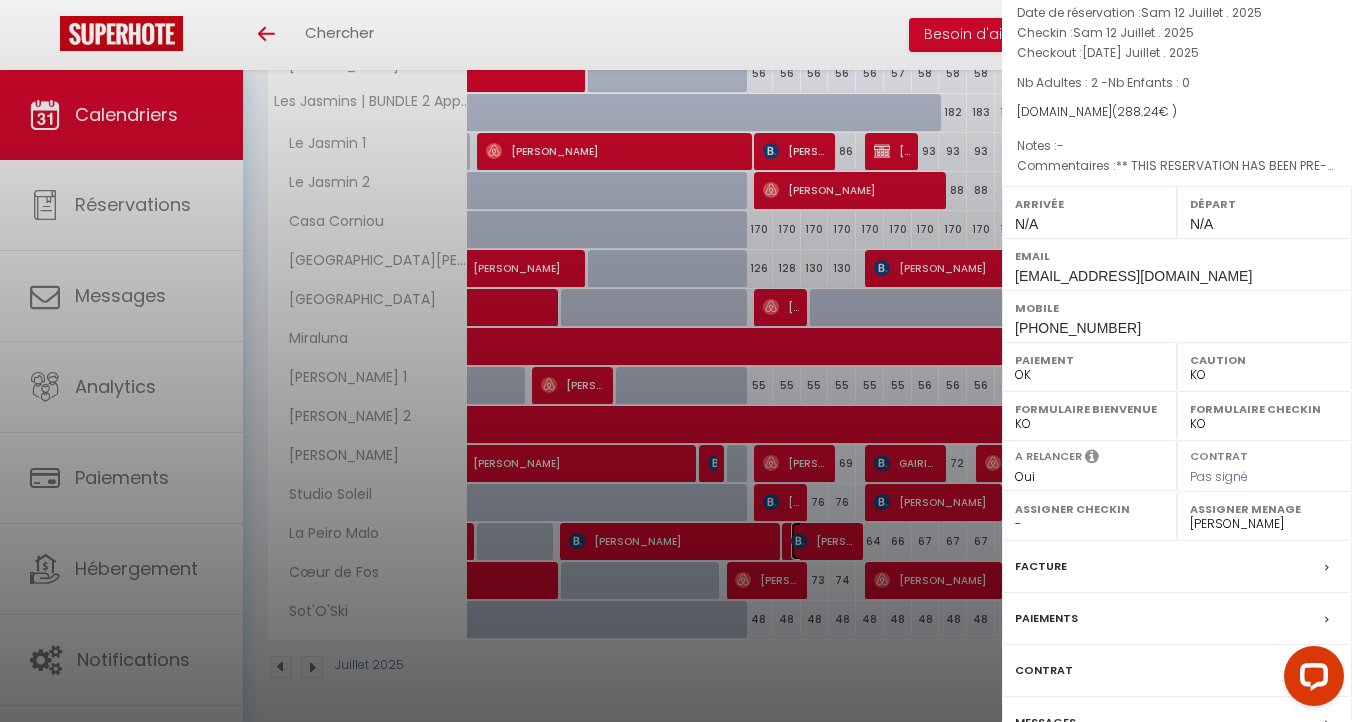 scroll, scrollTop: 126, scrollLeft: 0, axis: vertical 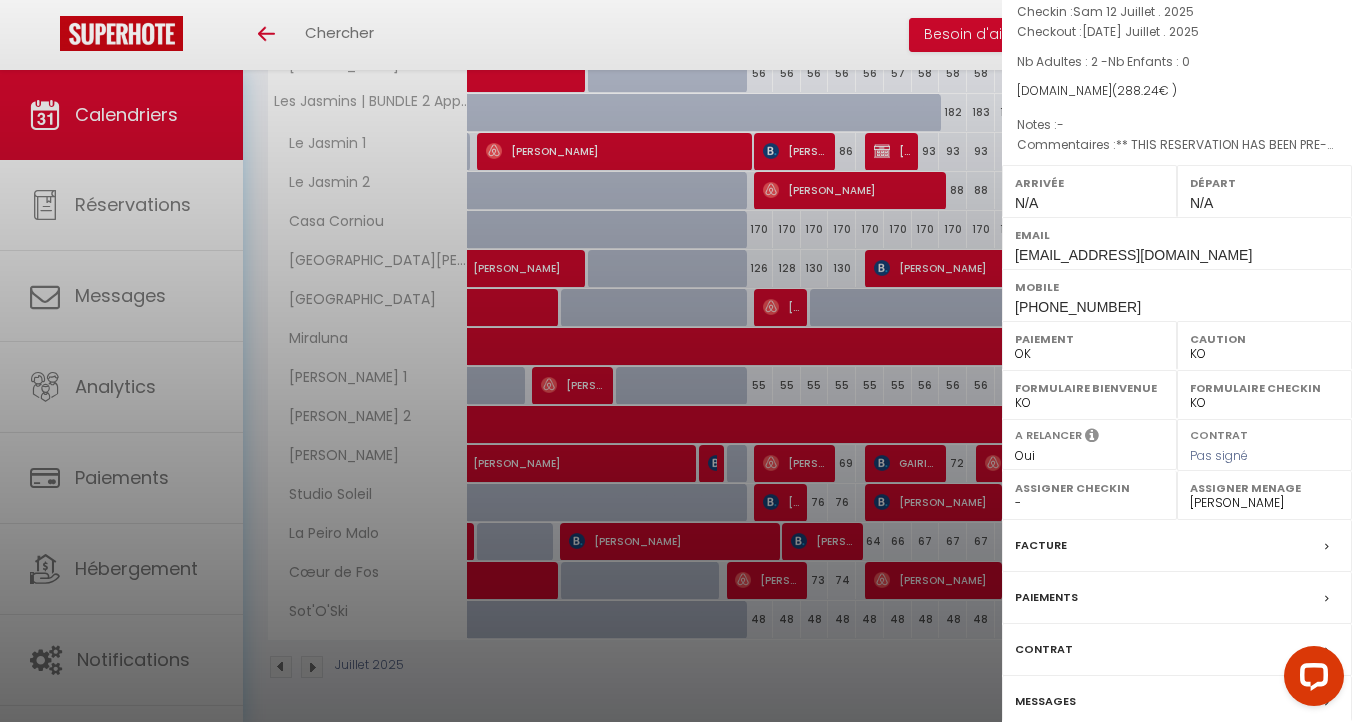 click on "Paiements" at bounding box center (1046, 597) 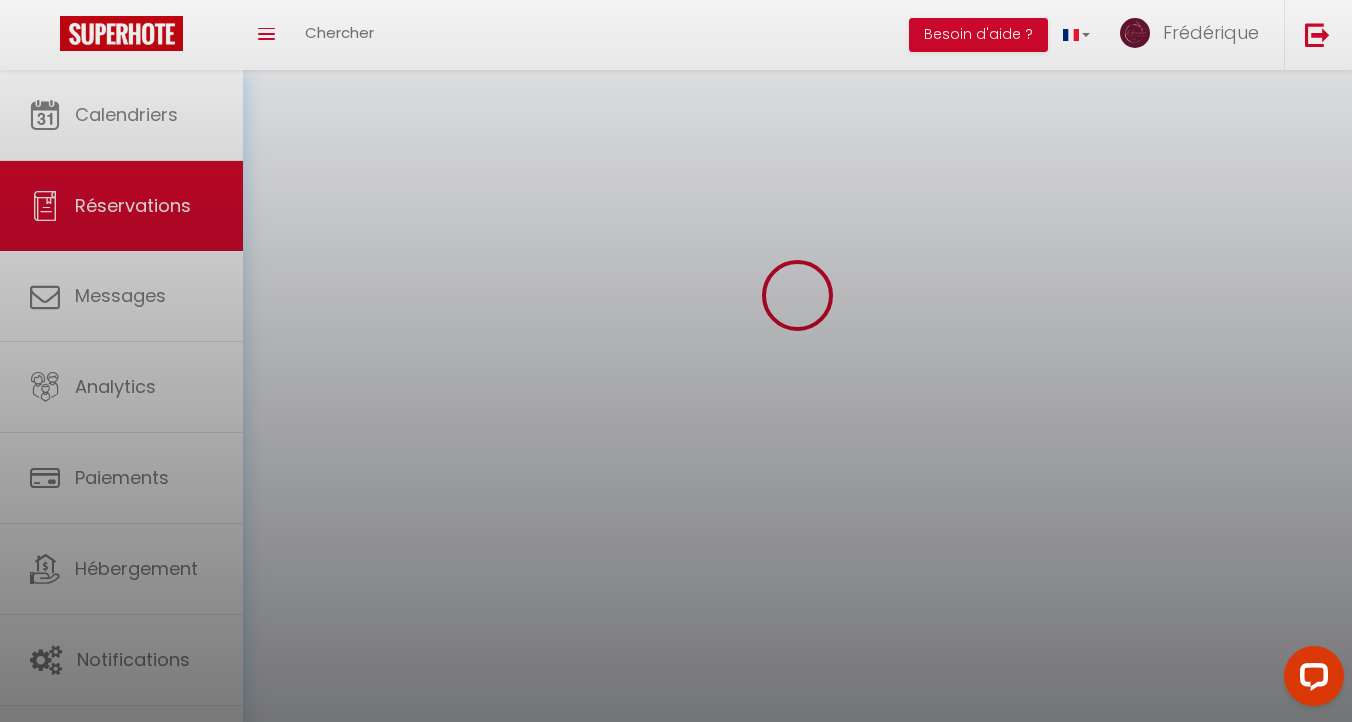 scroll, scrollTop: 0, scrollLeft: 0, axis: both 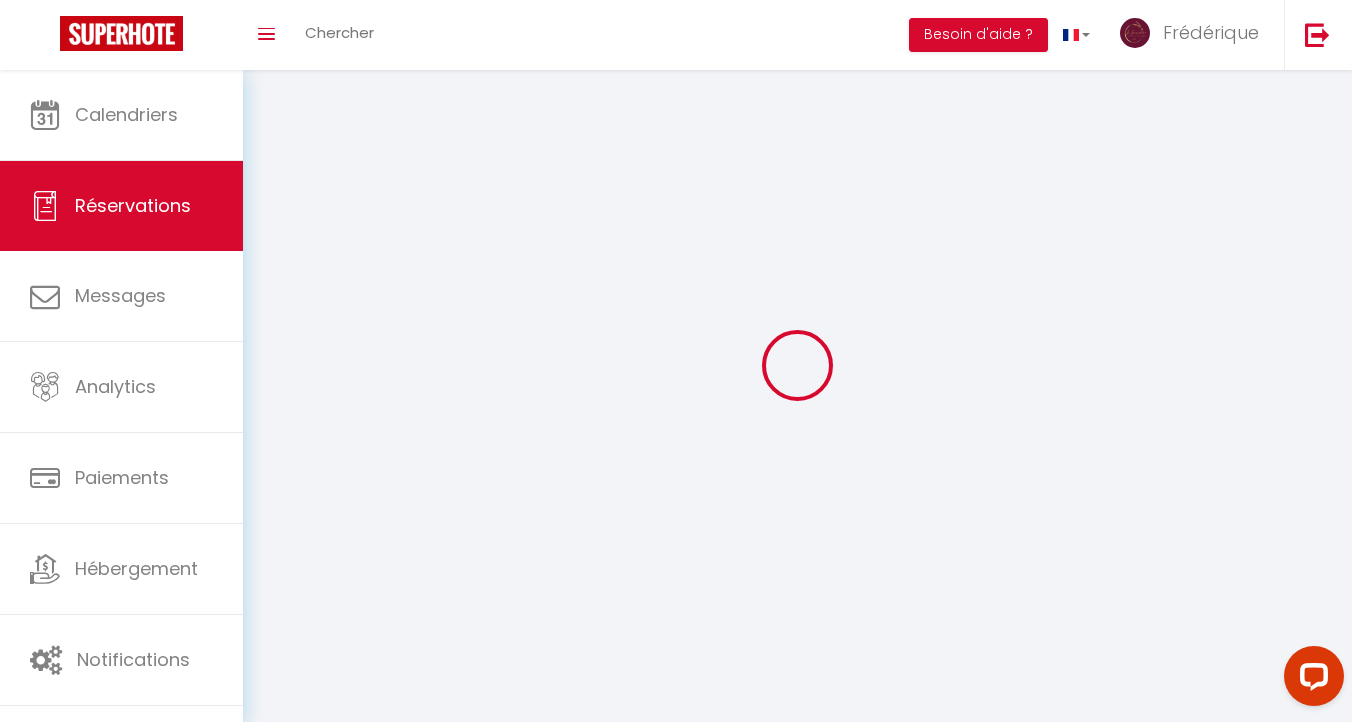 type on "[PERSON_NAME]" 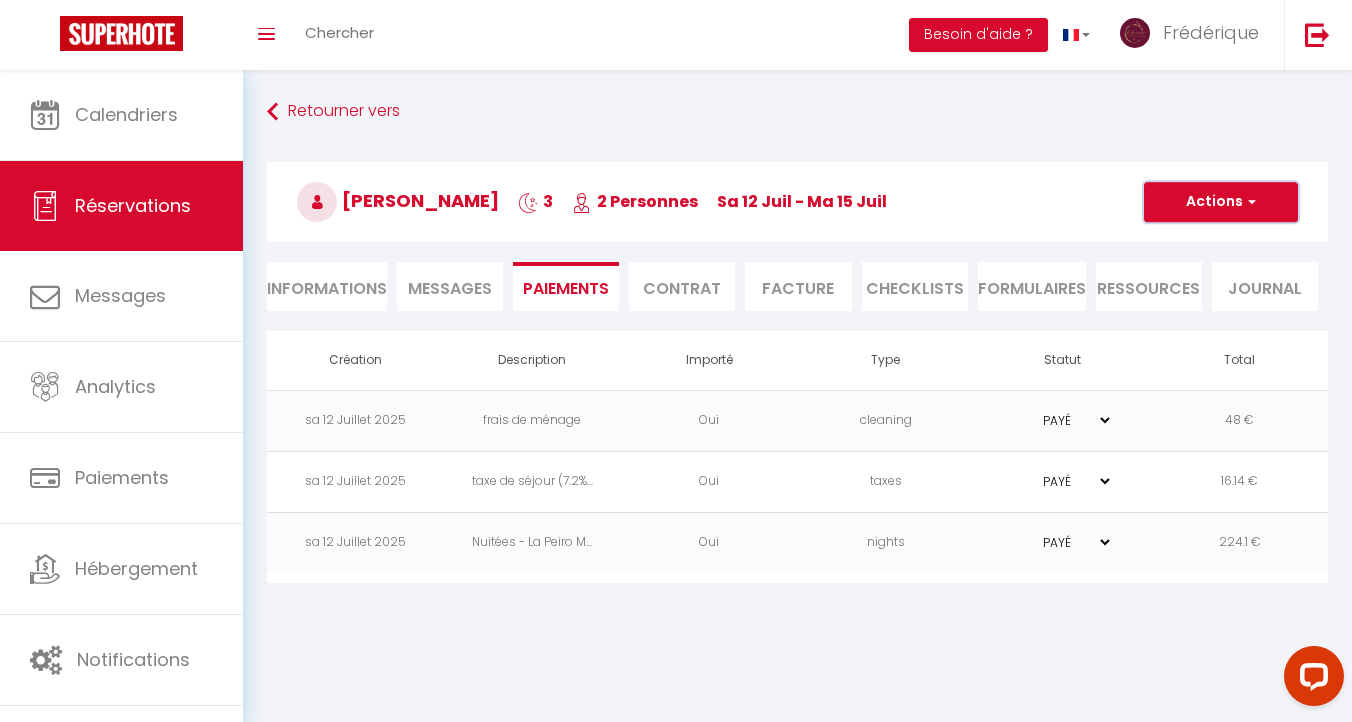 click on "Actions" at bounding box center (1221, 202) 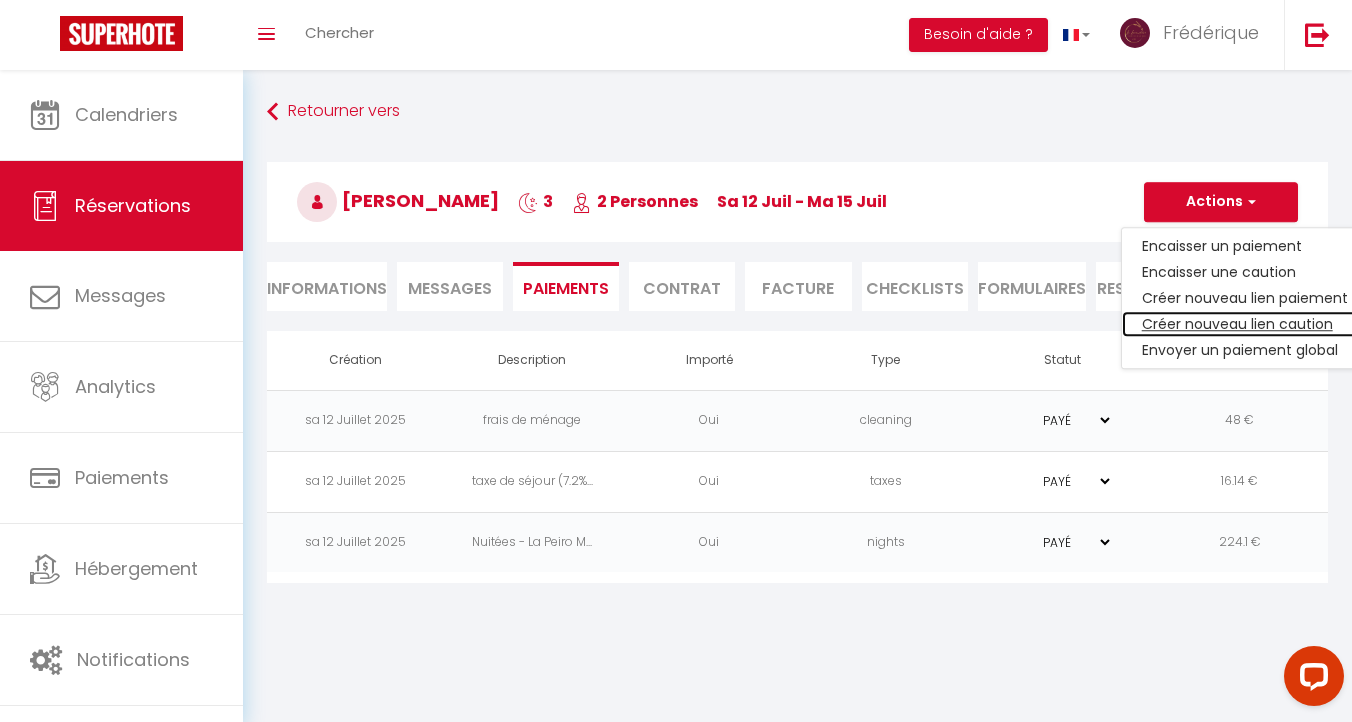 click on "Créer nouveau lien caution" at bounding box center [1245, 324] 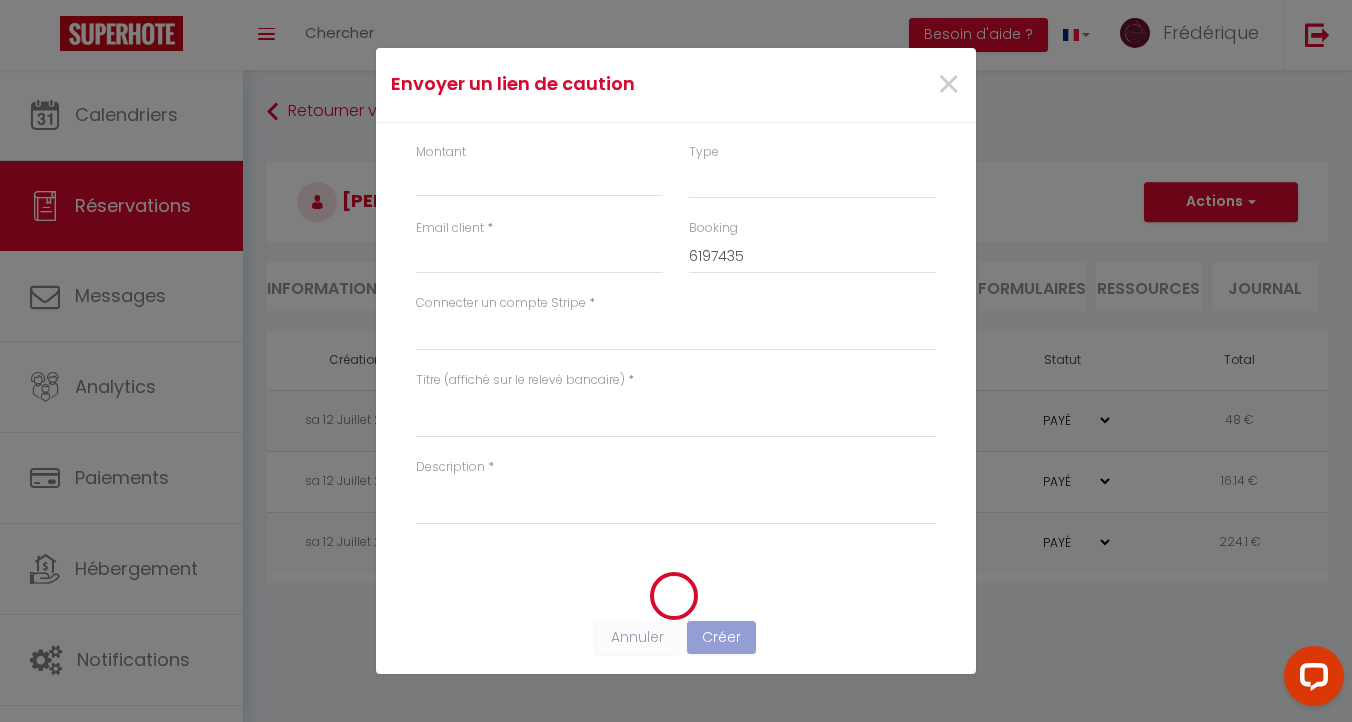 select on "nights" 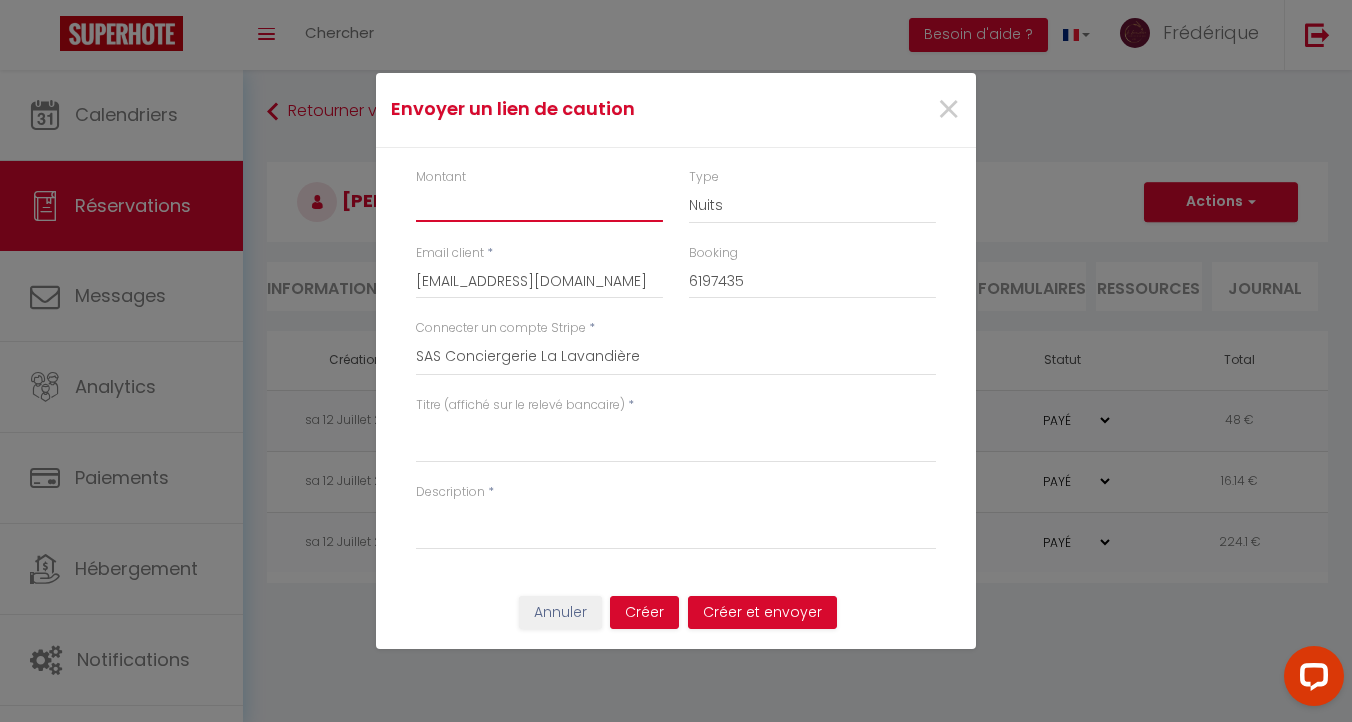 click on "Montant" at bounding box center (539, 204) 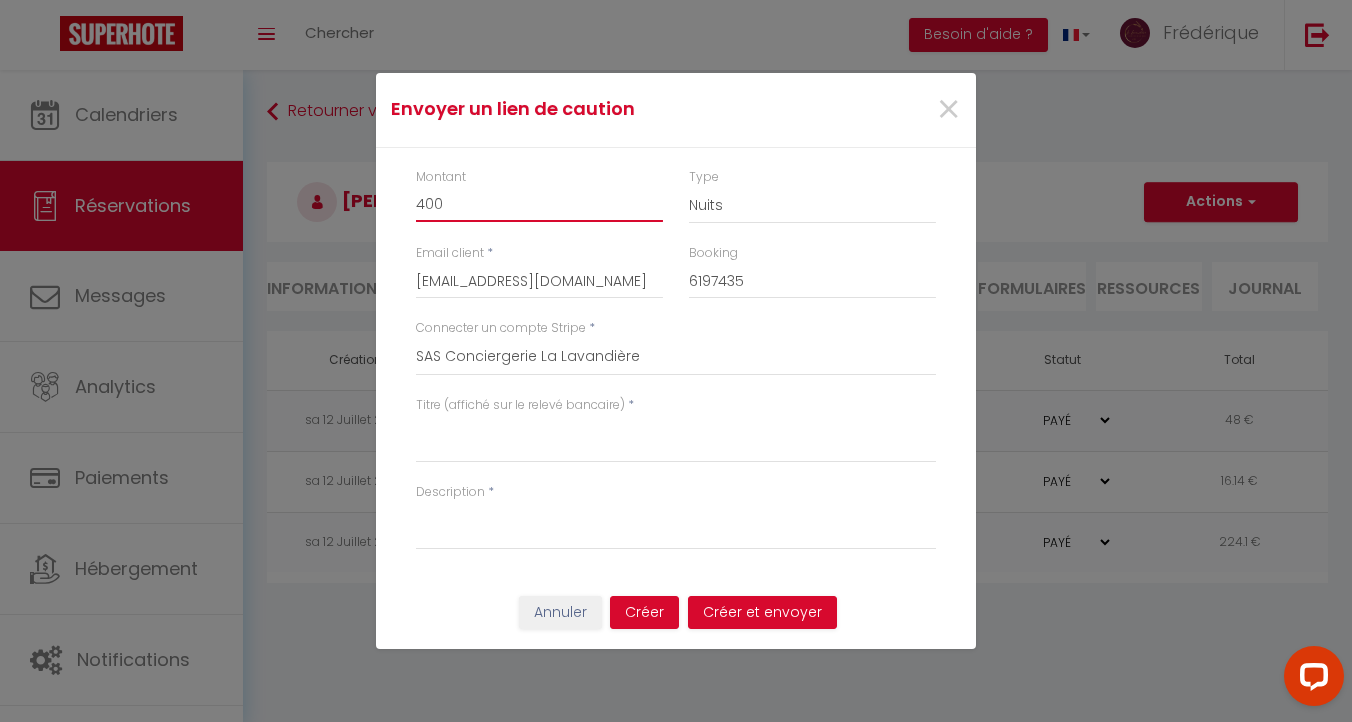 type on "400" 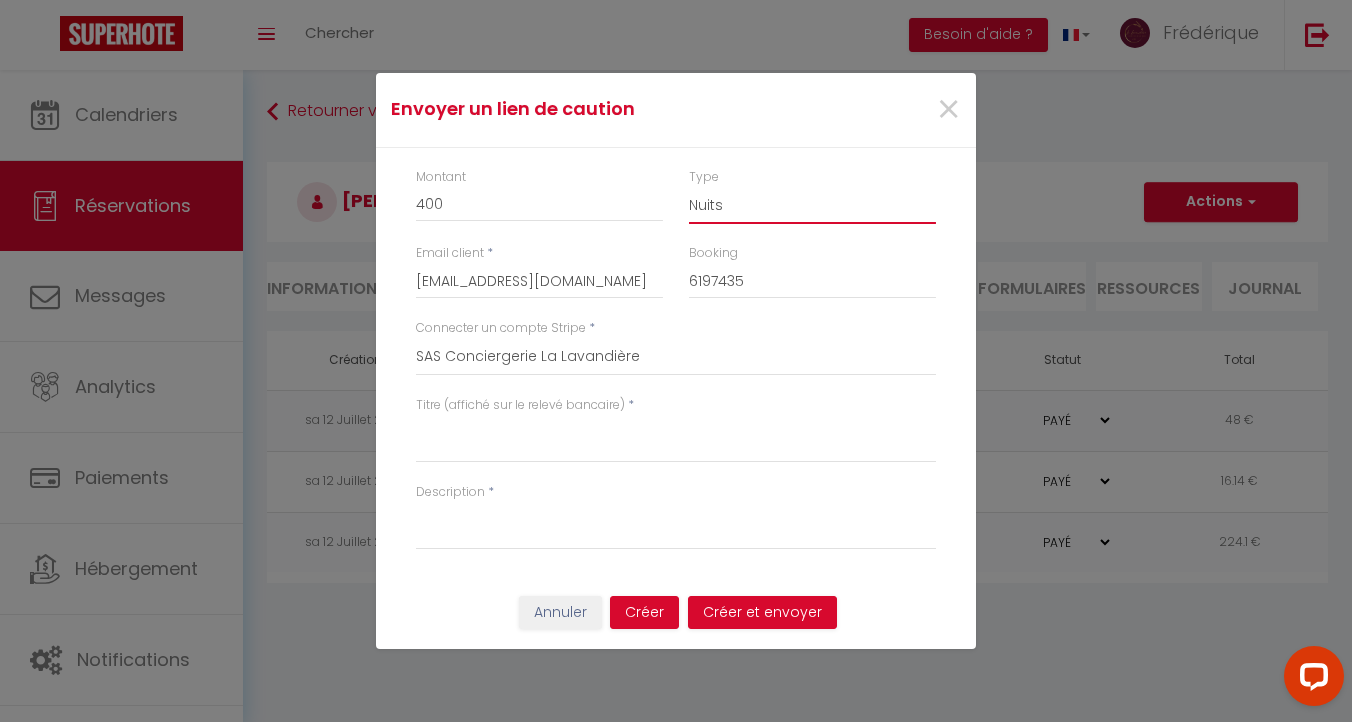 click on "Nuits   Frais de ménage   Taxe de séjour   [GEOGRAPHIC_DATA]" at bounding box center [812, 205] 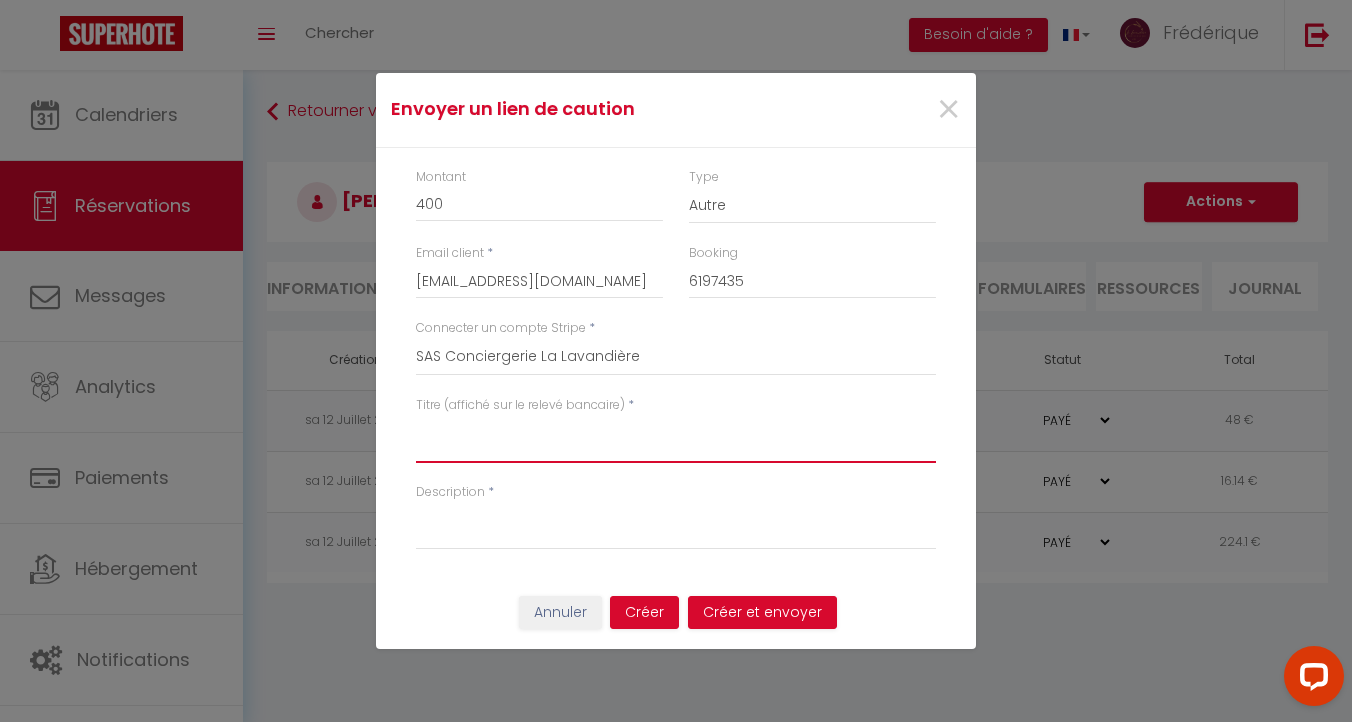 click on "Titre (affiché sur le relevé bancaire)" at bounding box center [676, 439] 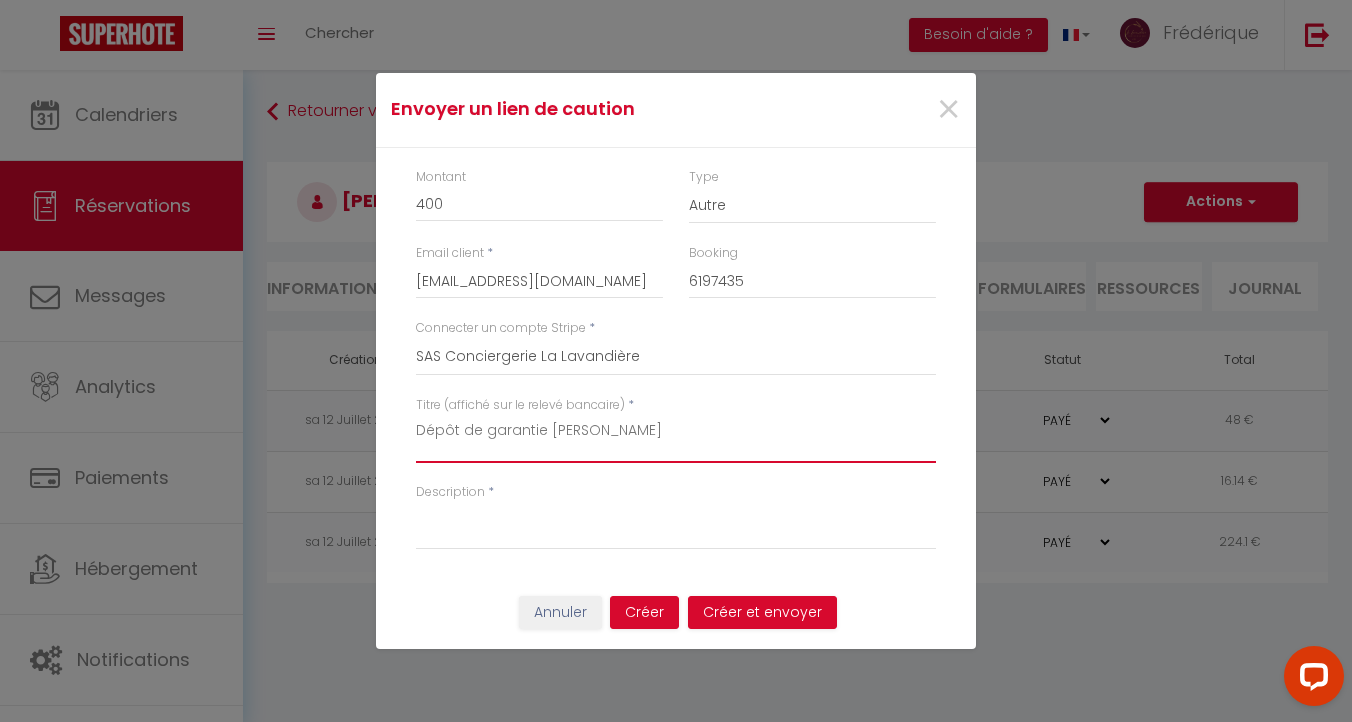 type on "Dépôt de garantie Peiro Malo" 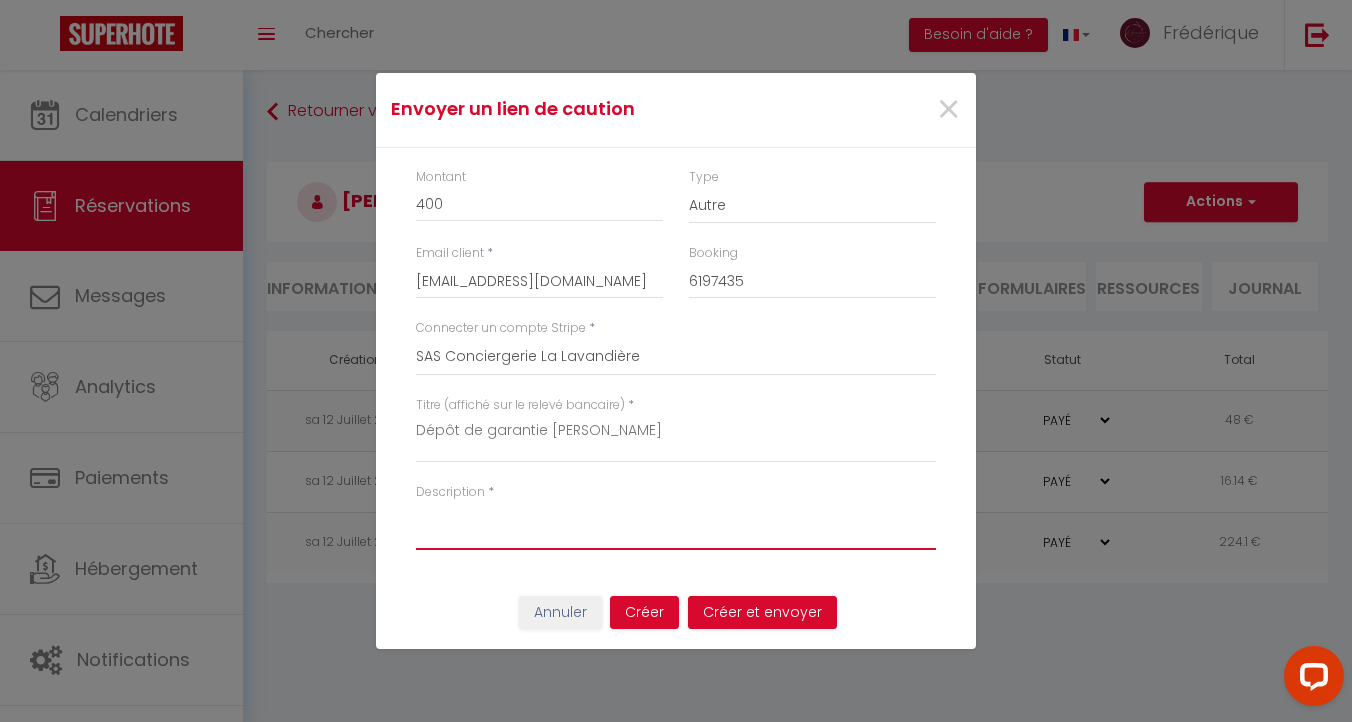 click on "Description" at bounding box center [676, 526] 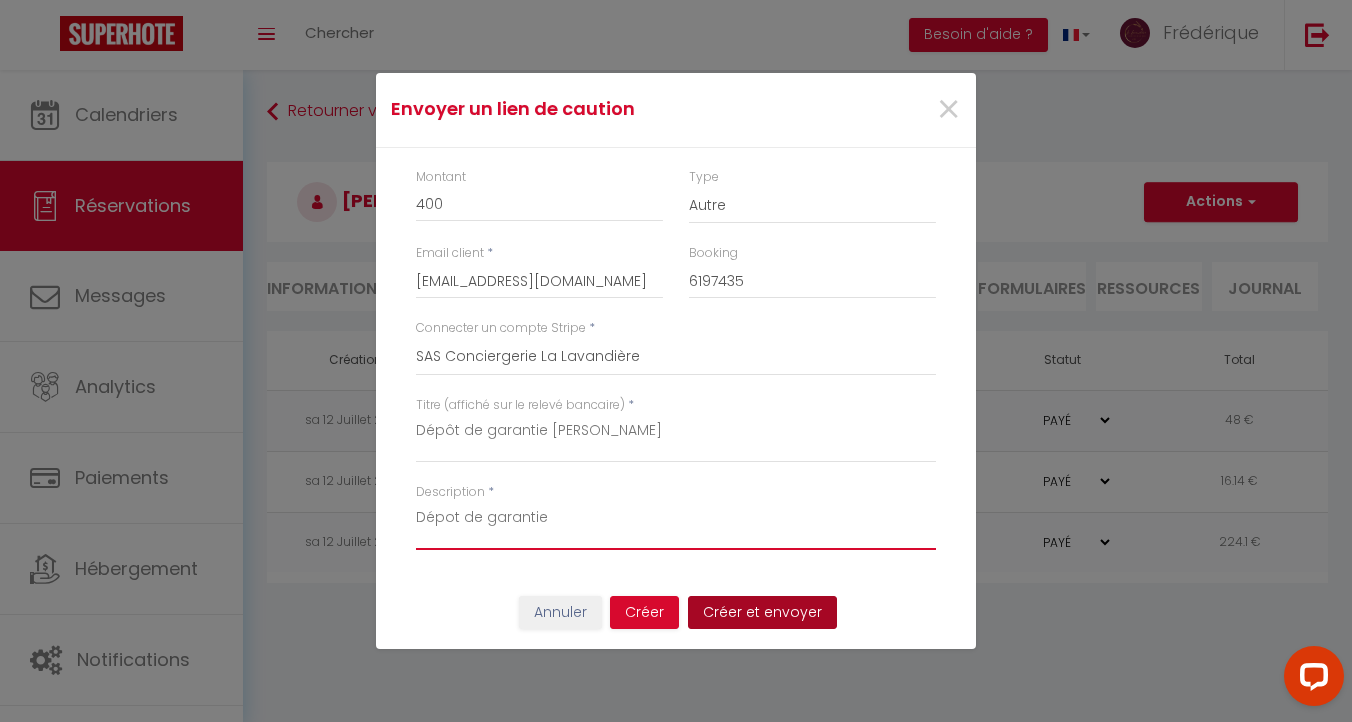 type on "Dépot de garantie" 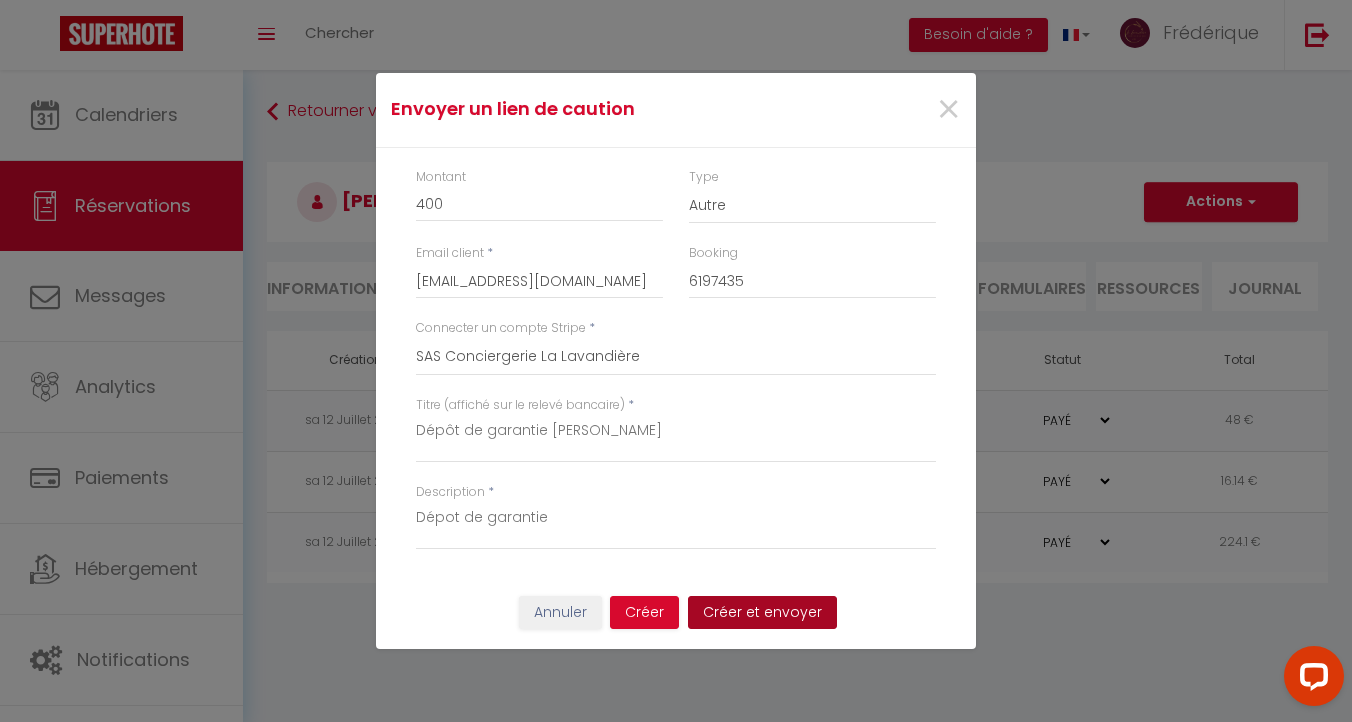 click on "Créer et envoyer" at bounding box center [762, 613] 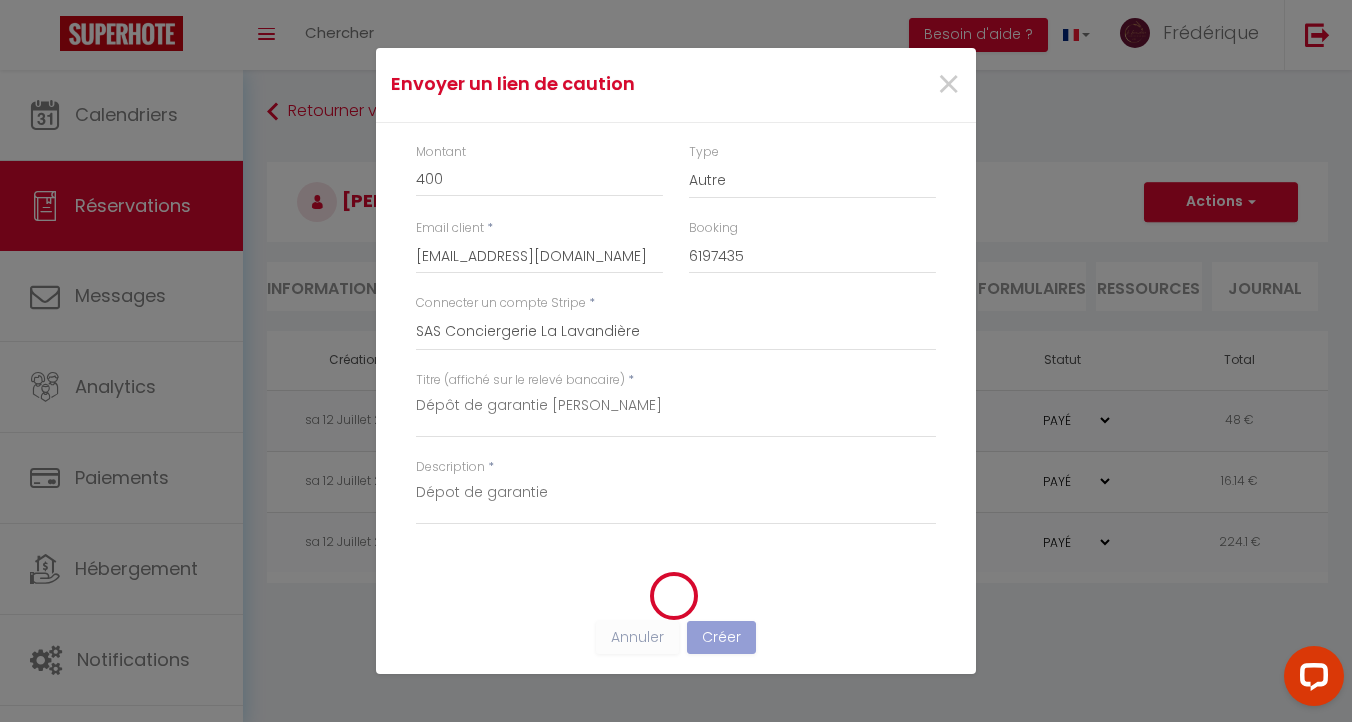 click on "Montant   400   Type   Nuits   Frais de ménage   Taxe de séjour   Autre     Email client   *   alabdi.561854@guest.booking.com   Booking   6197435
Connecter un compte Stripe
*   SAS Conciergerie La Lavandière AU CREUX DE L'ÉGLISE Le MOUN MAZET SCI JAMAEL CHEZ BOÏ-BOÏ COEUR DE FOS STUDIO SOLEIL STUD'ISTRES STUDIO DU CLOCHER LA PEIRO MALO1 STUD'ISTRES FALCO TUBE&CANAL CHEZ KATIA L'OUSTAU DEGIO O Nid'Istres Villa Mahana Villa SOLEIA Baux'M Chic Lou miradou   Titre (affiché sur le relevé bancaire)   *   Dépôt de garantie Peiro Malo   Description   *   Dépot de garantie" at bounding box center [676, 344] 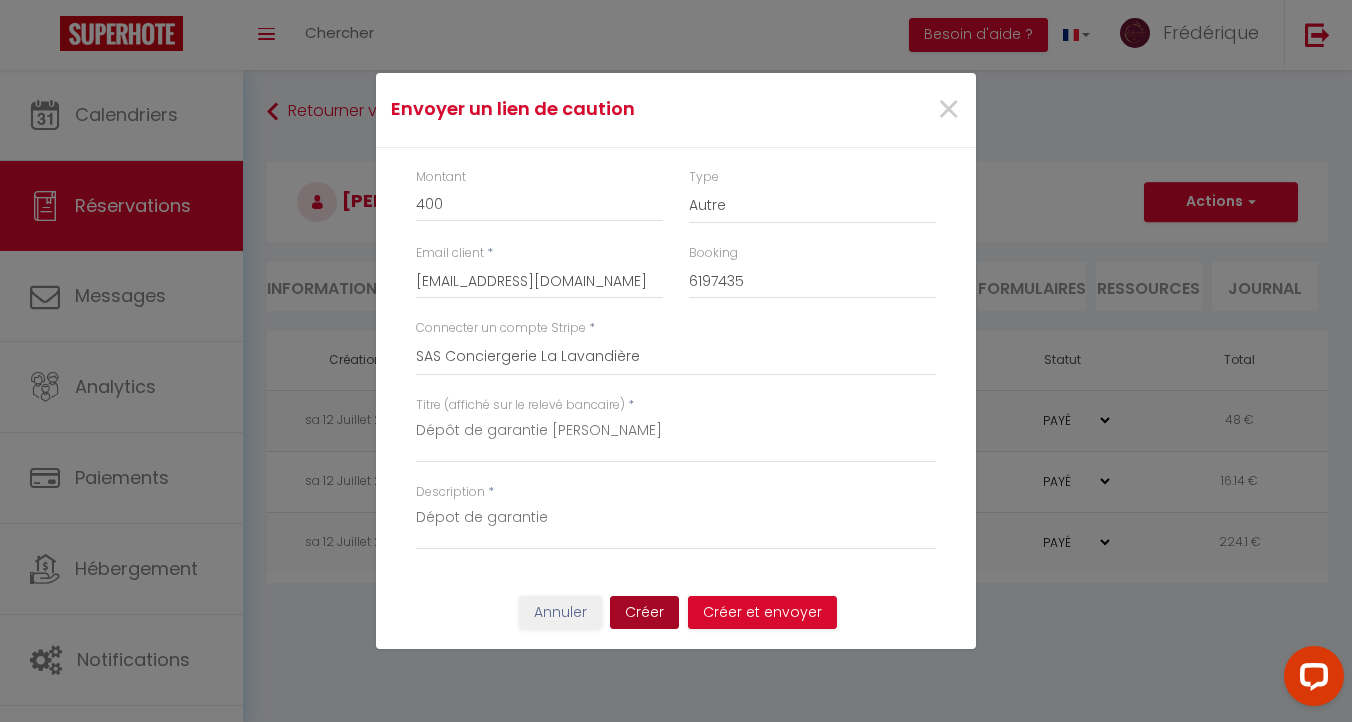 click on "Créer" at bounding box center [644, 613] 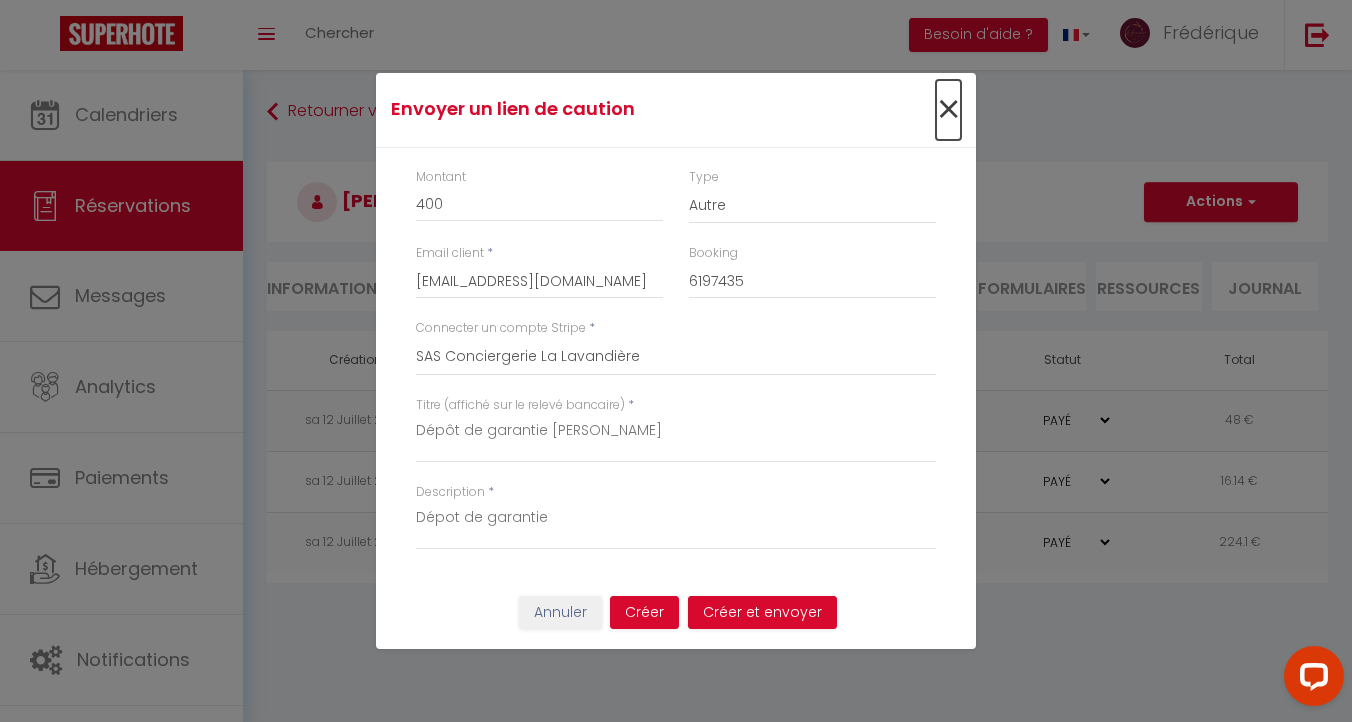 click on "×" at bounding box center [948, 110] 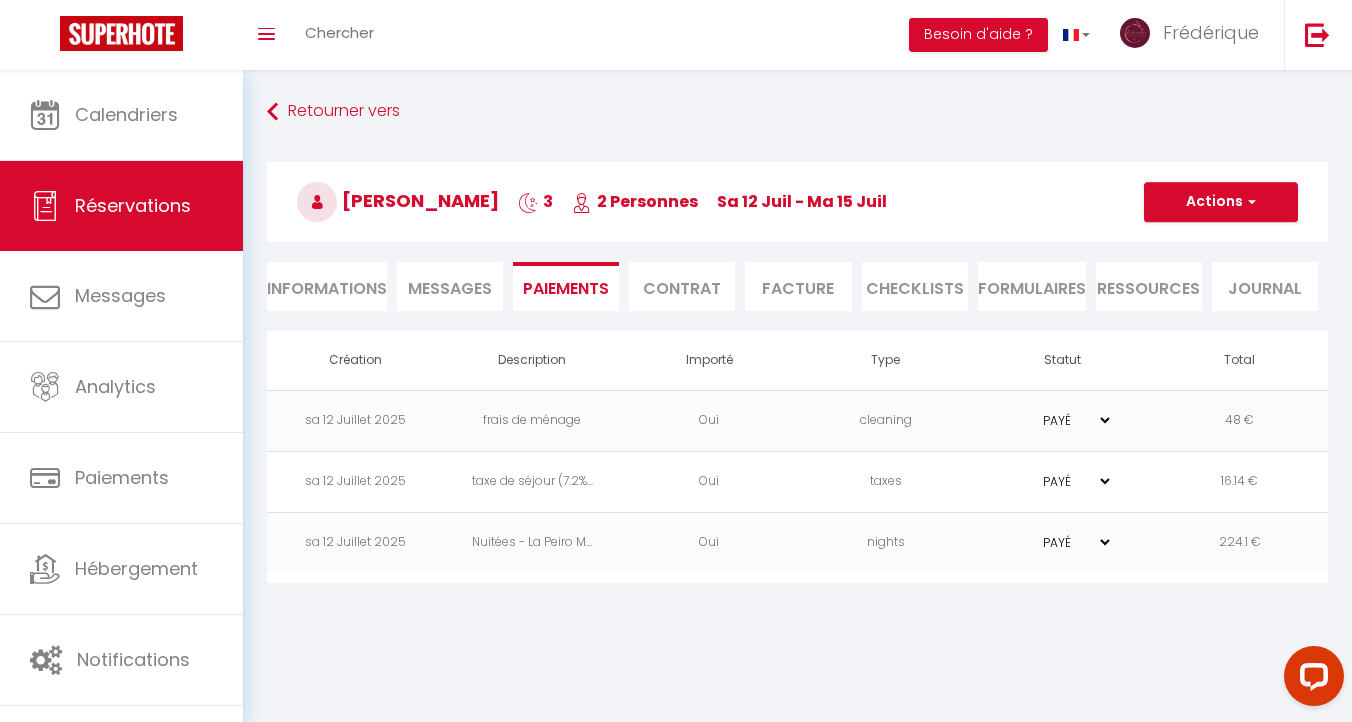 click on "Messages" at bounding box center [450, 288] 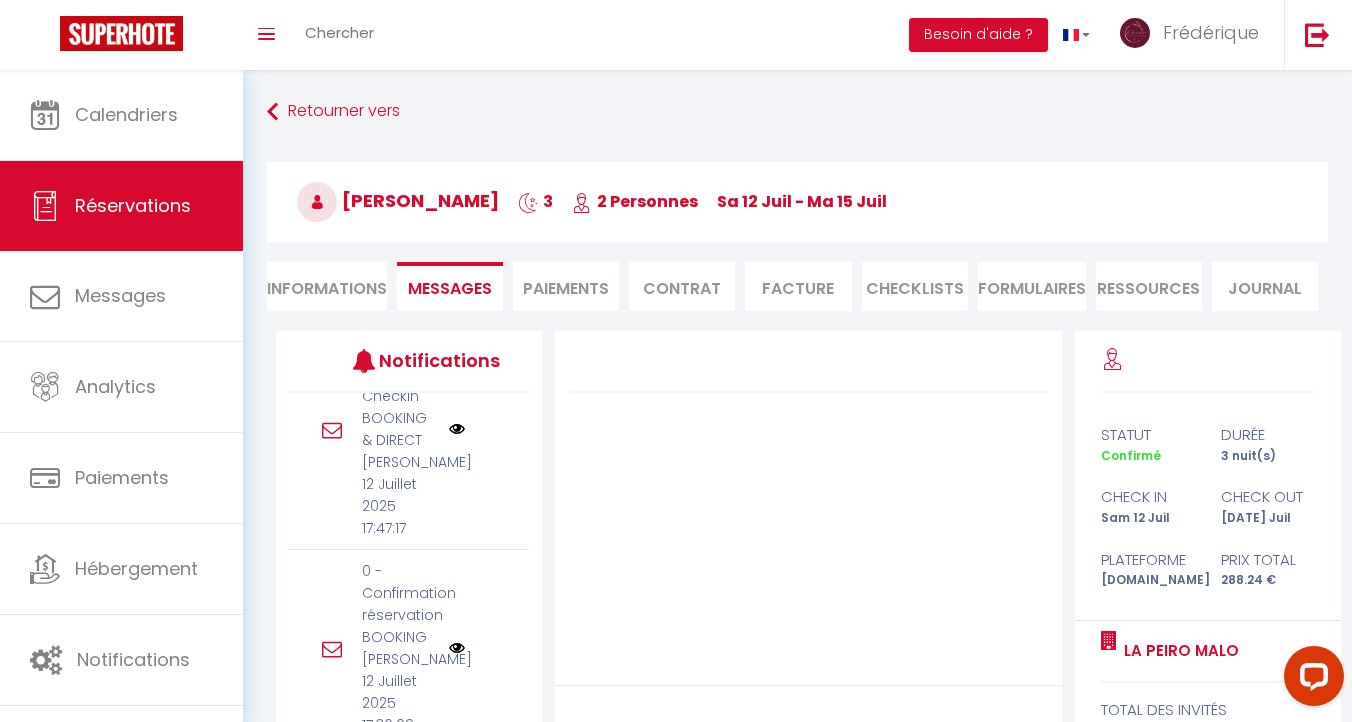 scroll, scrollTop: 753, scrollLeft: 0, axis: vertical 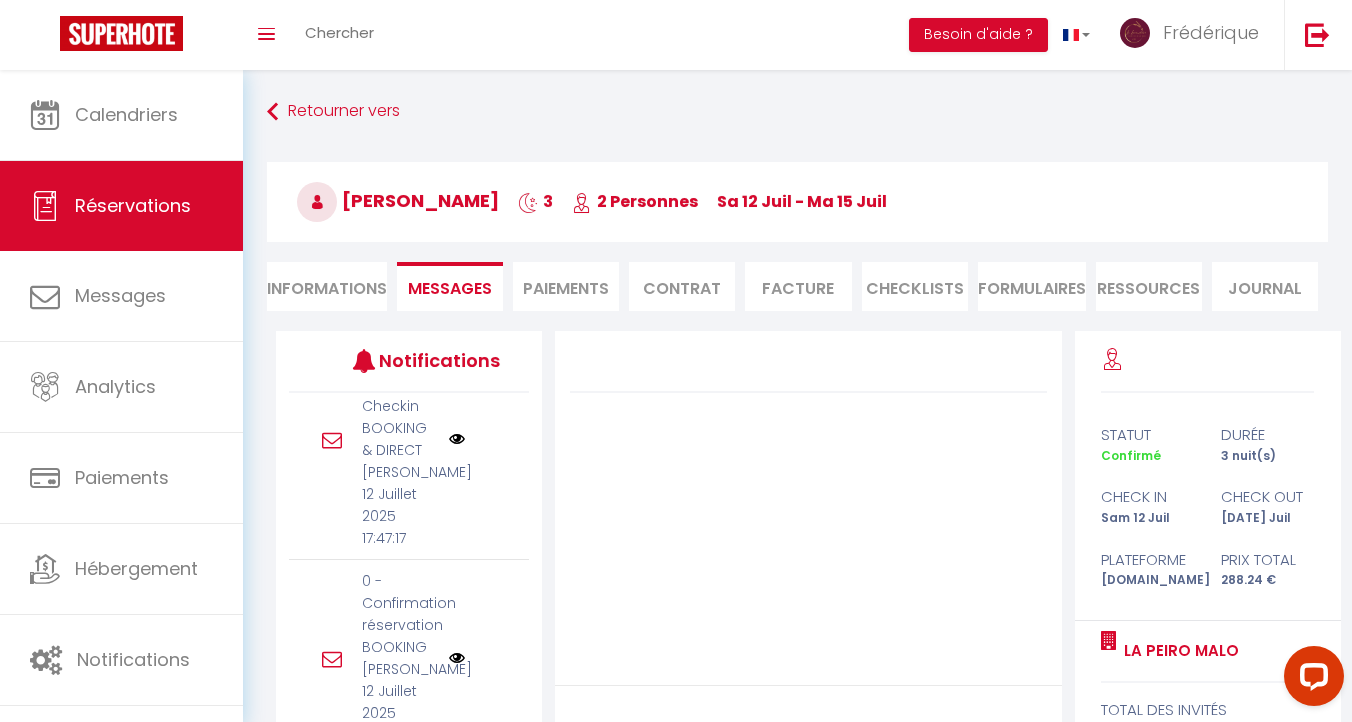 click at bounding box center (457, 439) 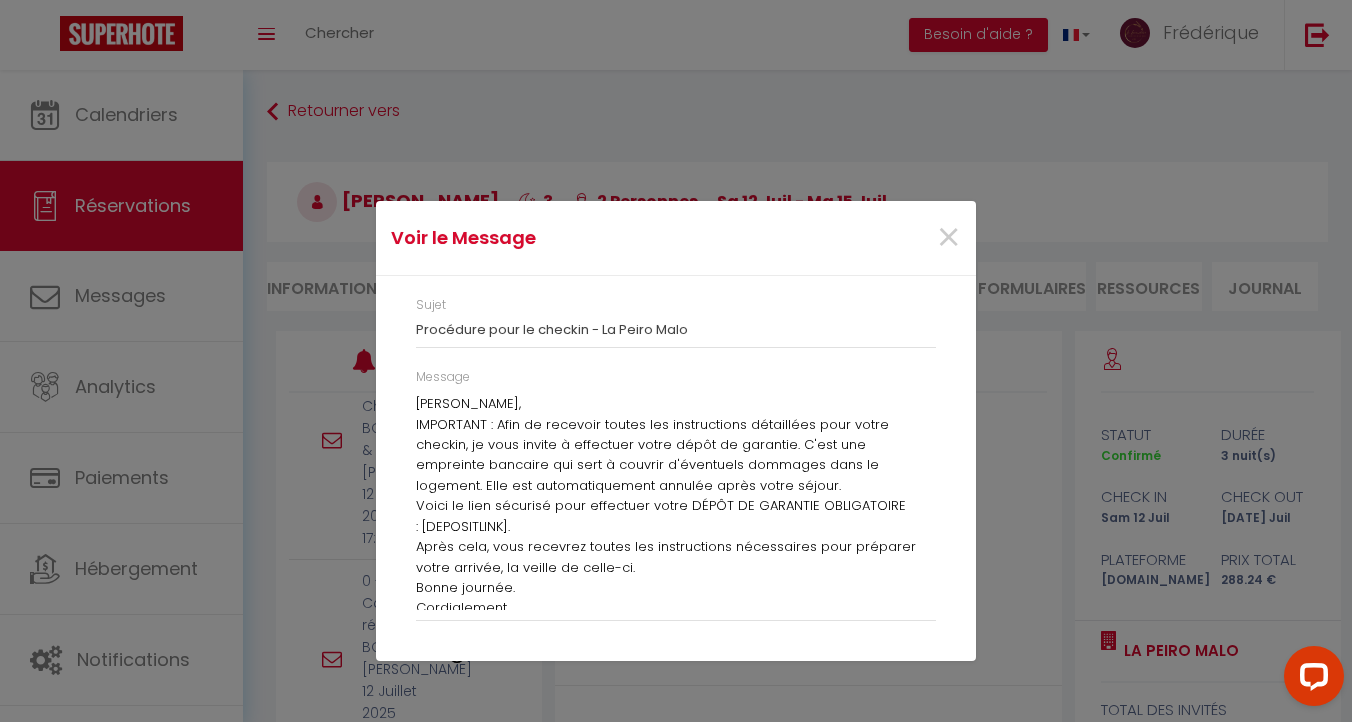 scroll, scrollTop: 29, scrollLeft: 0, axis: vertical 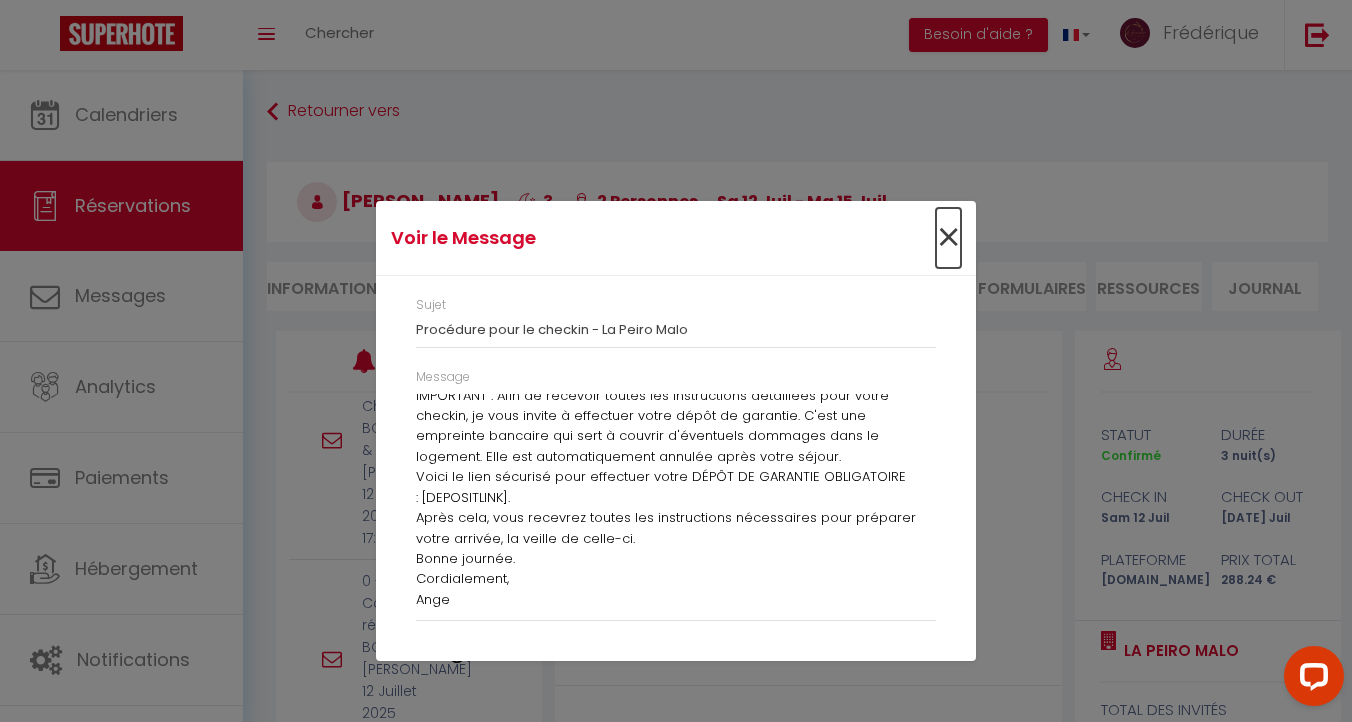 click on "×" at bounding box center [948, 238] 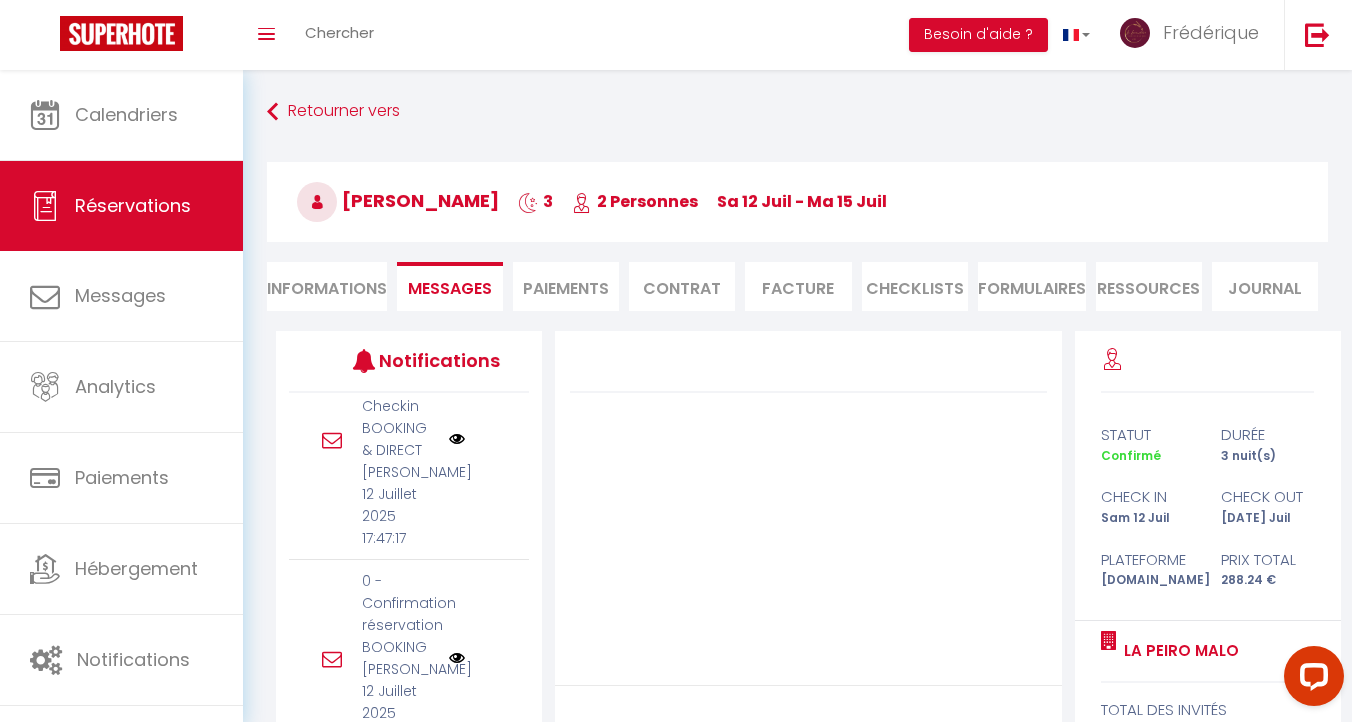 scroll, scrollTop: 763, scrollLeft: 0, axis: vertical 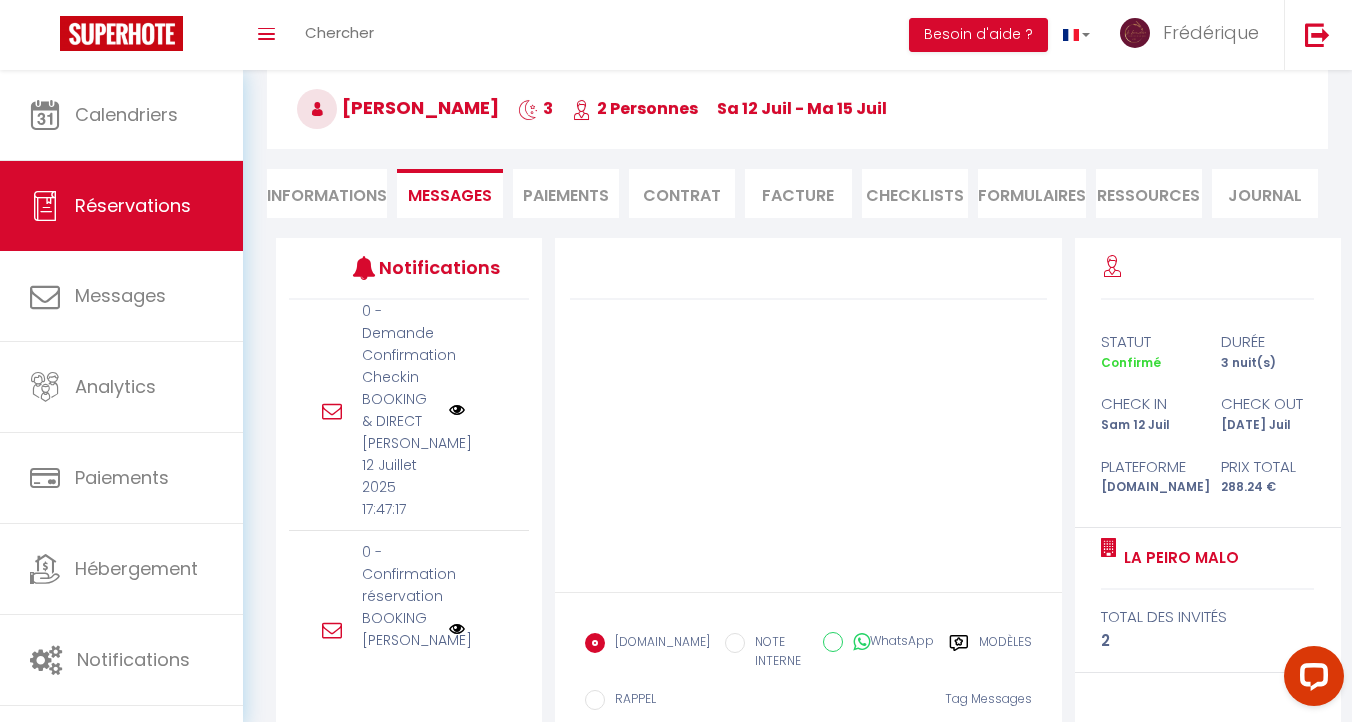 click on "0 - Demande Confirmation Checkin BOOKING & DIRECT" at bounding box center (399, 366) 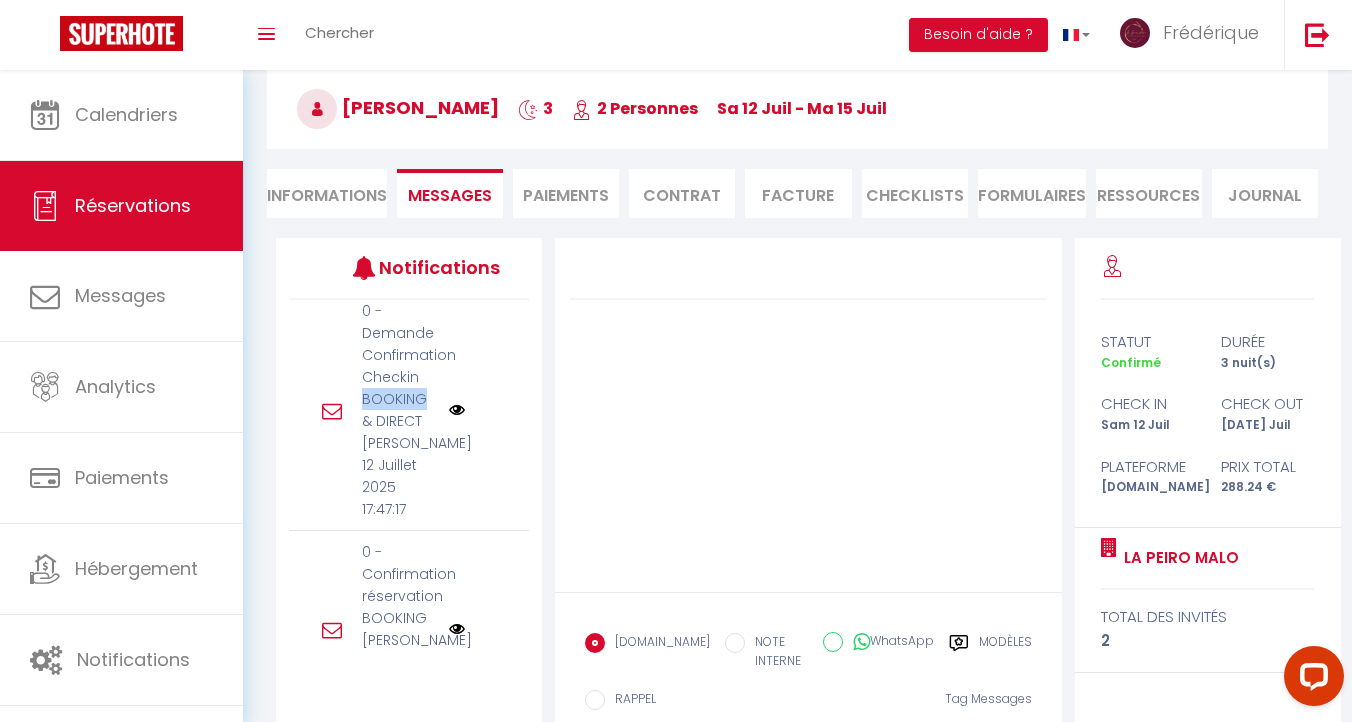 click on "0 - Demande Confirmation Checkin BOOKING & DIRECT" at bounding box center [399, 366] 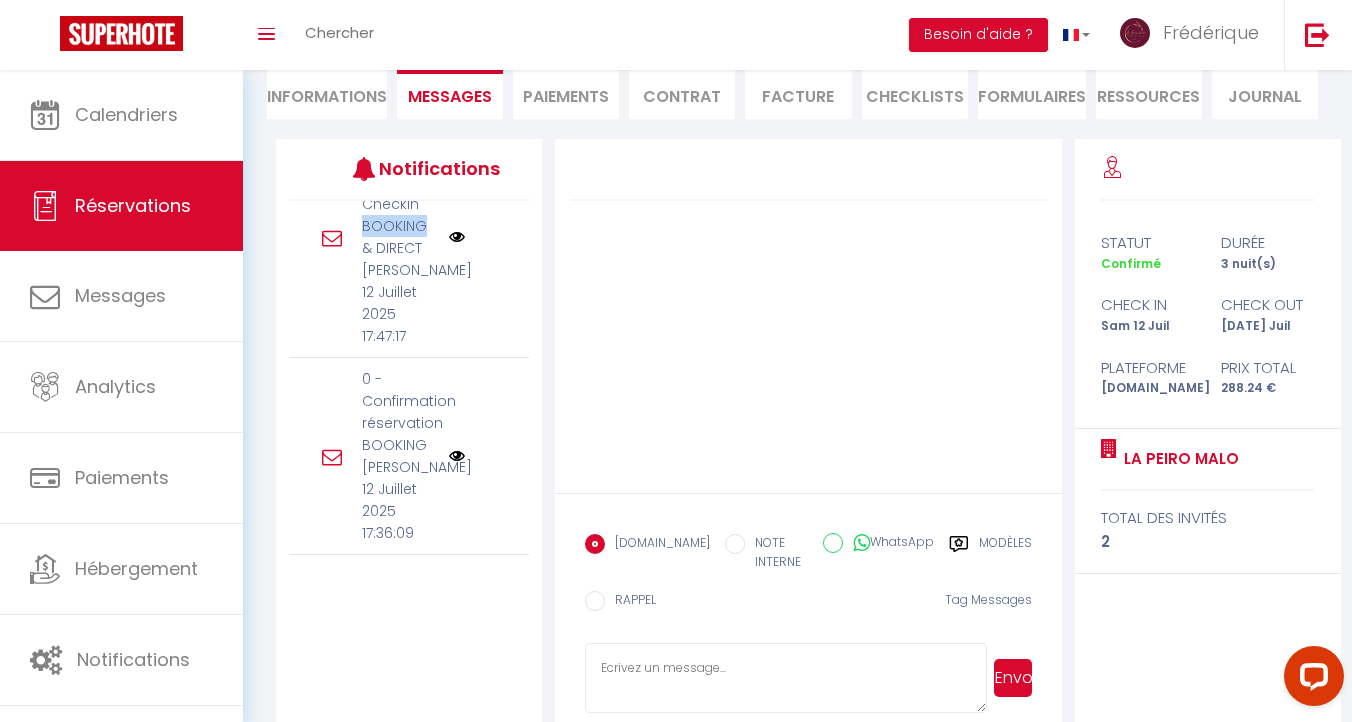 scroll, scrollTop: 207, scrollLeft: 0, axis: vertical 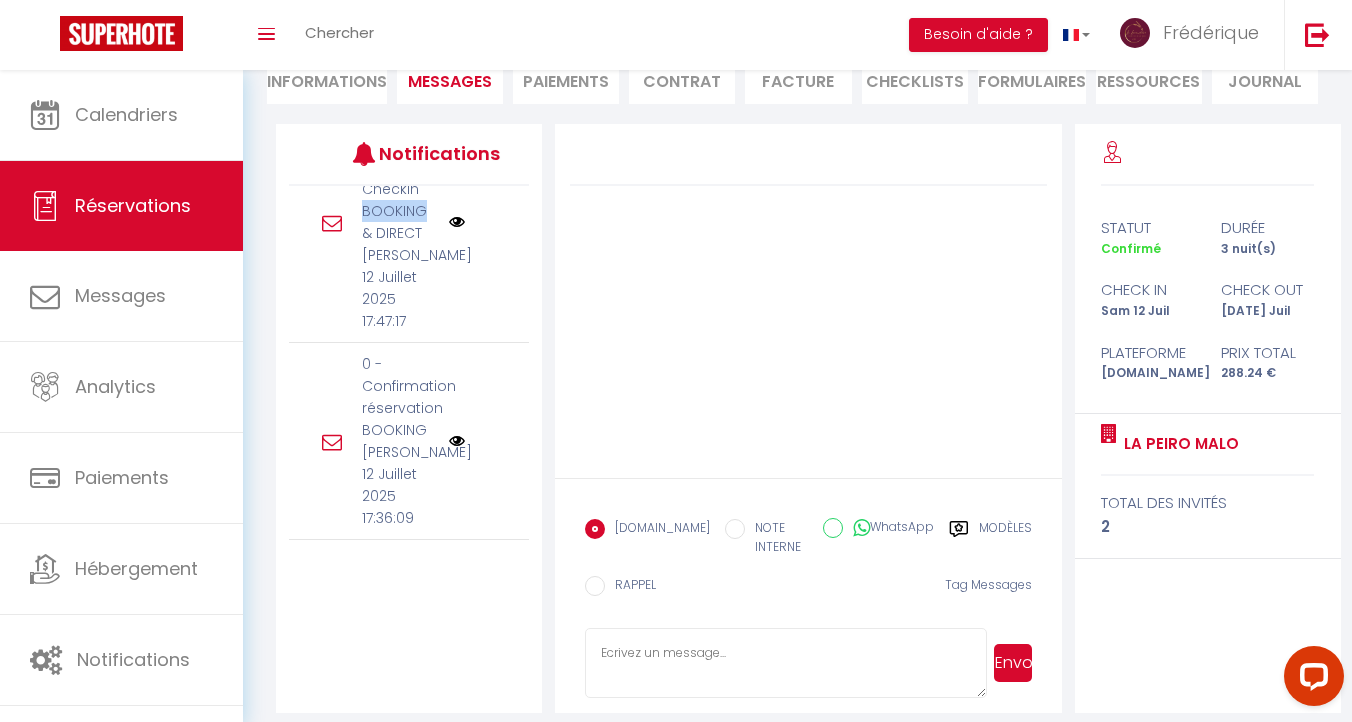 click on "Modèles" at bounding box center [1005, 539] 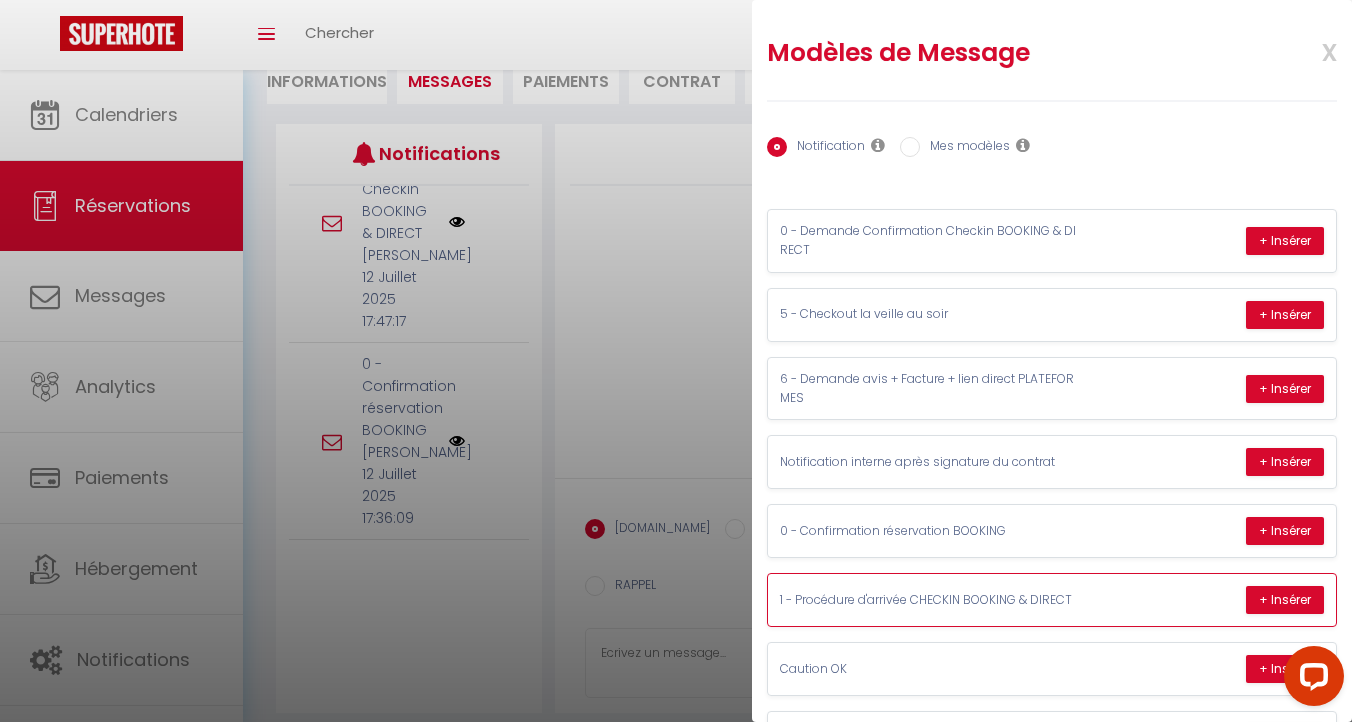 click on "1 - Procédure d'arrivée CHECKIN BOOKING & DIRECT   + Insérer" at bounding box center [1052, 600] 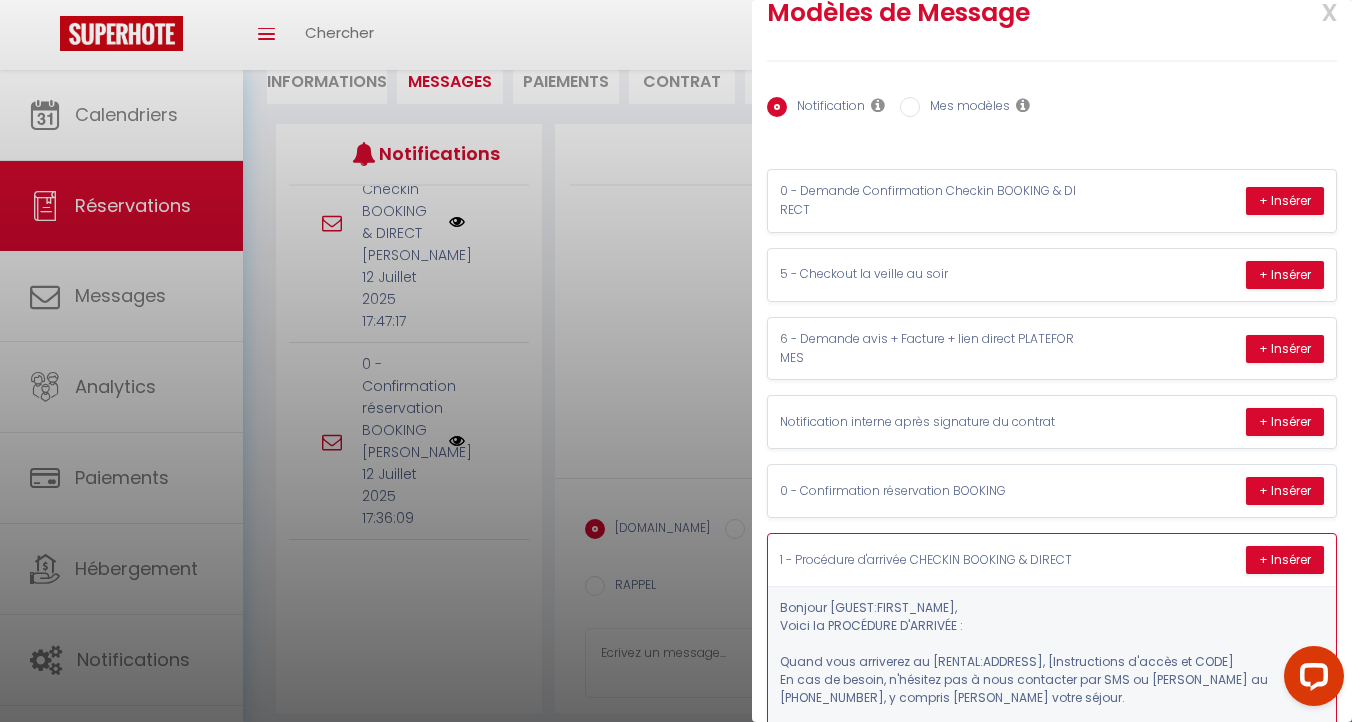 scroll, scrollTop: 28, scrollLeft: 0, axis: vertical 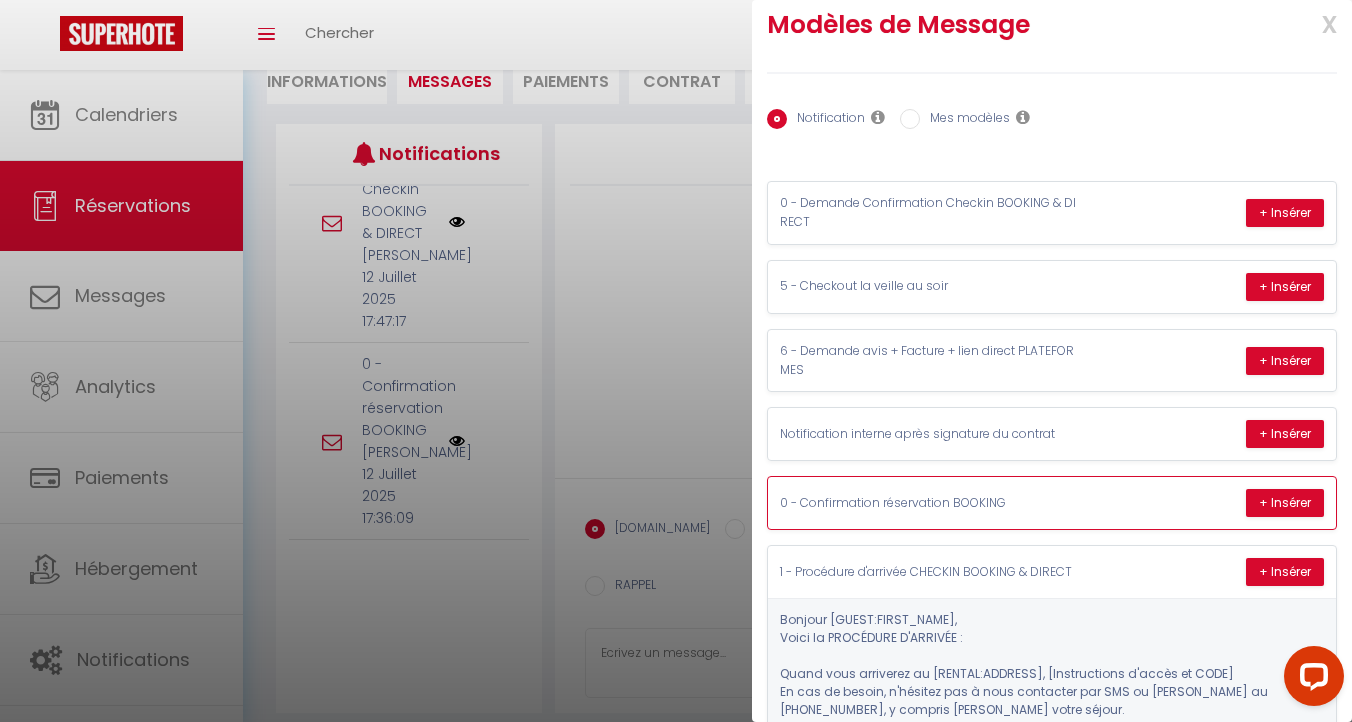 click on "0 - Confirmation réservation BOOKING" at bounding box center (930, 503) 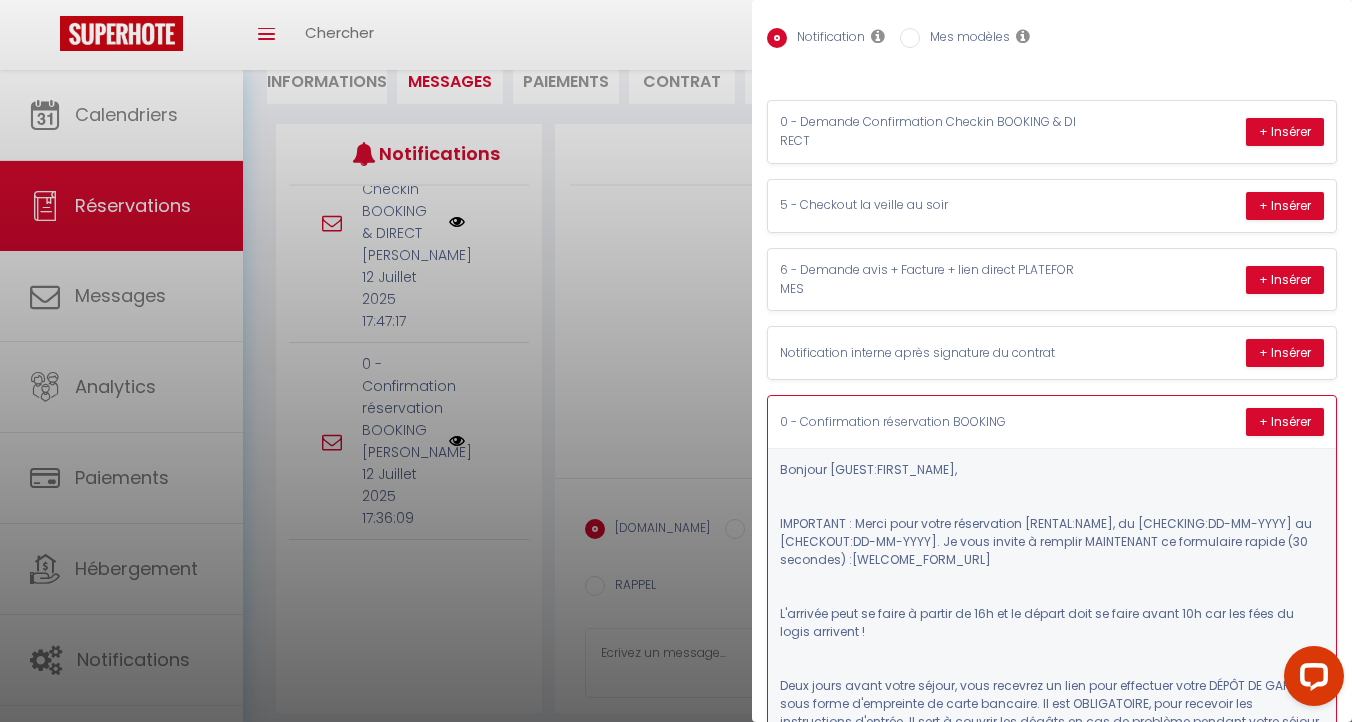 scroll, scrollTop: 59, scrollLeft: 0, axis: vertical 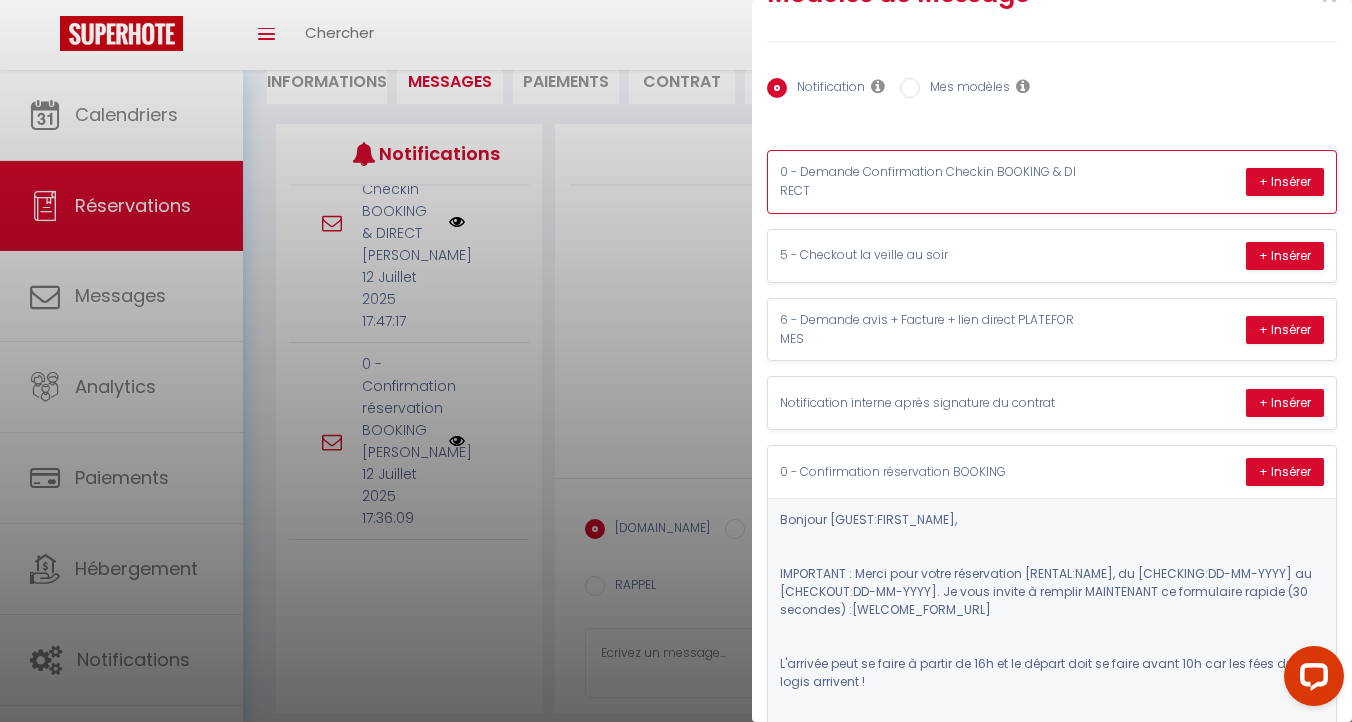 click on "0 - Demande Confirmation Checkin BOOKING & DIRECT" at bounding box center [930, 182] 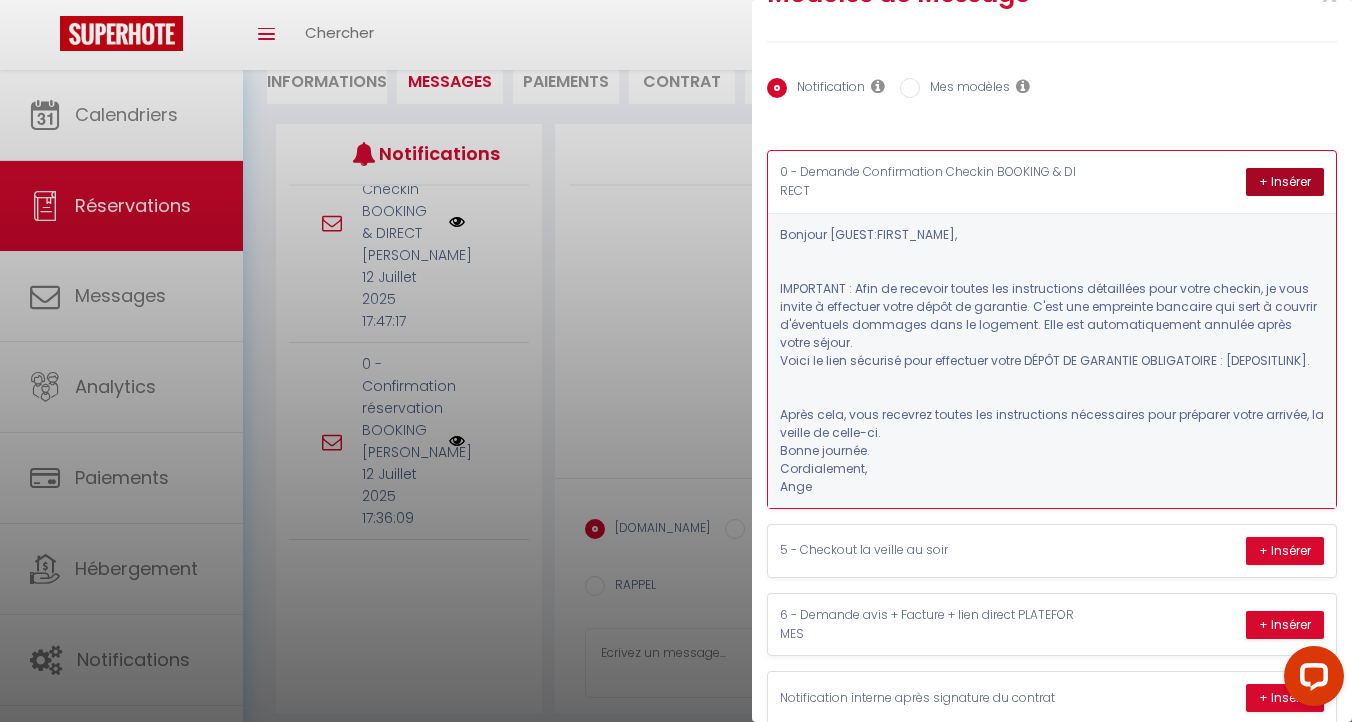 click on "+ Insérer" at bounding box center (1285, 182) 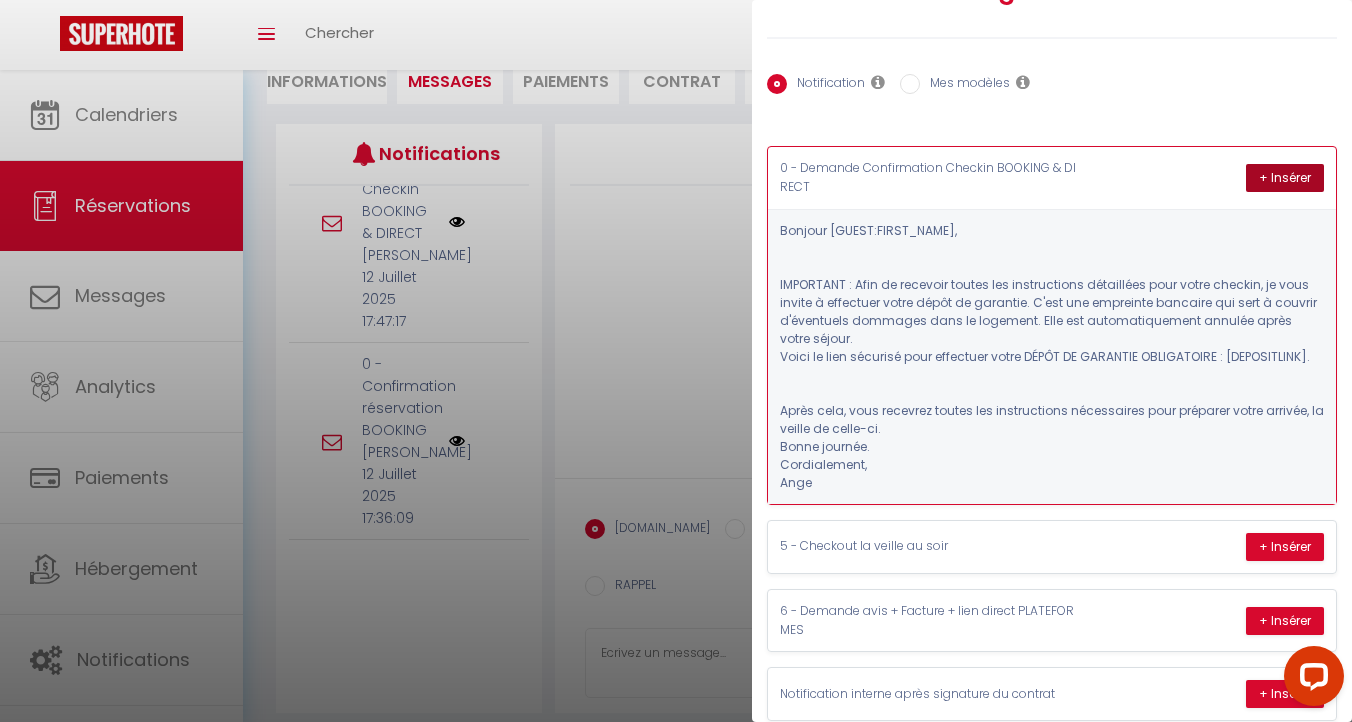 scroll, scrollTop: 36, scrollLeft: 0, axis: vertical 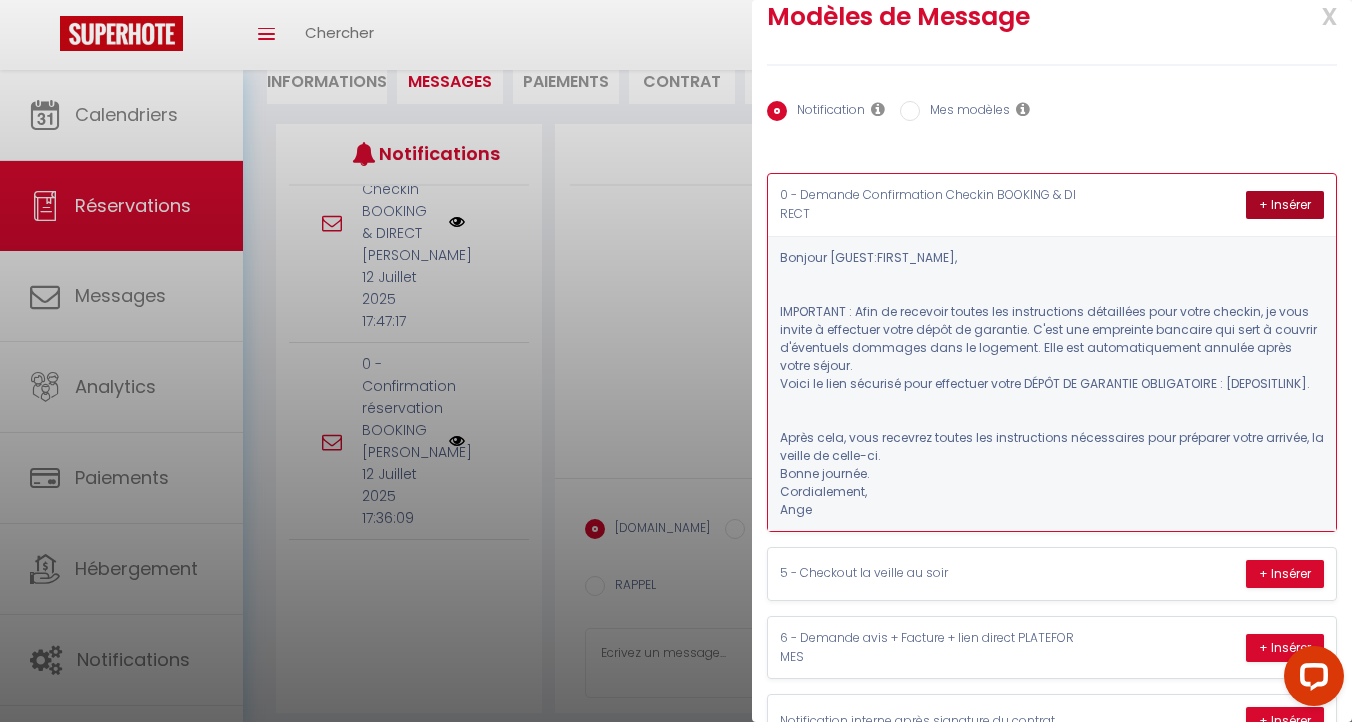 click on "+ Insérer" at bounding box center (1285, 205) 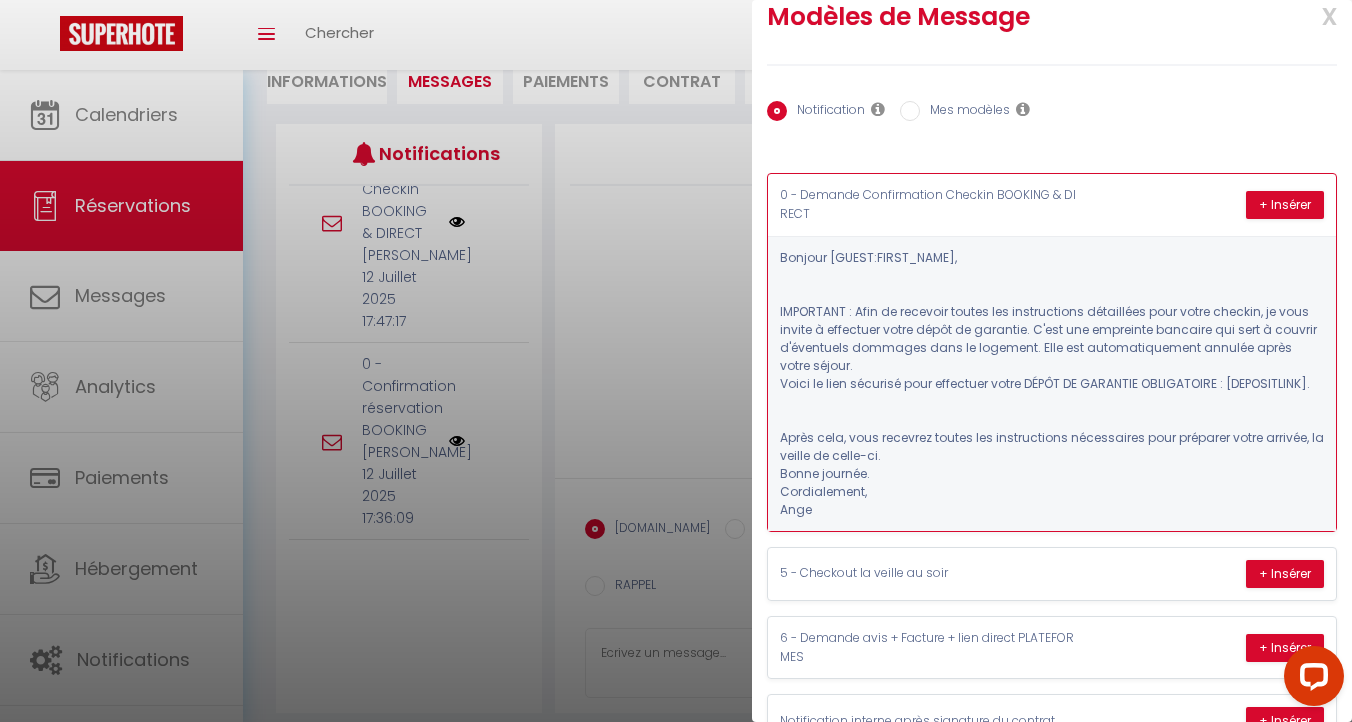 click on "IMPORTANT : Afin de recevoir toutes les instructions détaillées pour votre checkin, je vous invite à effectuer votre dépôt de garantie. C'est une empreinte bancaire qui sert à couvrir d'éventuels dommages dans le logement. Elle est automatiquement annulée après votre séjour." at bounding box center [1052, 339] 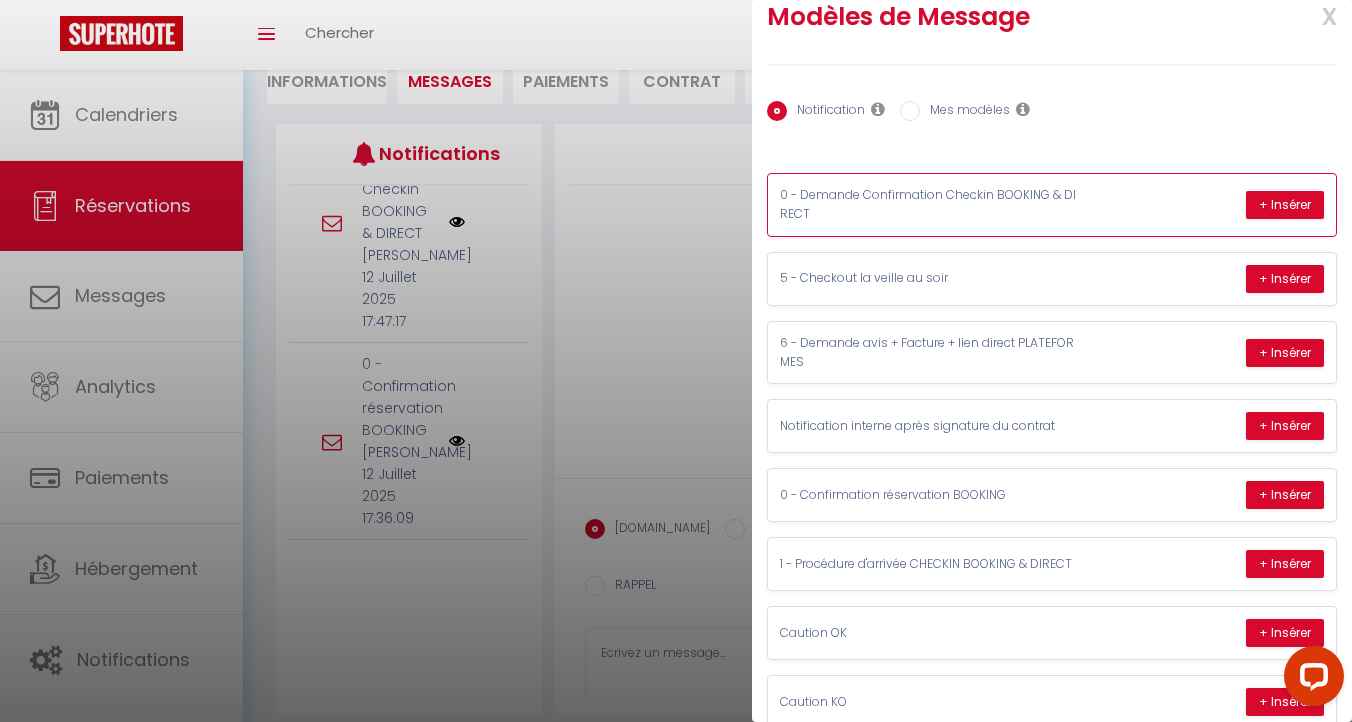click on "0 - Demande Confirmation Checkin BOOKING & DIRECT   + Insérer" at bounding box center (1052, 205) 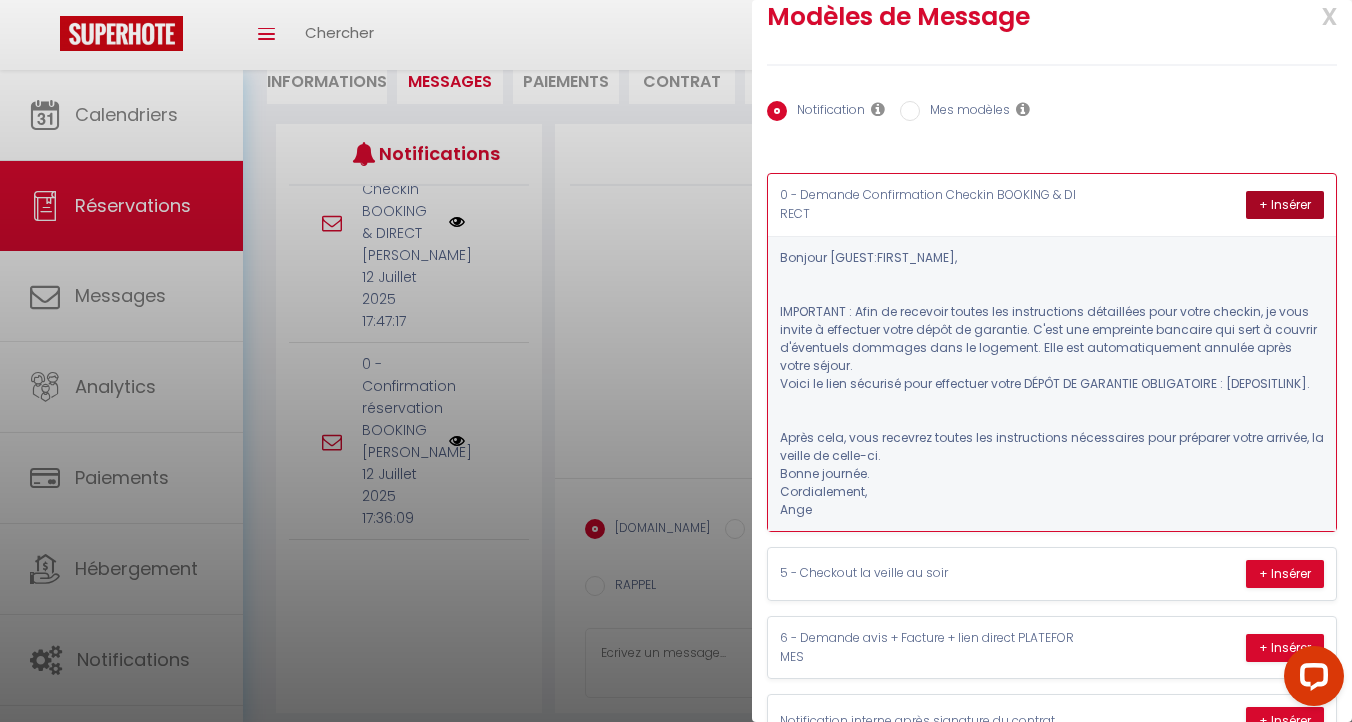 click on "+ Insérer" at bounding box center (1285, 205) 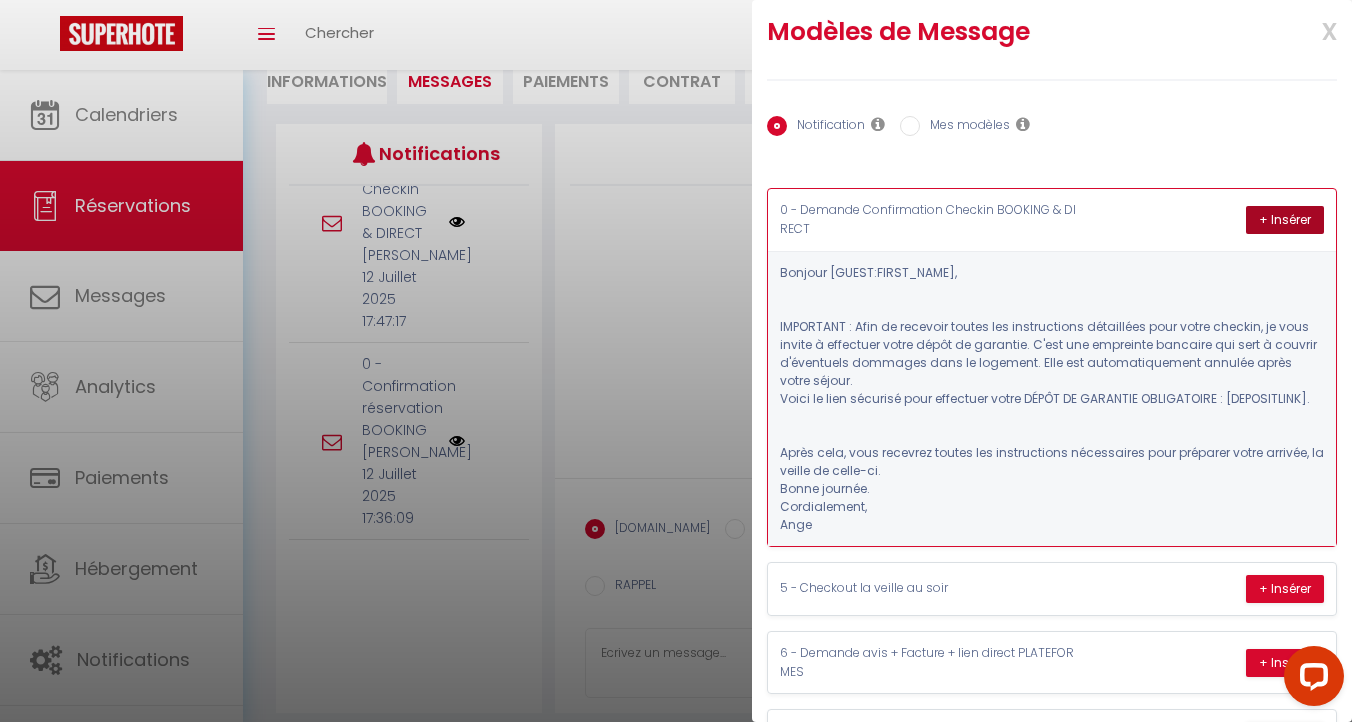 scroll, scrollTop: 0, scrollLeft: 0, axis: both 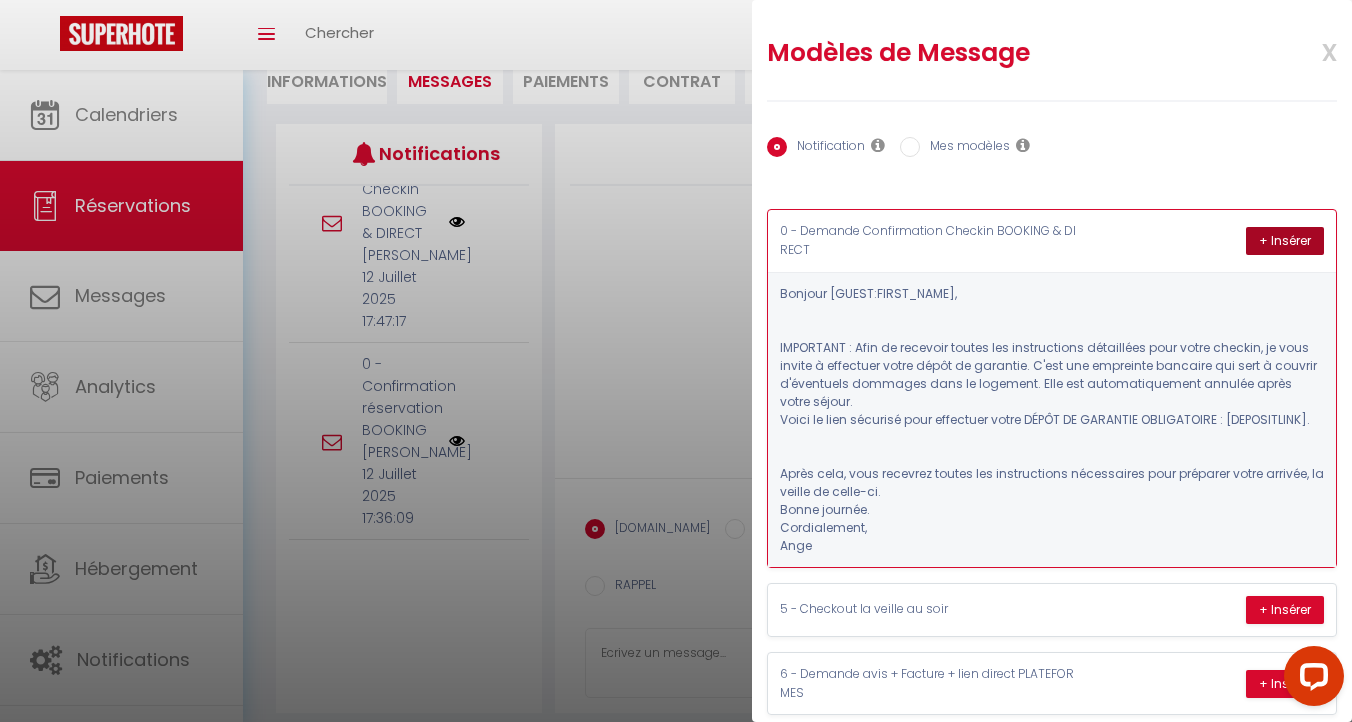 click on "+ Insérer" at bounding box center (1285, 241) 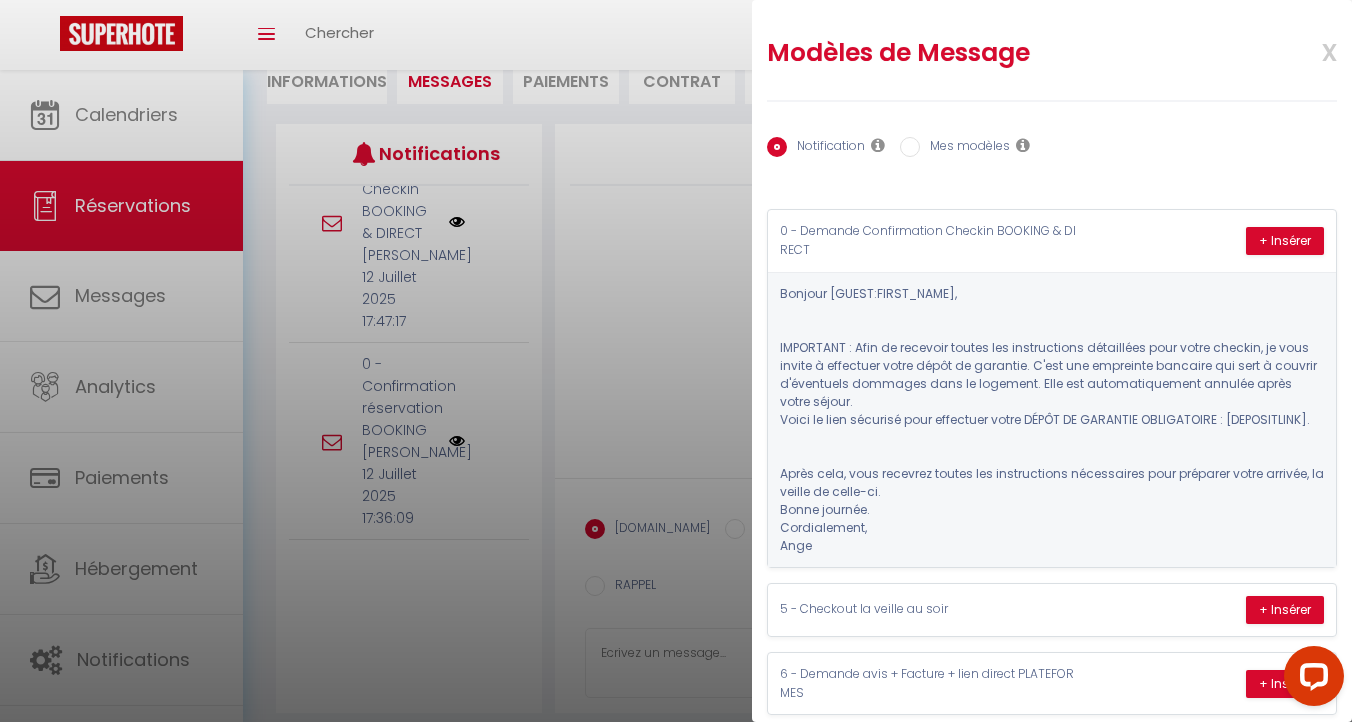 click on "x" at bounding box center [1305, 50] 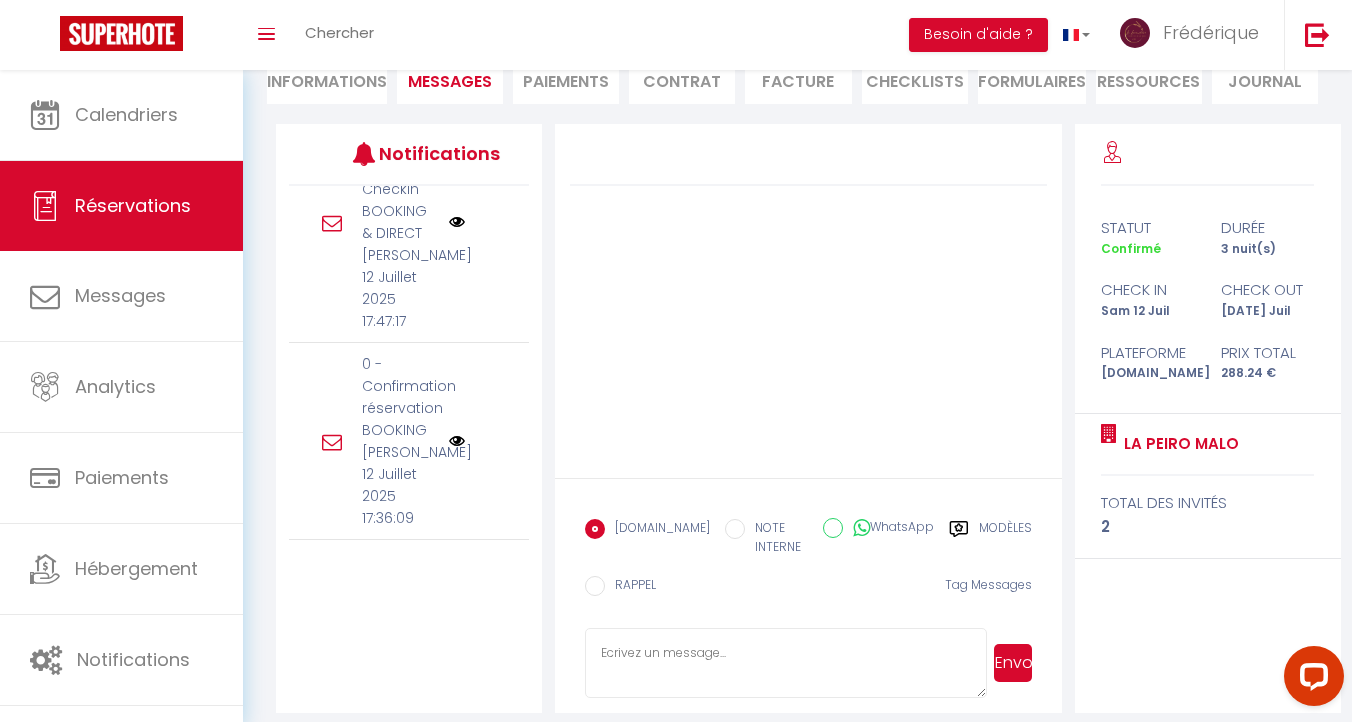 click on "Modèles" at bounding box center [1005, 539] 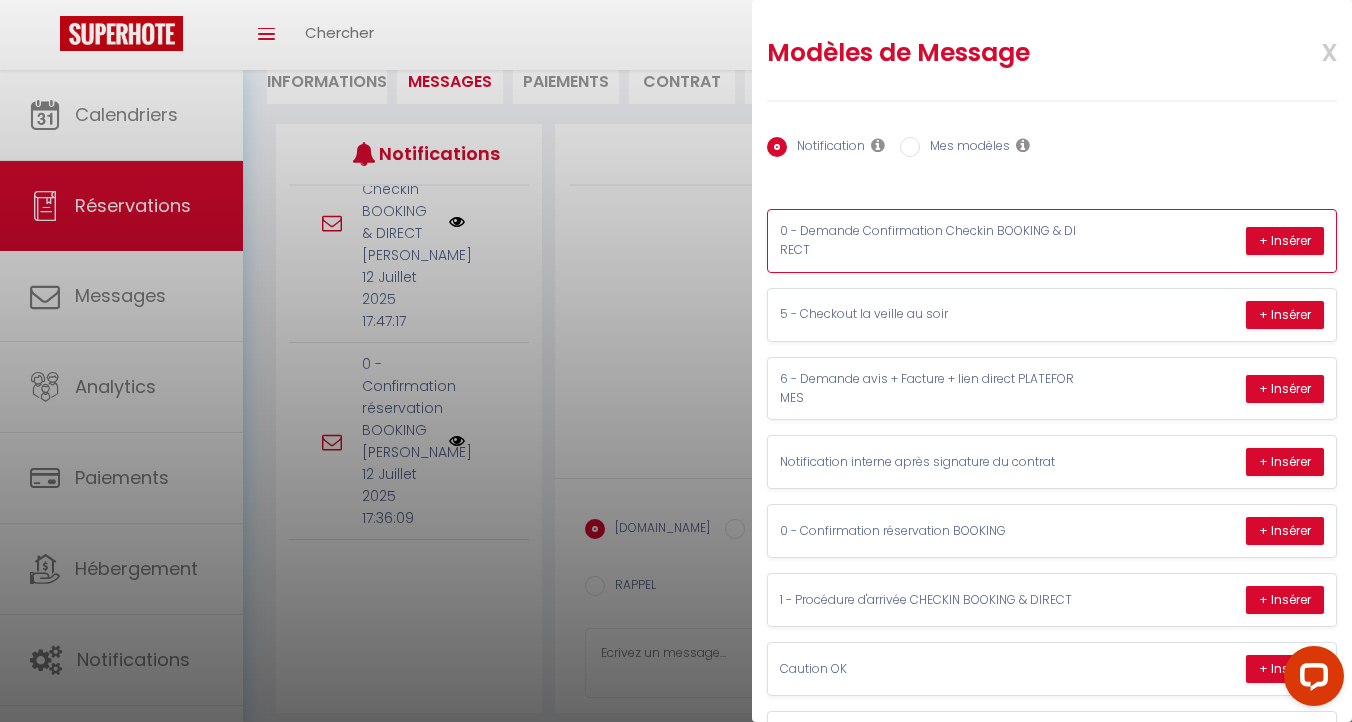 click on "0 - Demande Confirmation Checkin BOOKING & DIRECT" at bounding box center [930, 241] 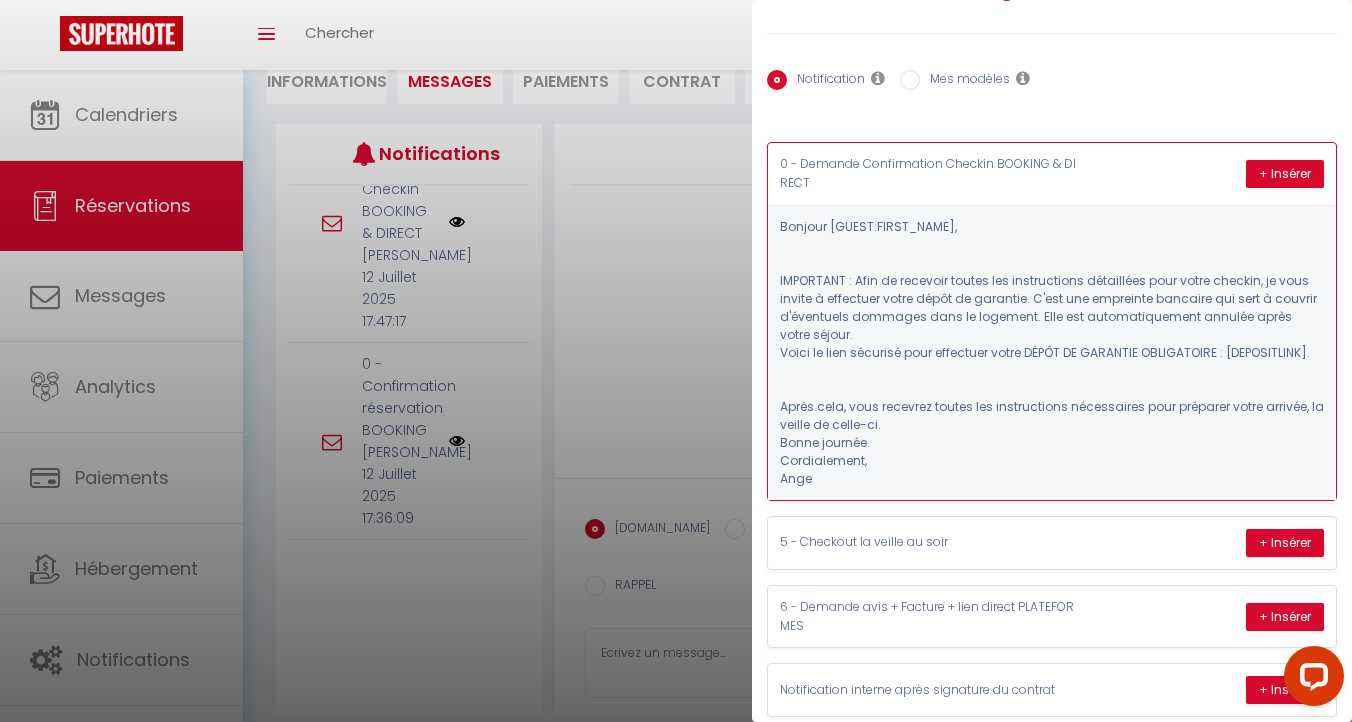 scroll, scrollTop: 72, scrollLeft: 0, axis: vertical 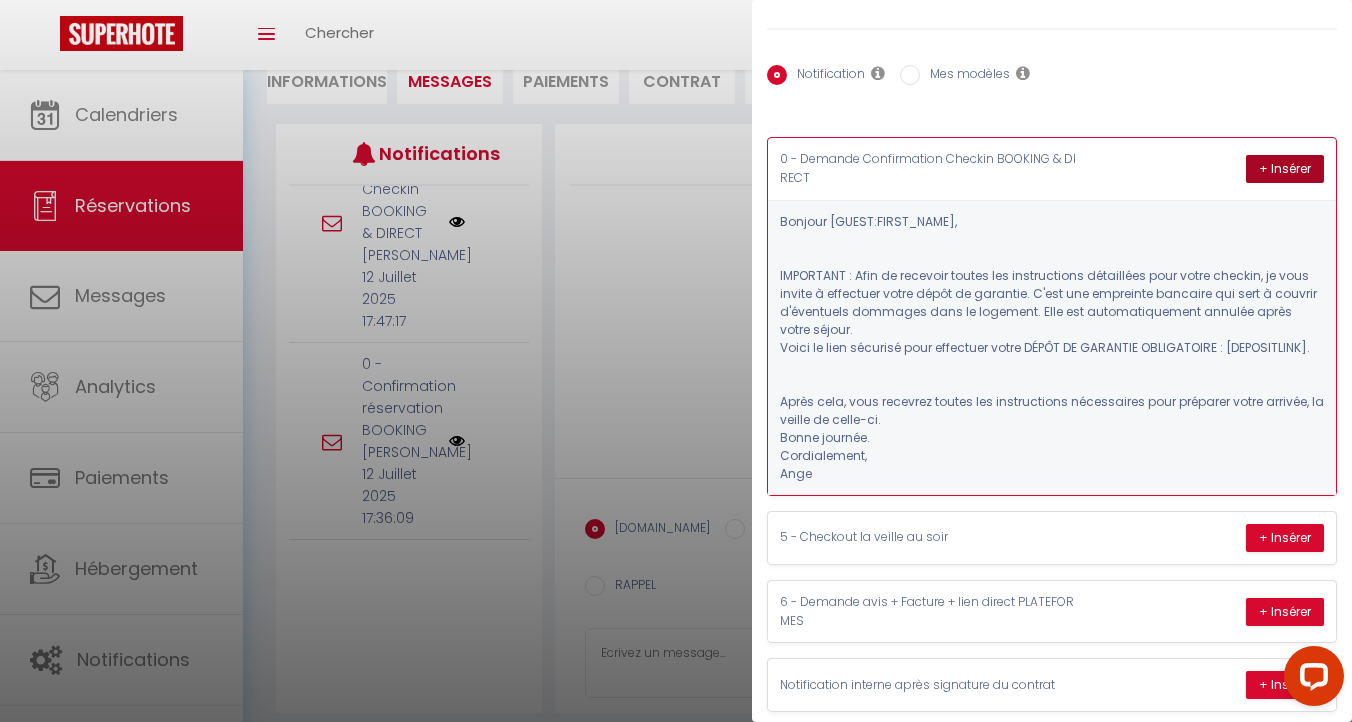 click on "+ Insérer" at bounding box center [1285, 169] 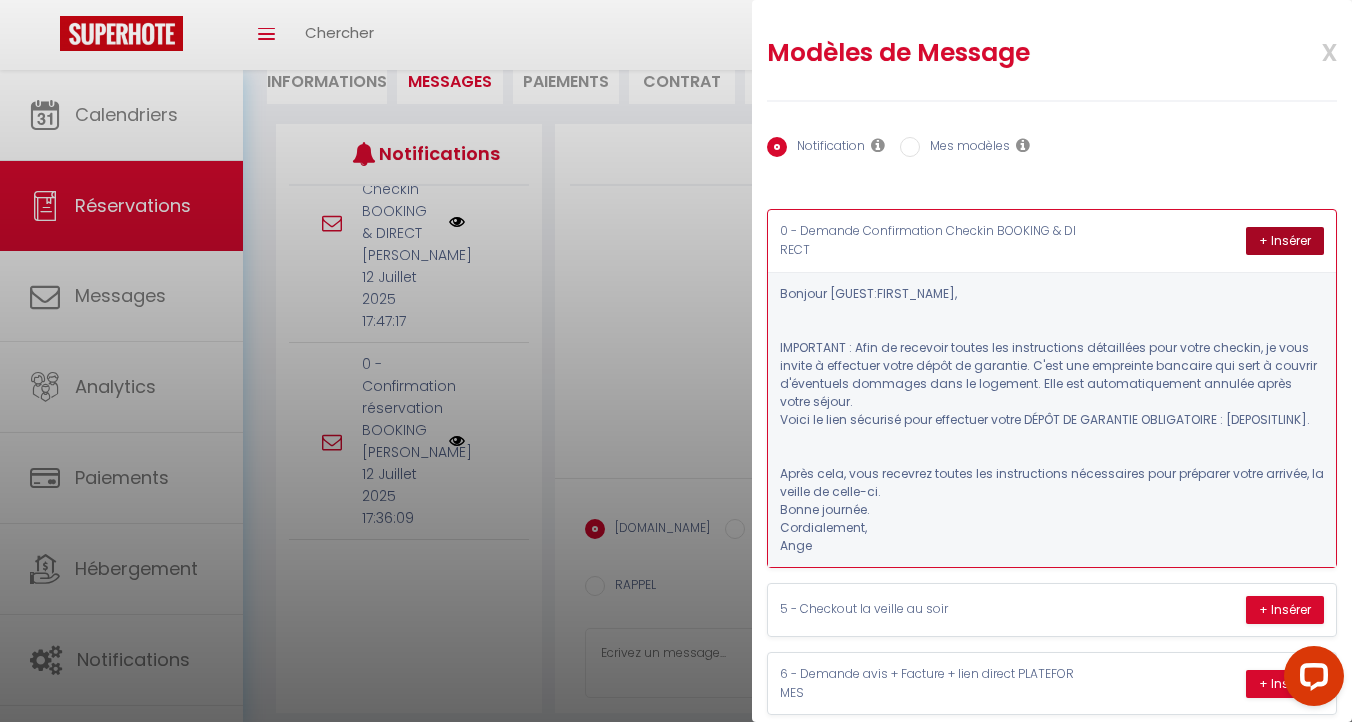 click on "+ Insérer" at bounding box center [1285, 241] 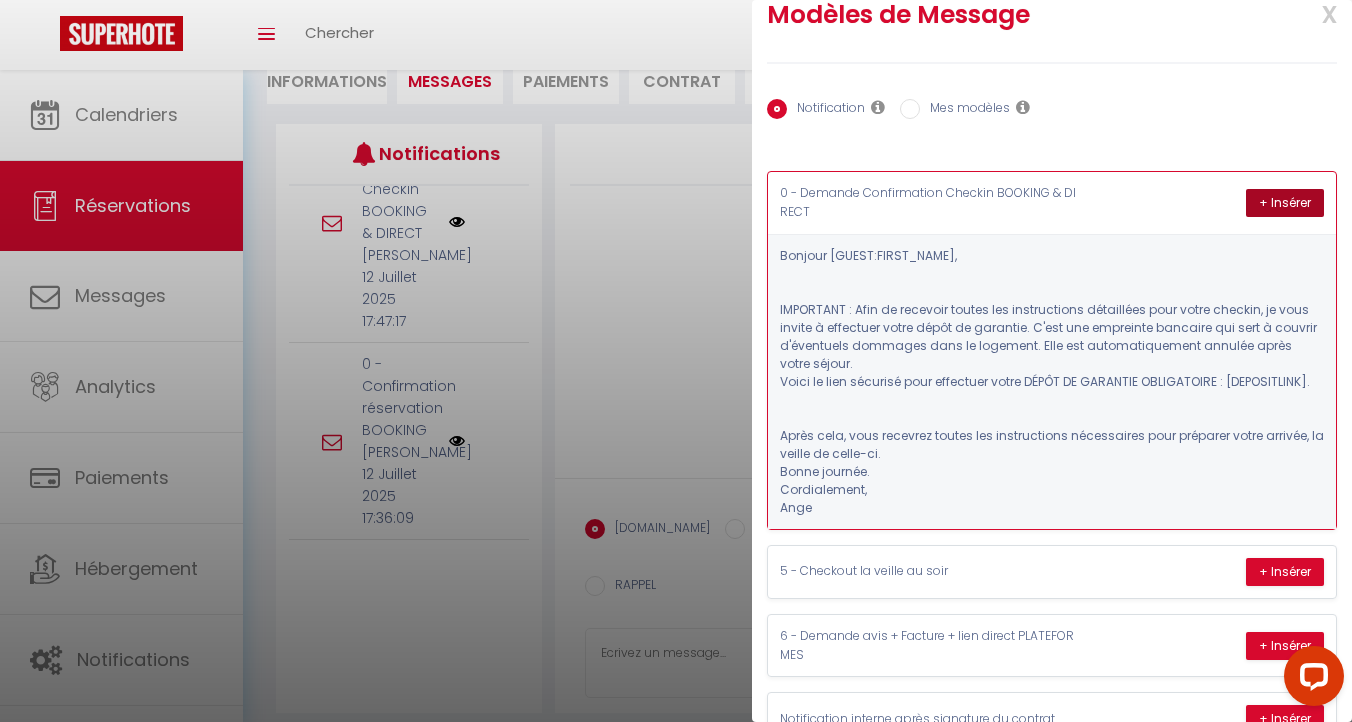 scroll, scrollTop: 0, scrollLeft: 0, axis: both 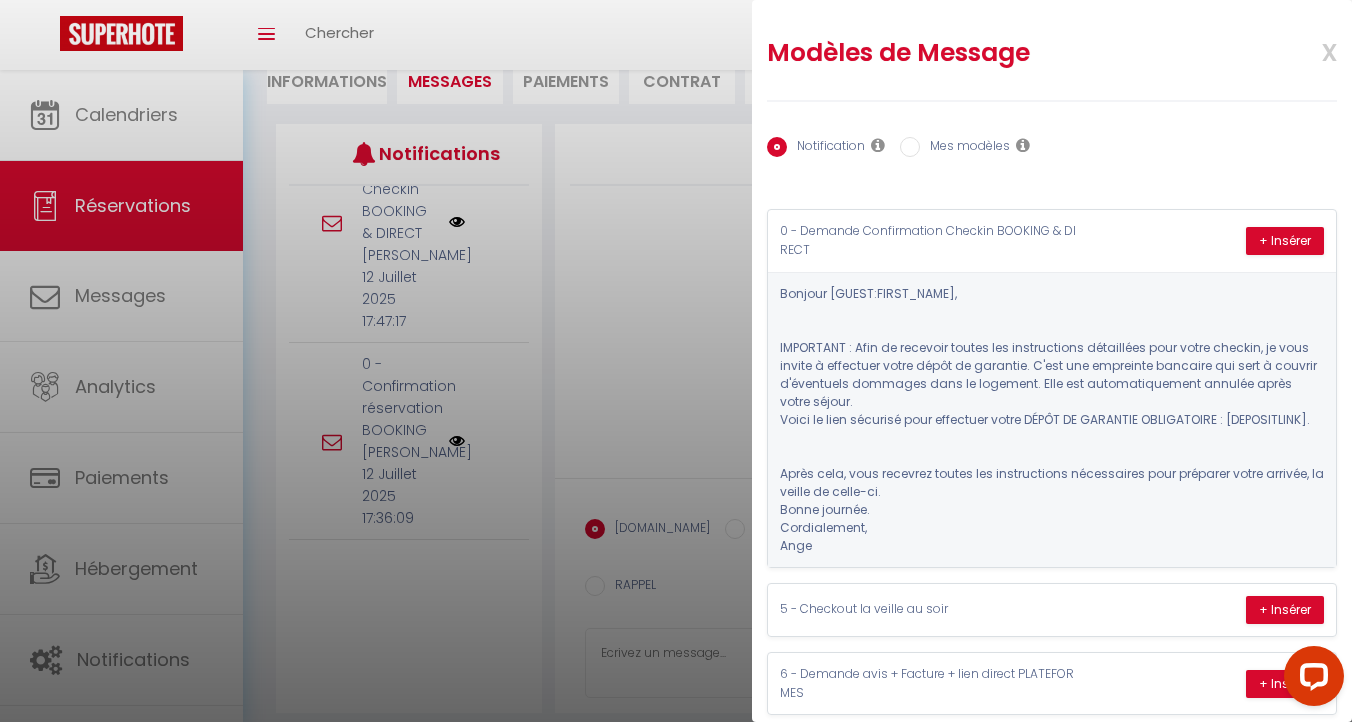 click on "Mes modèles" at bounding box center [910, 147] 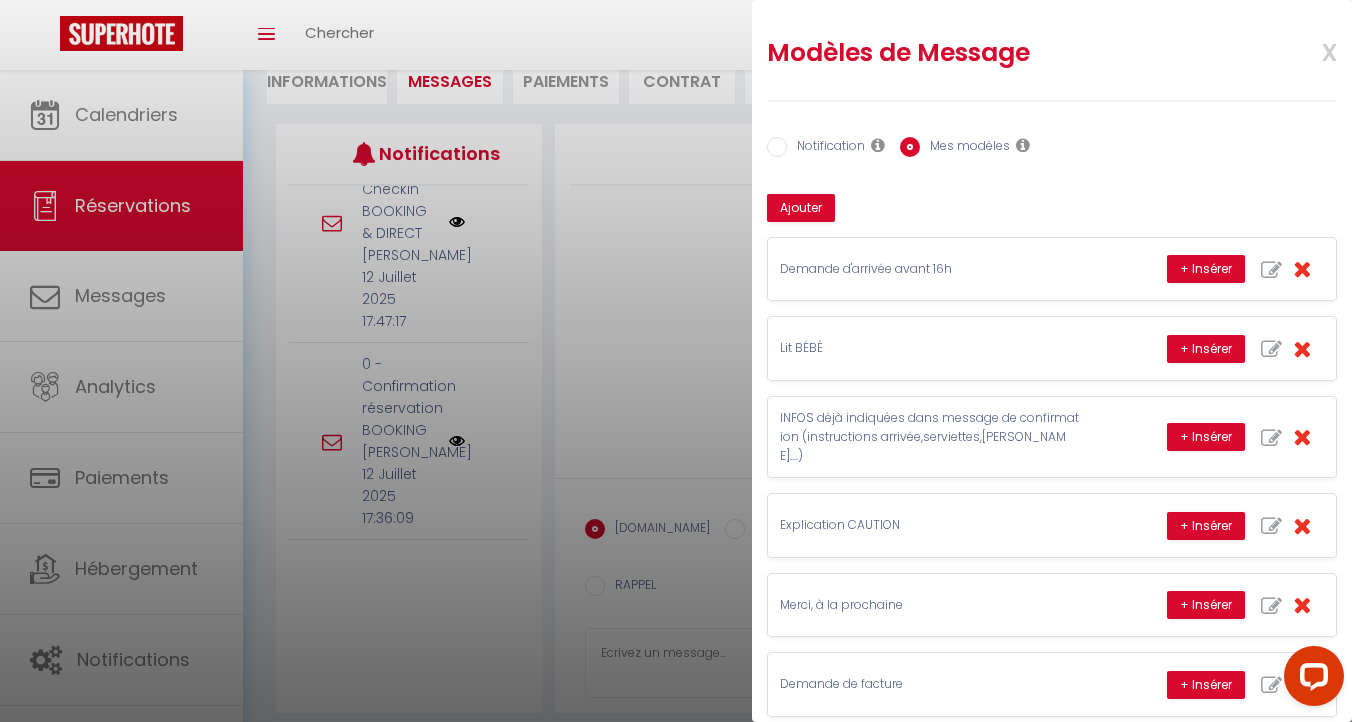 click on "Notification" at bounding box center [777, 147] 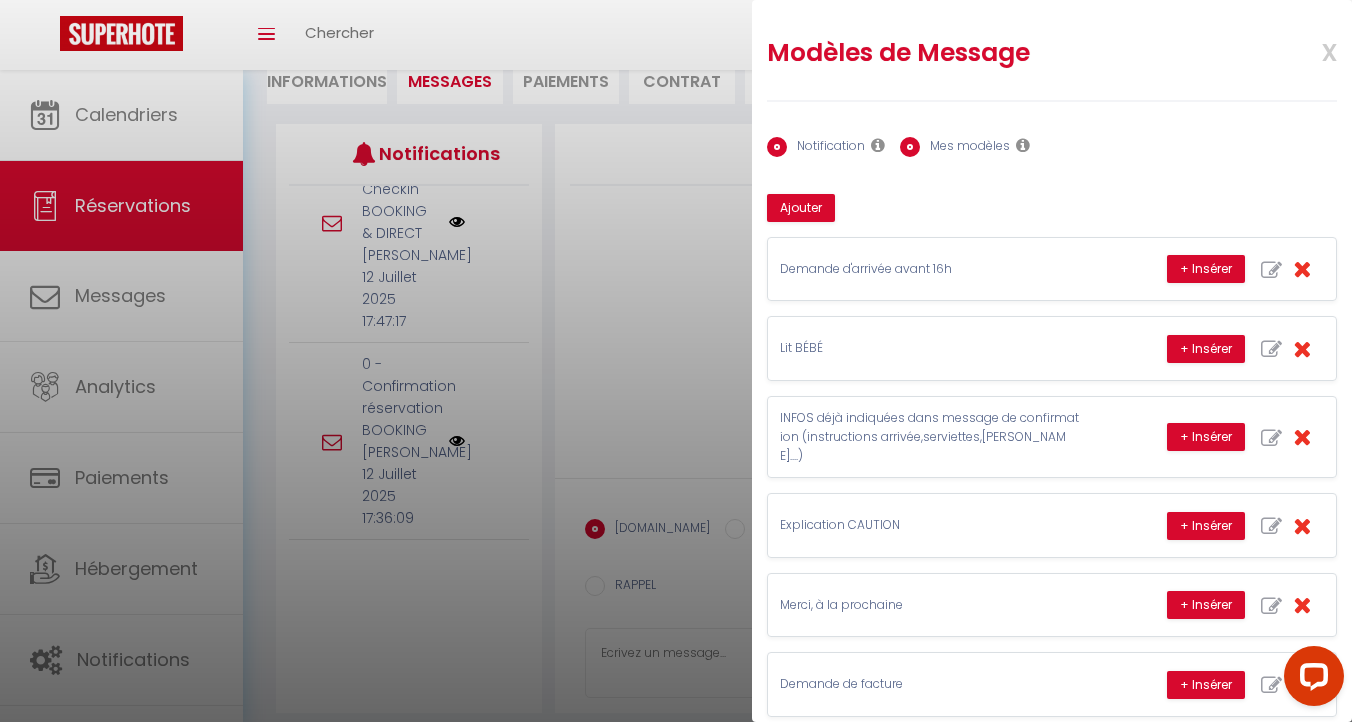radio on "false" 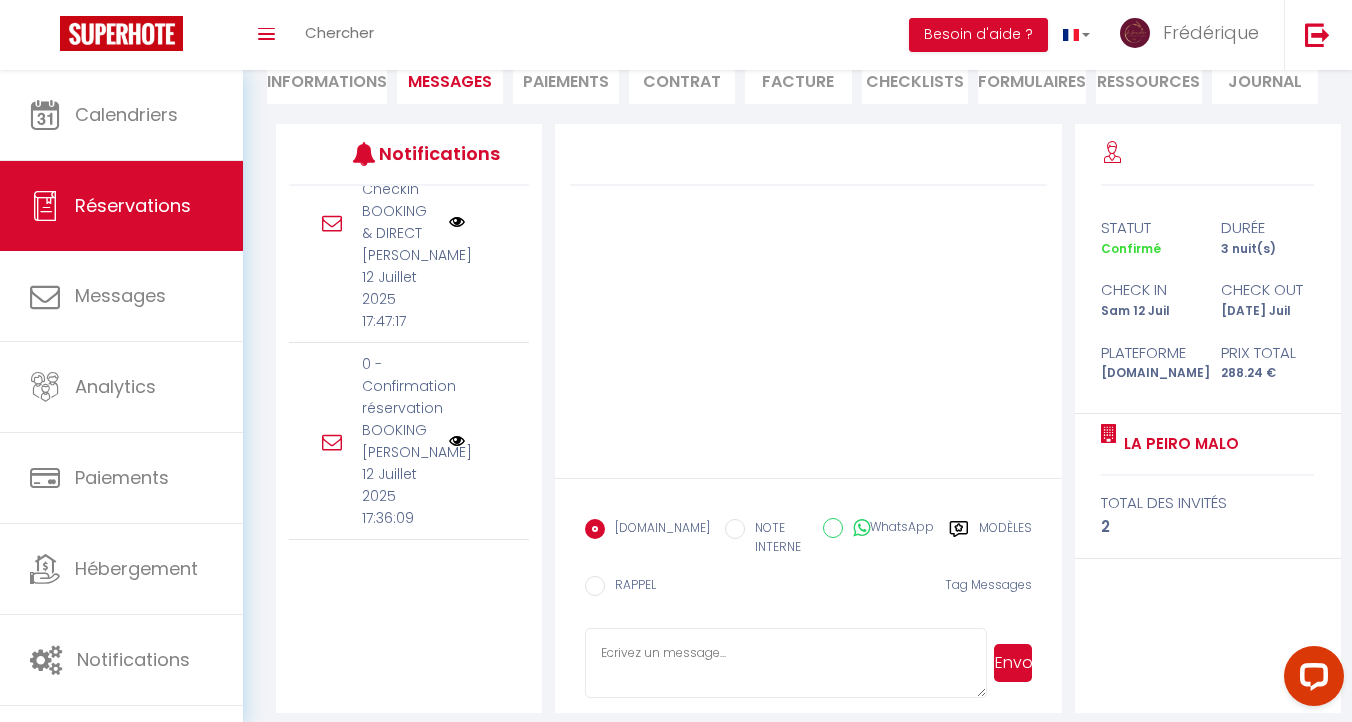 click at bounding box center [457, 441] 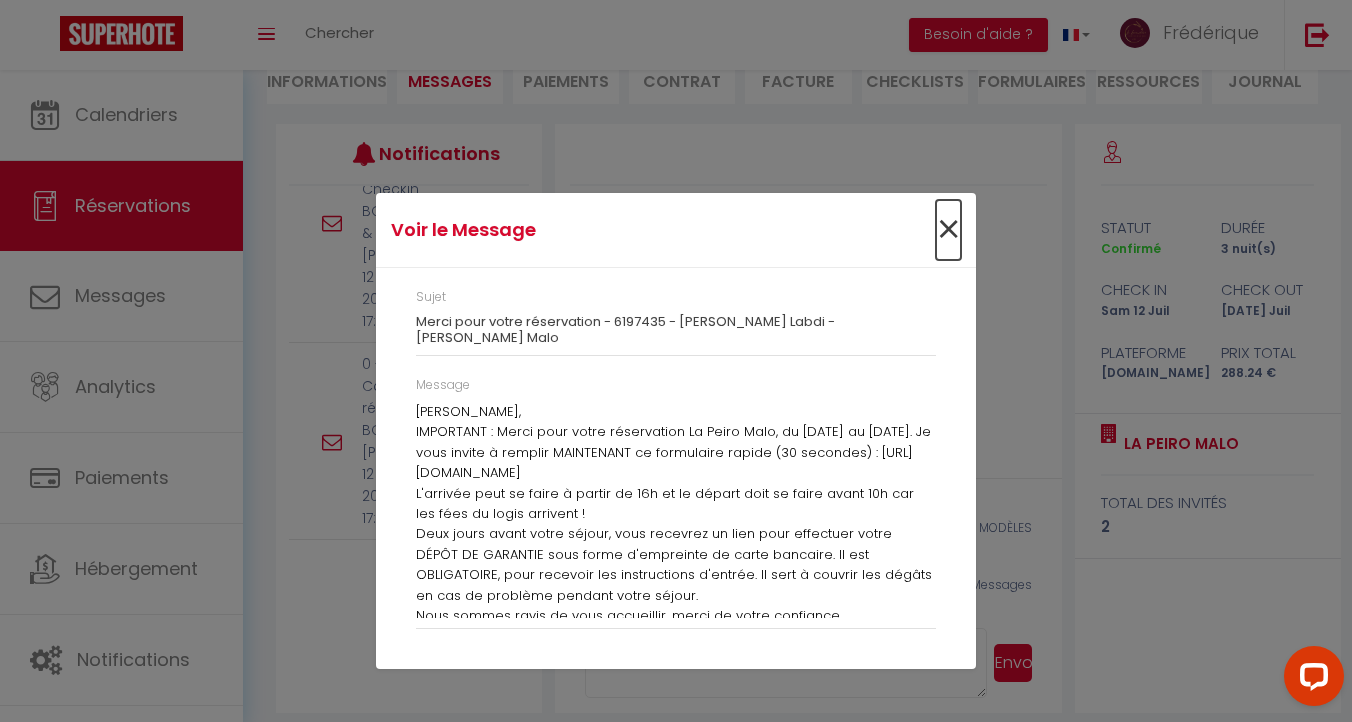 click on "×" at bounding box center [948, 230] 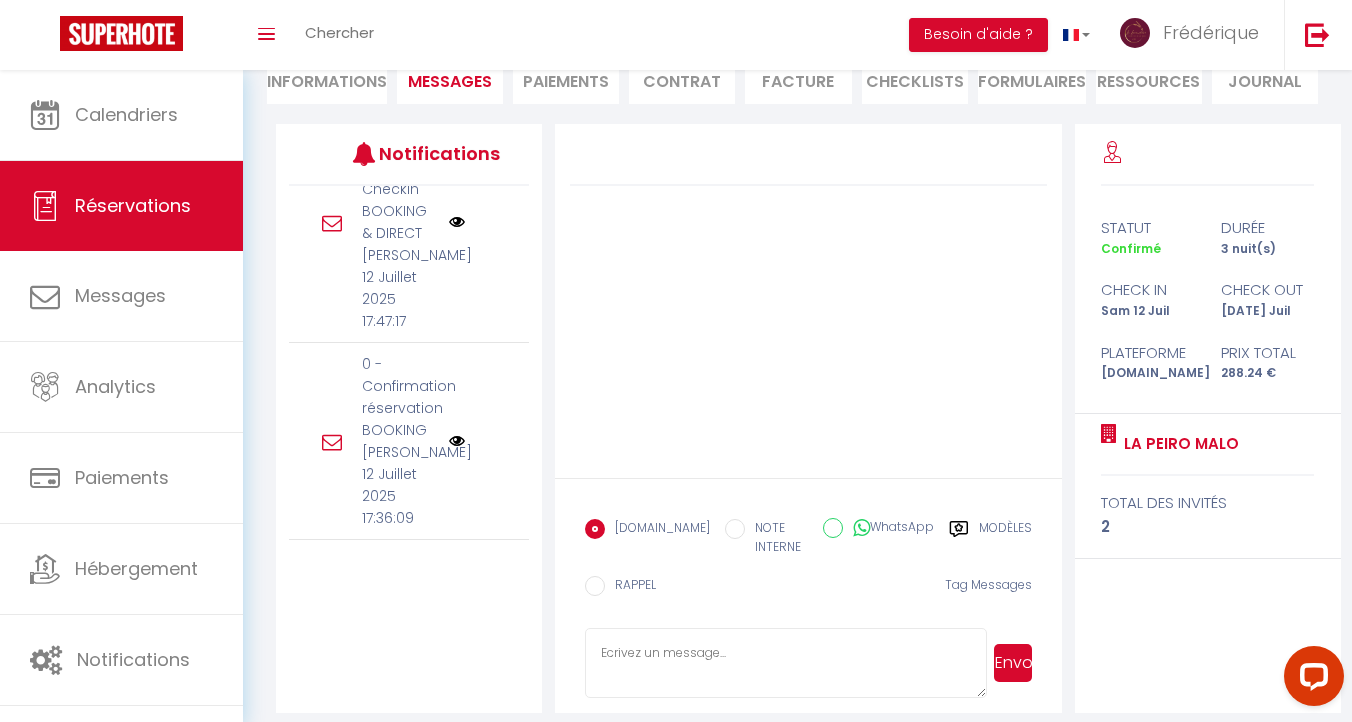 click on "Modèles" at bounding box center (1005, 539) 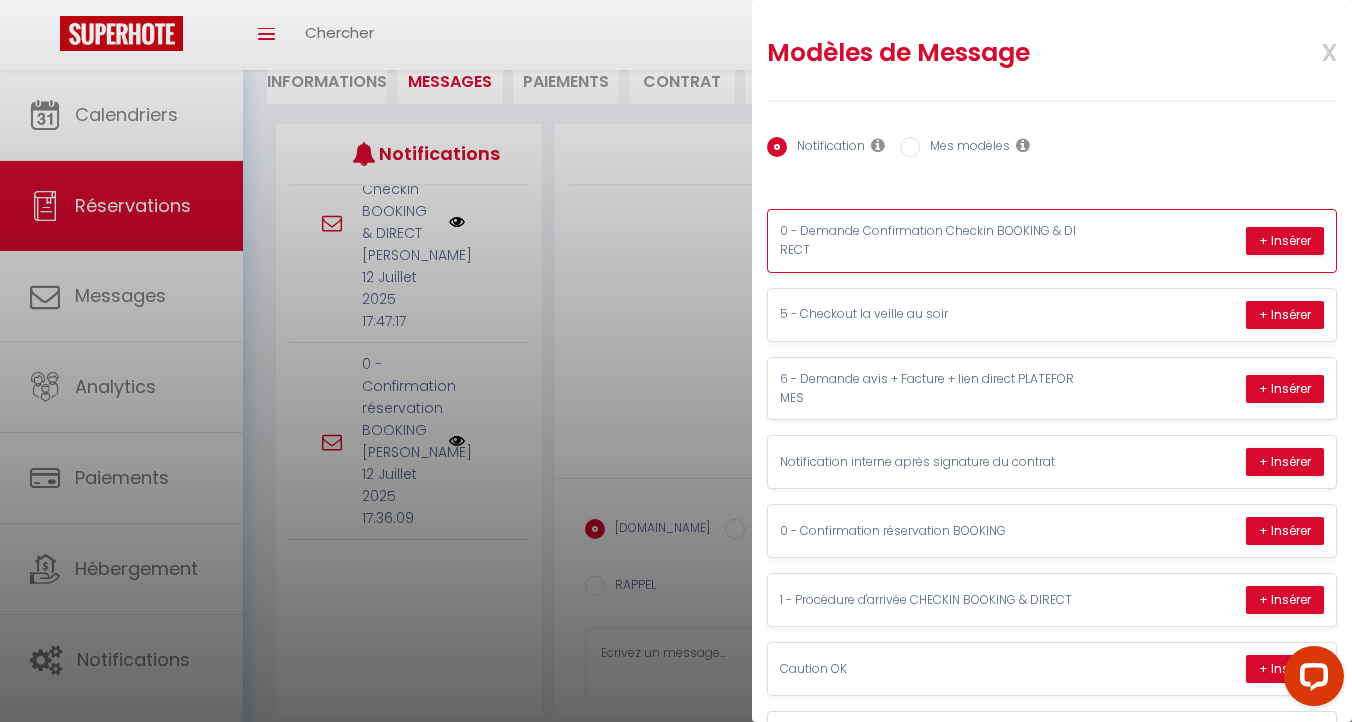 click on "0 - Demande Confirmation Checkin BOOKING & DIRECT   + Insérer" at bounding box center (1052, 241) 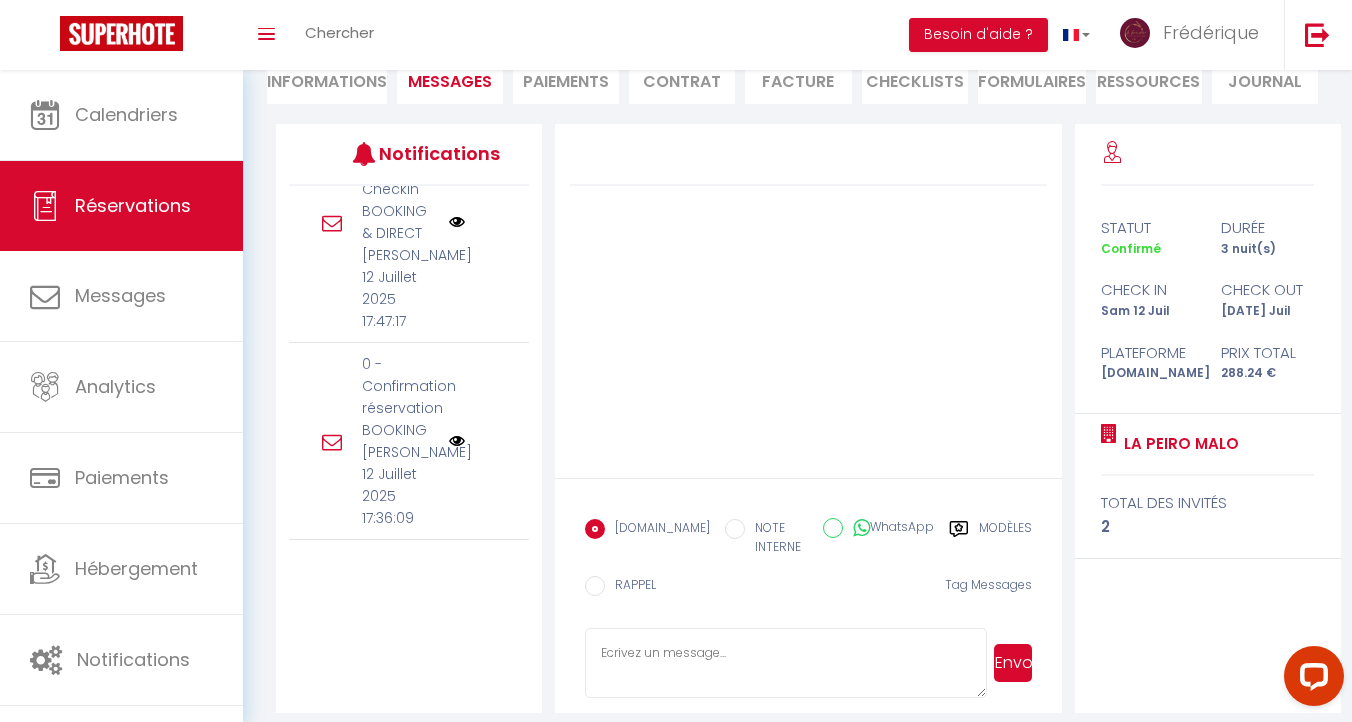 click on "Modèles" at bounding box center [1005, 539] 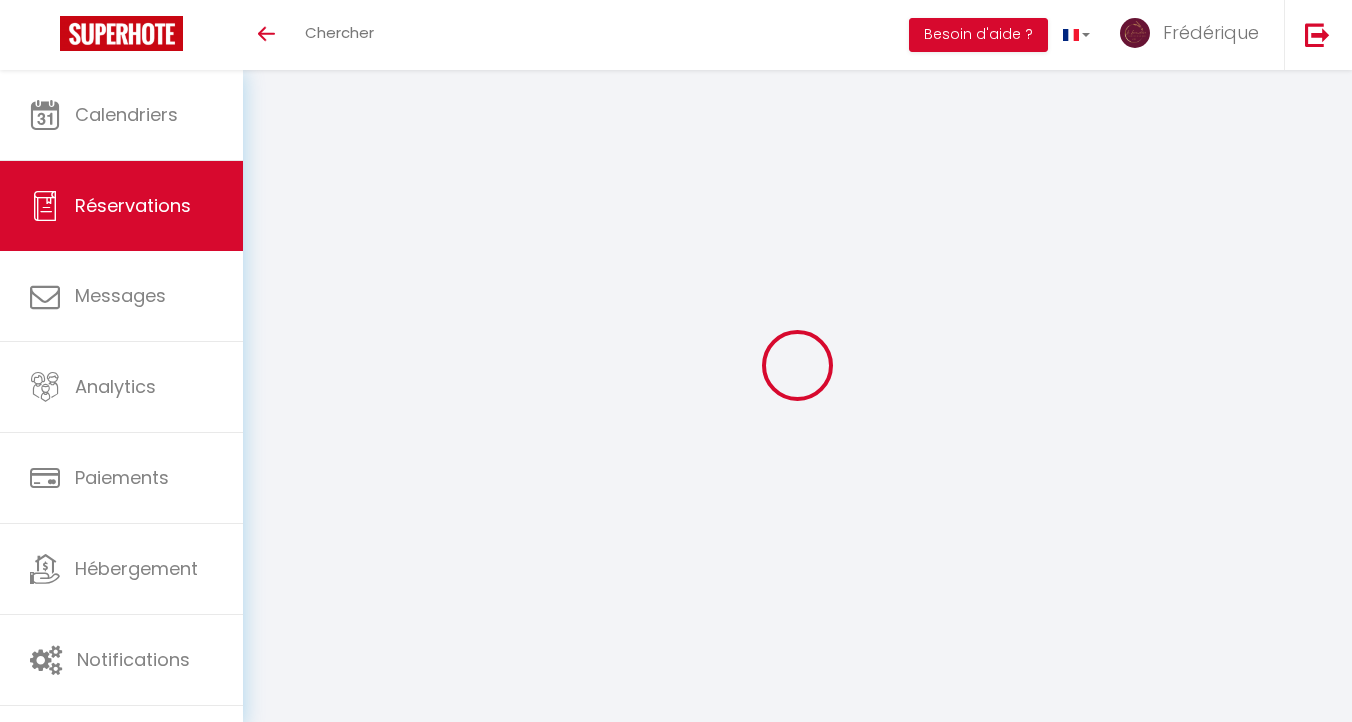 scroll, scrollTop: 70, scrollLeft: 0, axis: vertical 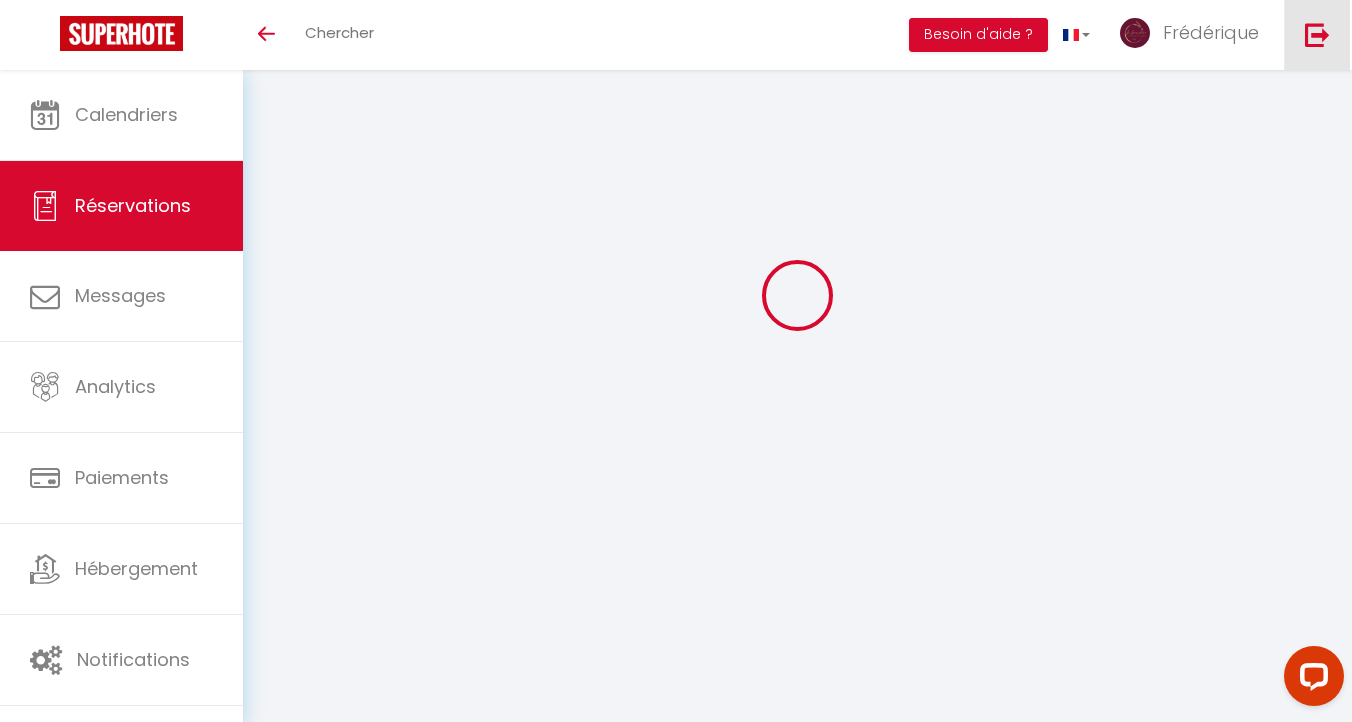 click at bounding box center [1317, 34] 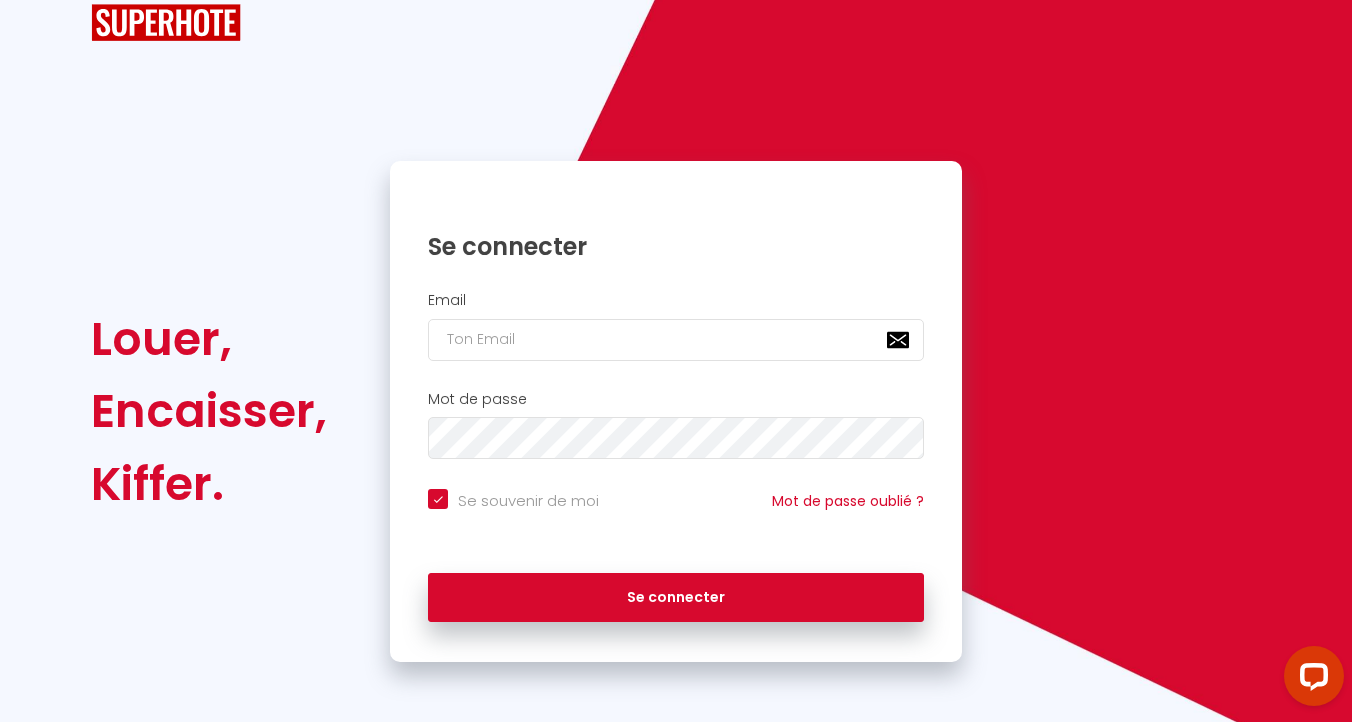 checkbox on "true" 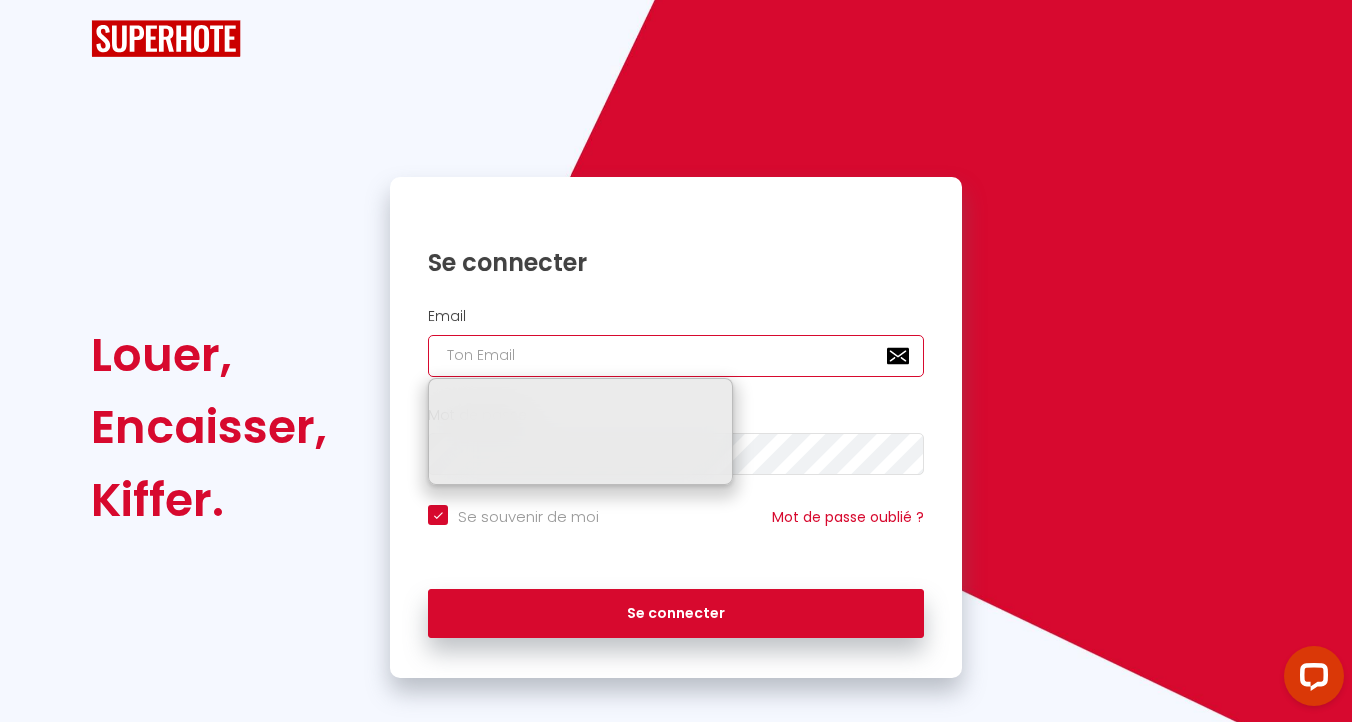 click at bounding box center [676, 356] 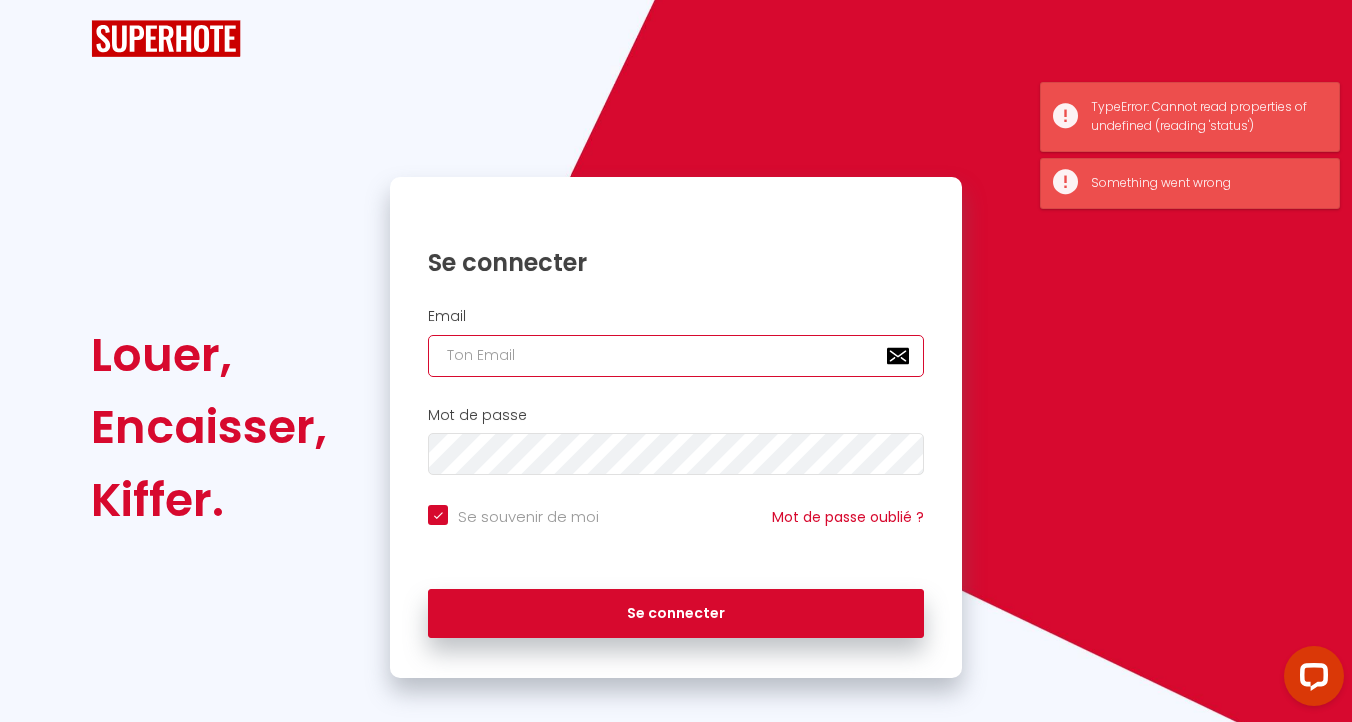 type on "[EMAIL_ADDRESS][DOMAIN_NAME]" 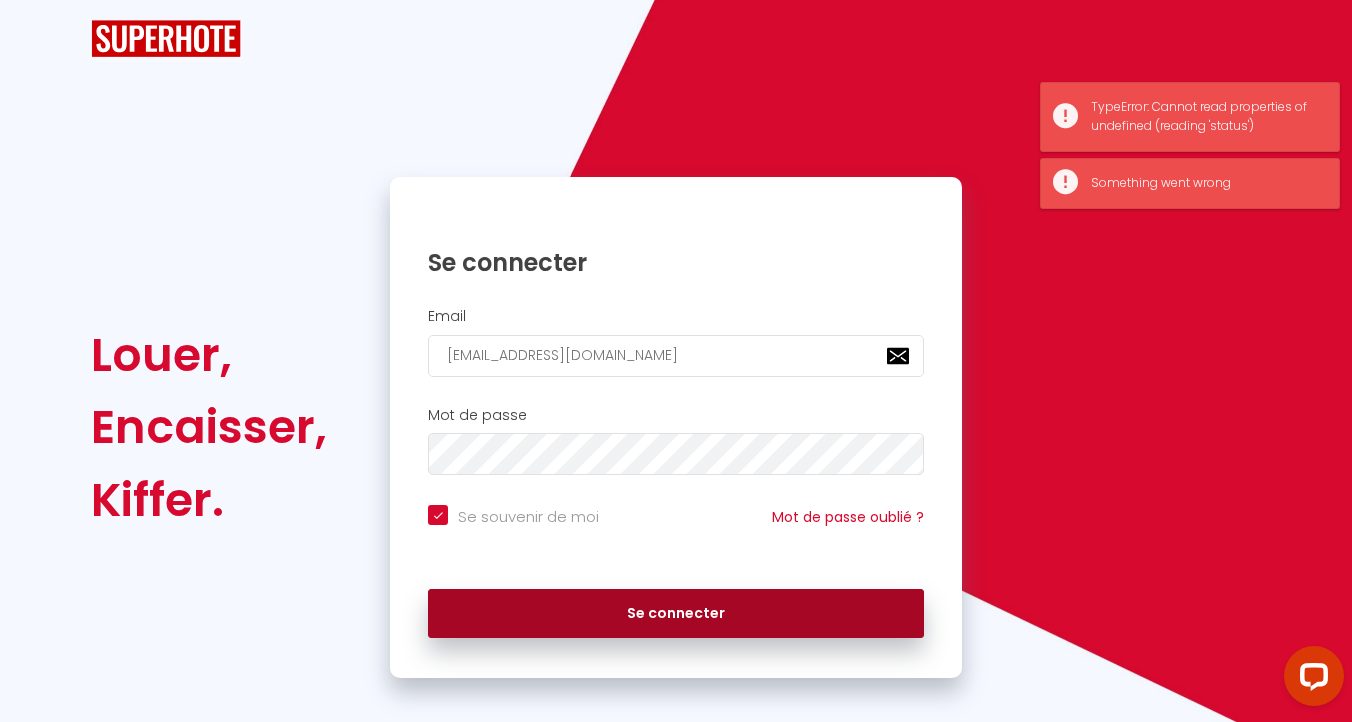 click on "Se connecter" at bounding box center [676, 614] 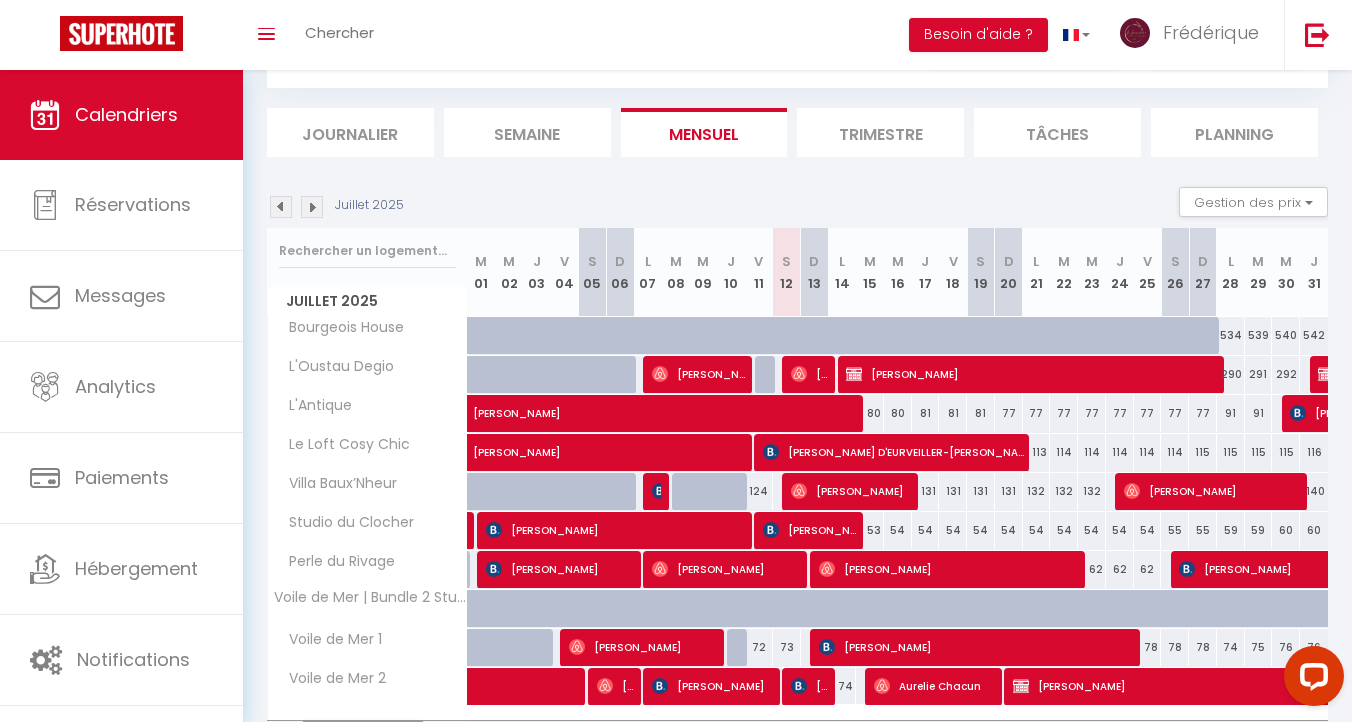 scroll, scrollTop: 216, scrollLeft: 0, axis: vertical 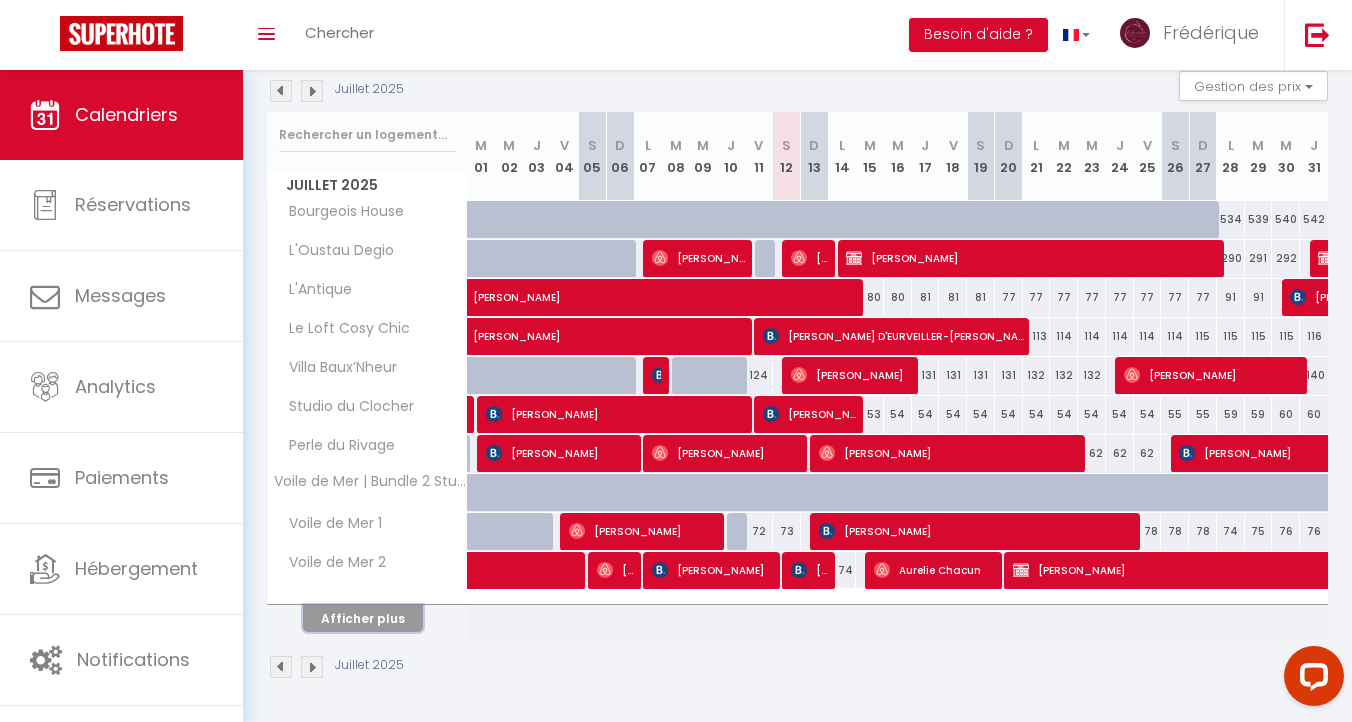 click on "Afficher plus" at bounding box center [363, 618] 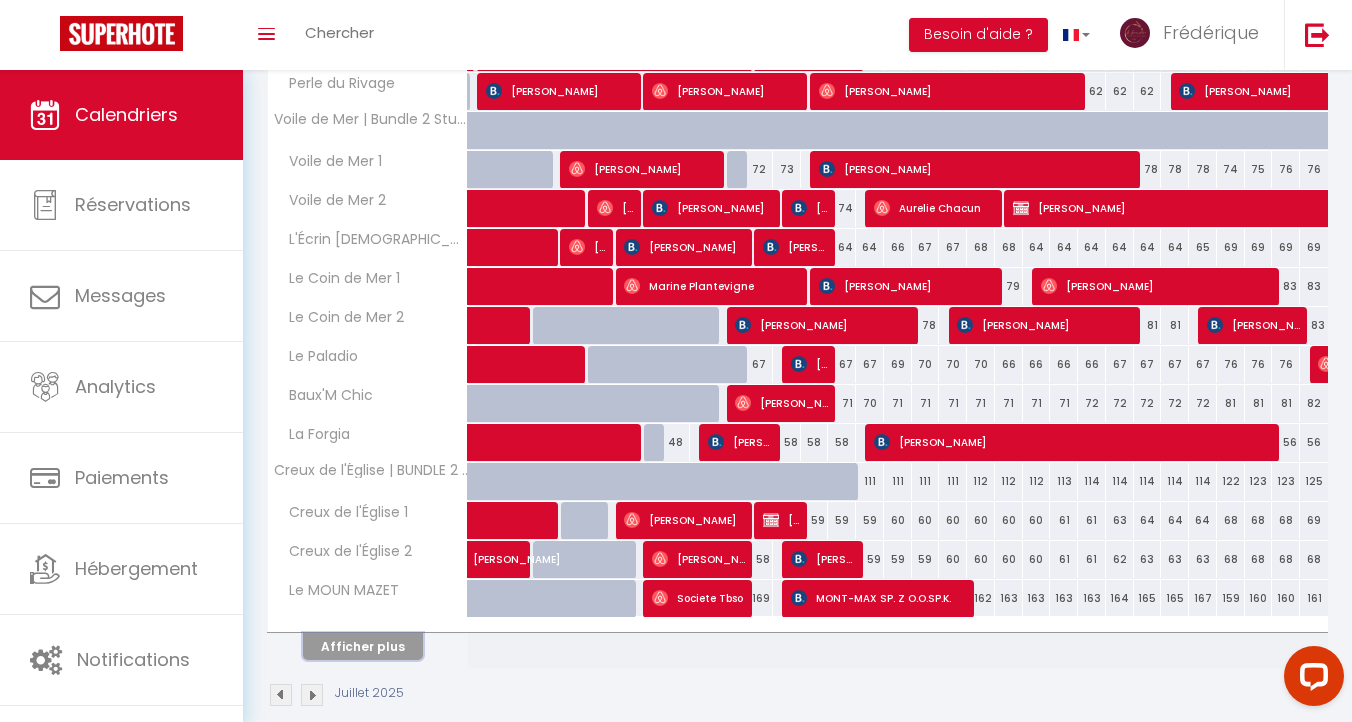 scroll, scrollTop: 606, scrollLeft: 0, axis: vertical 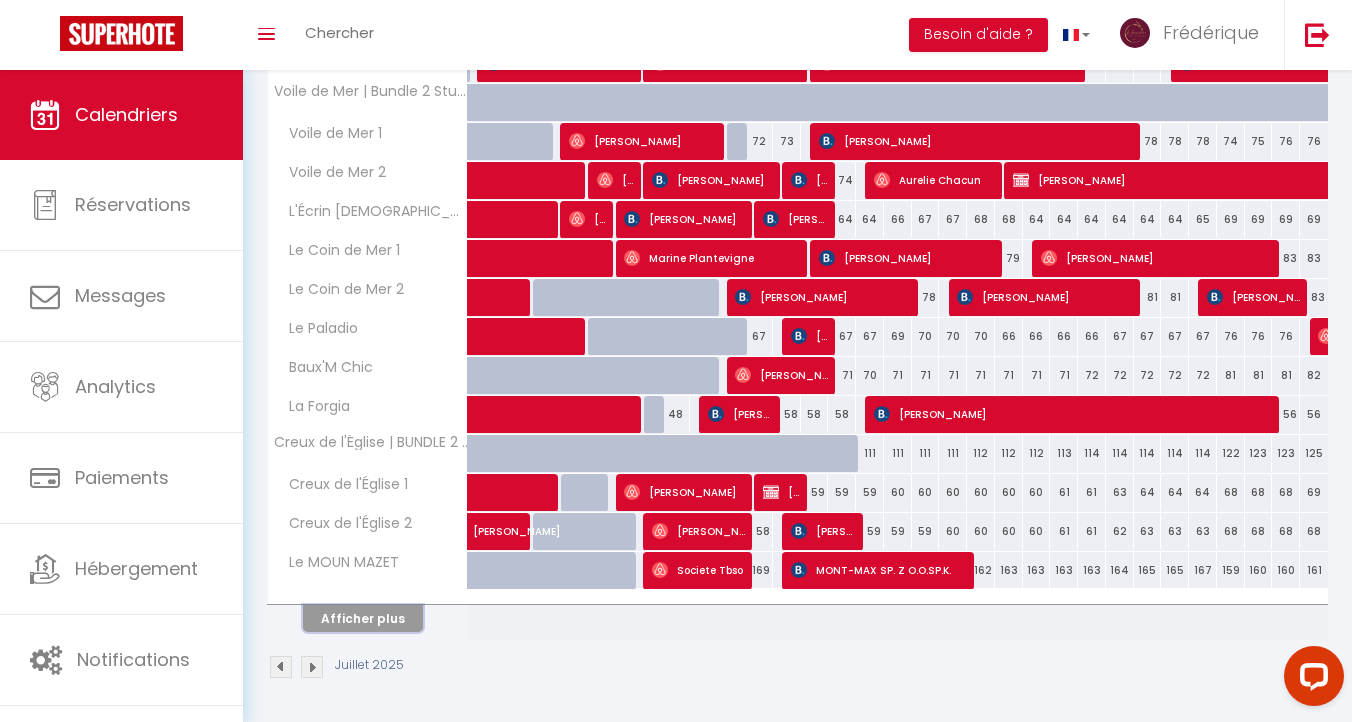 click on "Afficher plus" at bounding box center [363, 618] 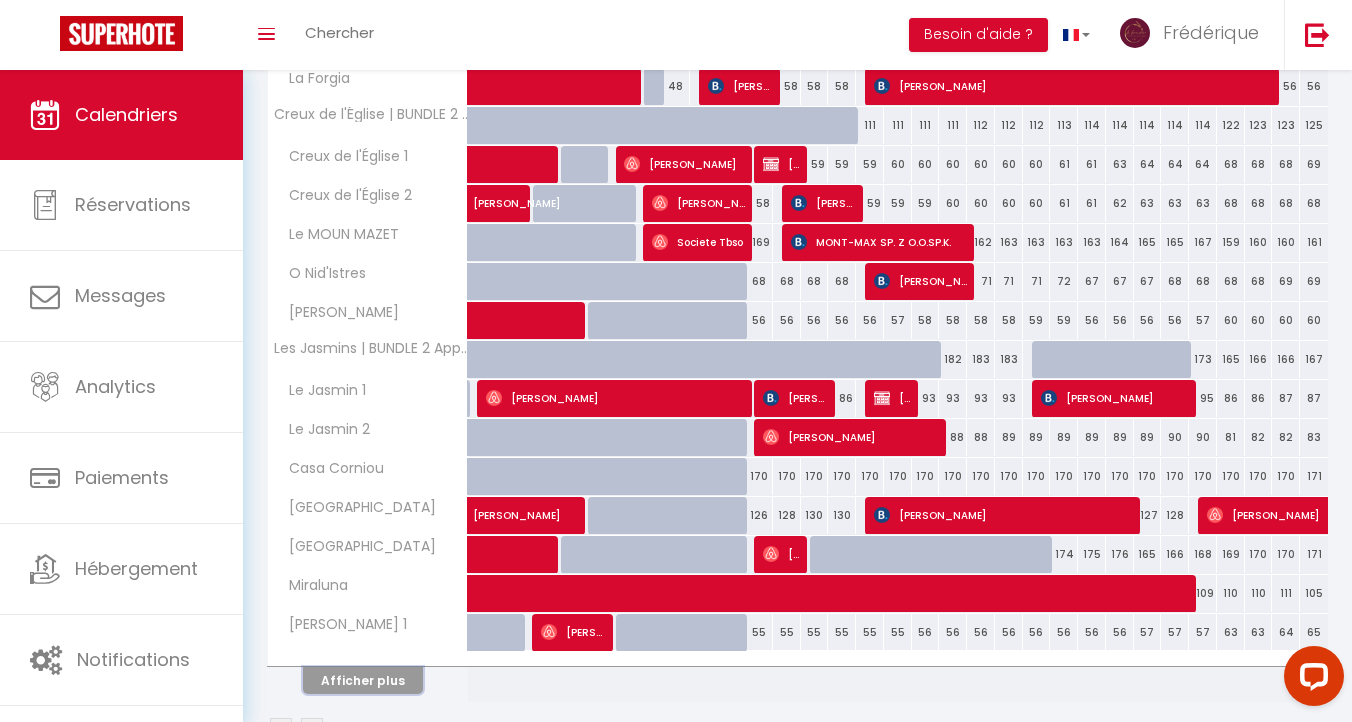 scroll, scrollTop: 996, scrollLeft: 0, axis: vertical 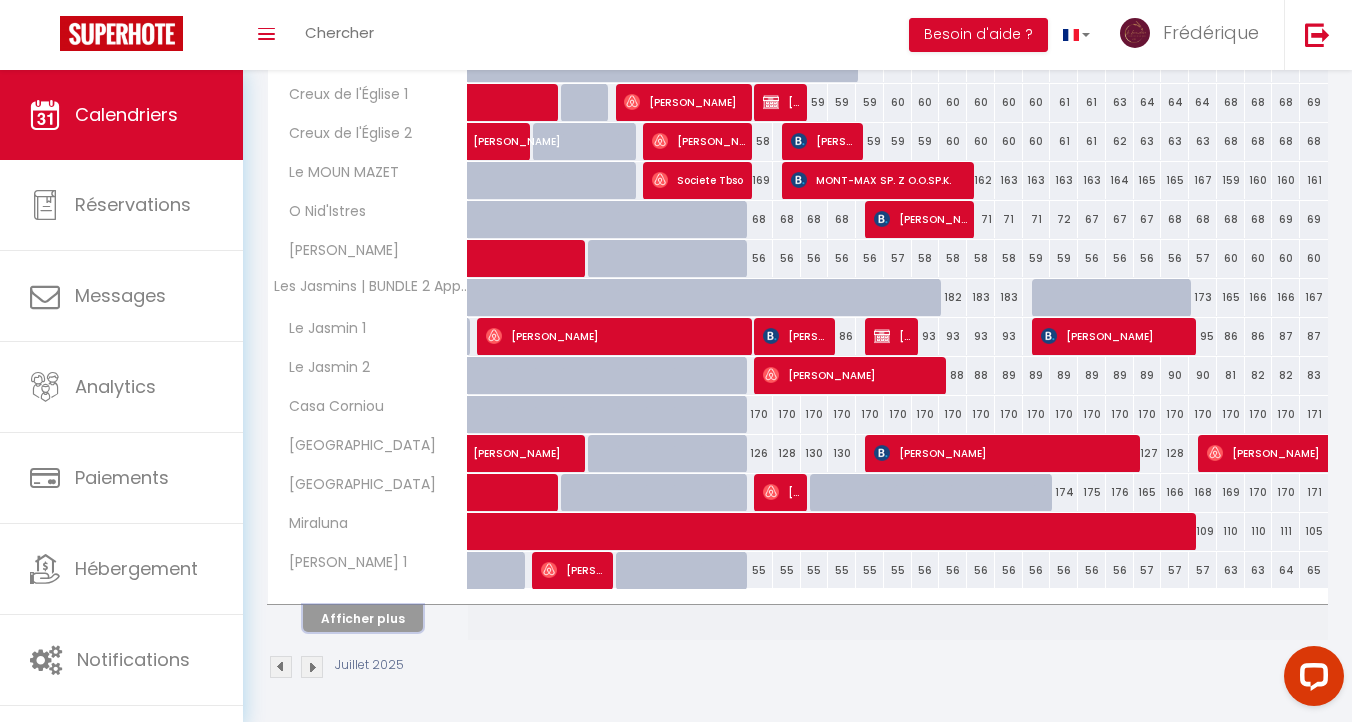 click on "Afficher plus" at bounding box center [363, 618] 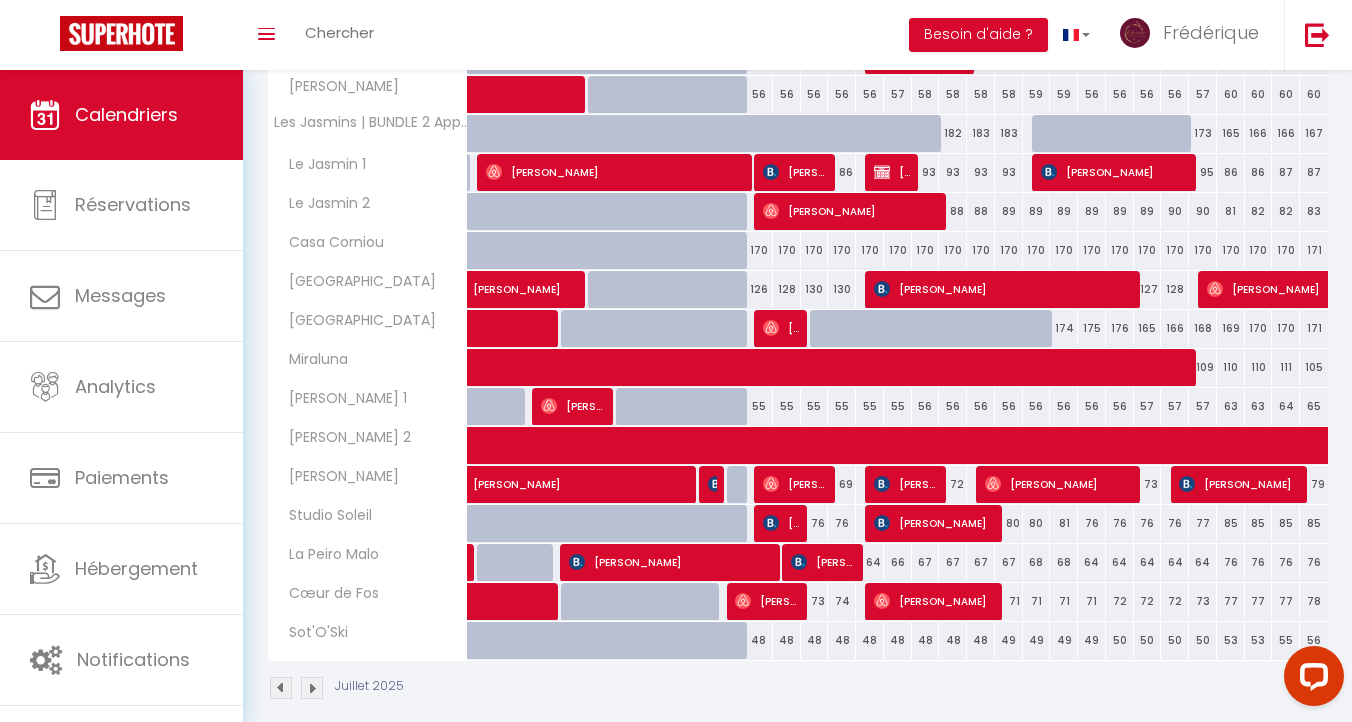 scroll, scrollTop: 1181, scrollLeft: 0, axis: vertical 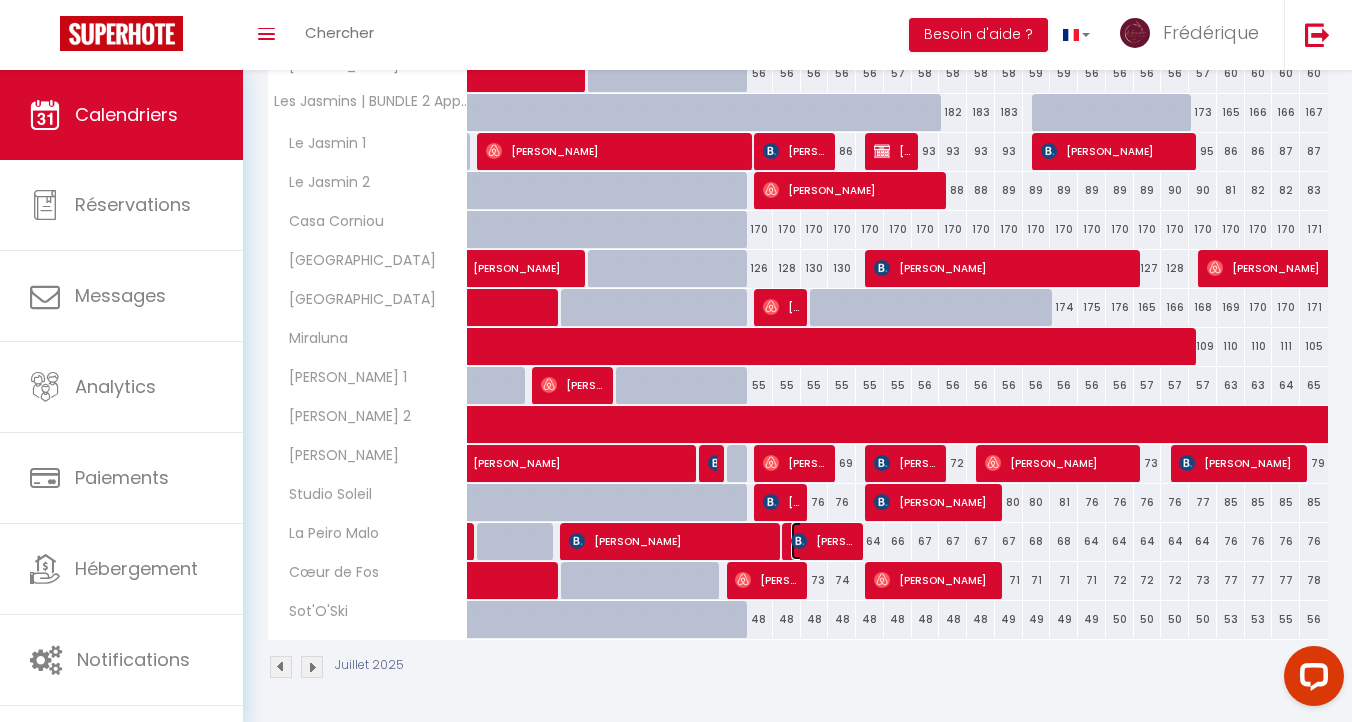 click on "[PERSON_NAME]" at bounding box center [823, 541] 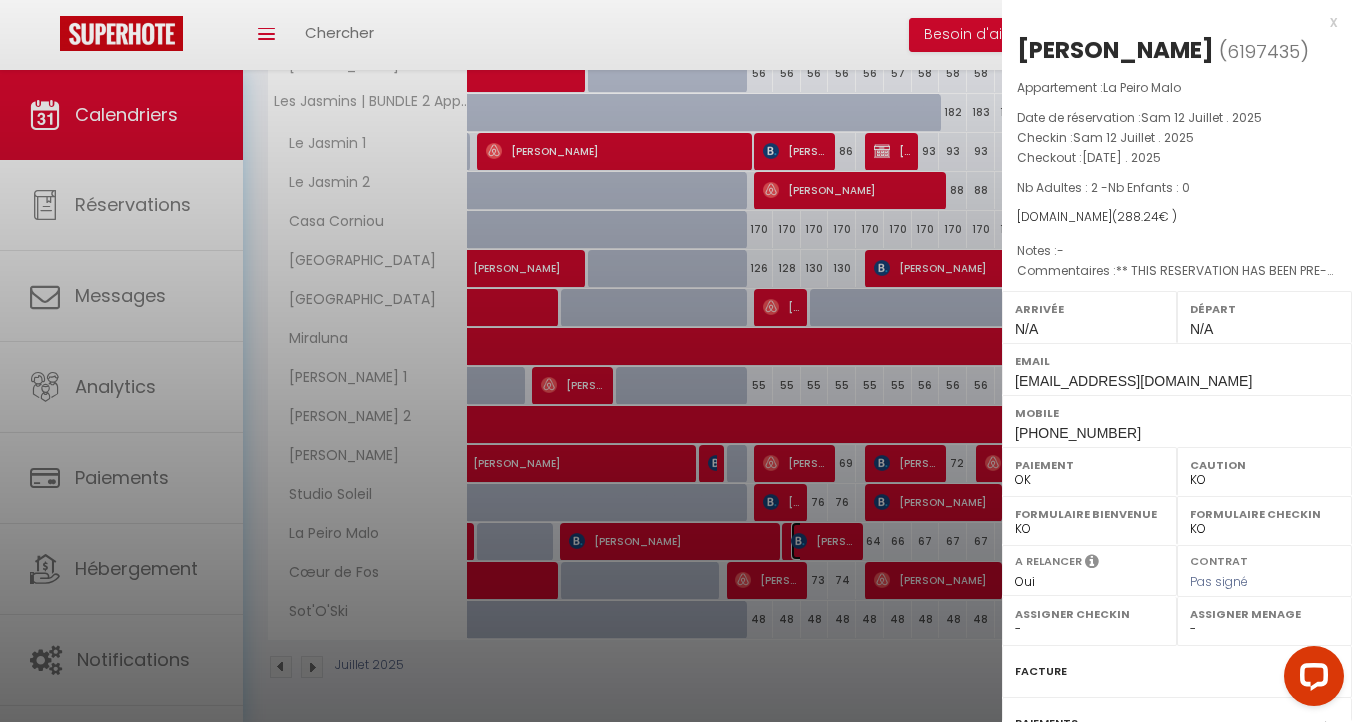 select on "31926" 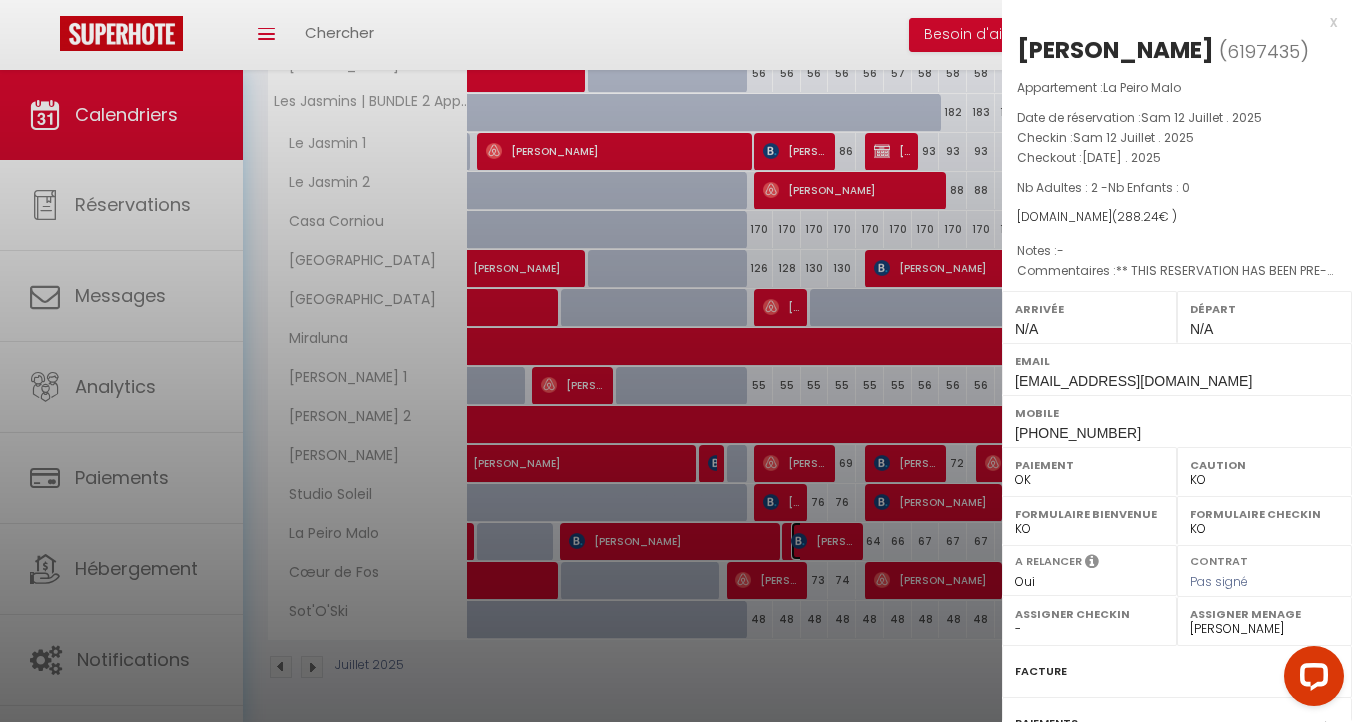 scroll, scrollTop: 210, scrollLeft: 0, axis: vertical 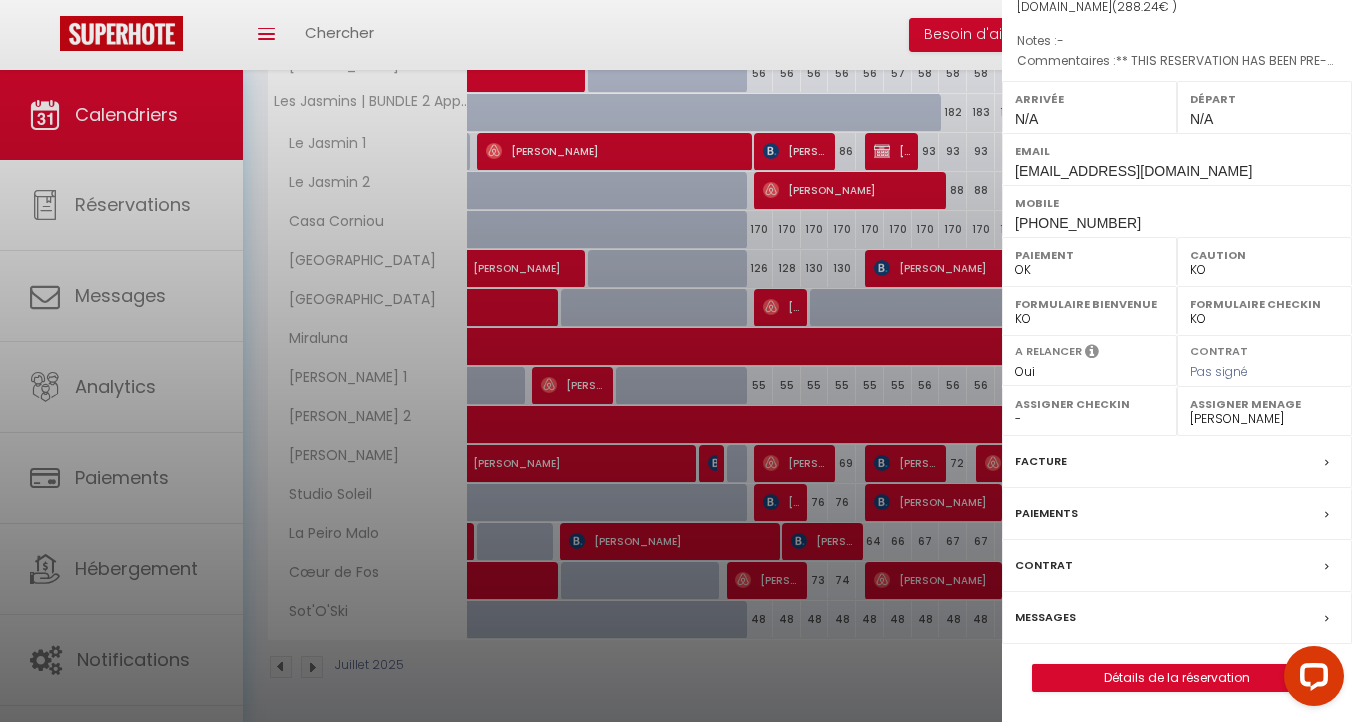 click on "Messages" at bounding box center (1177, 618) 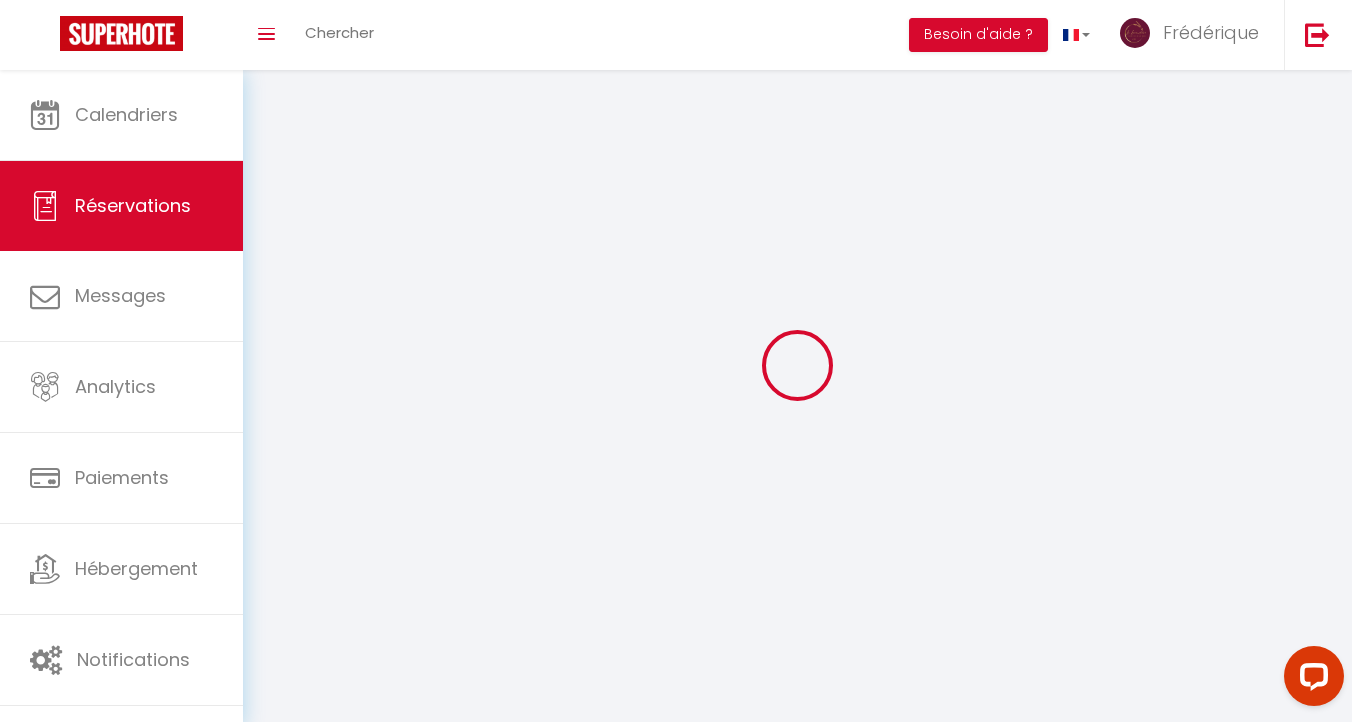 select 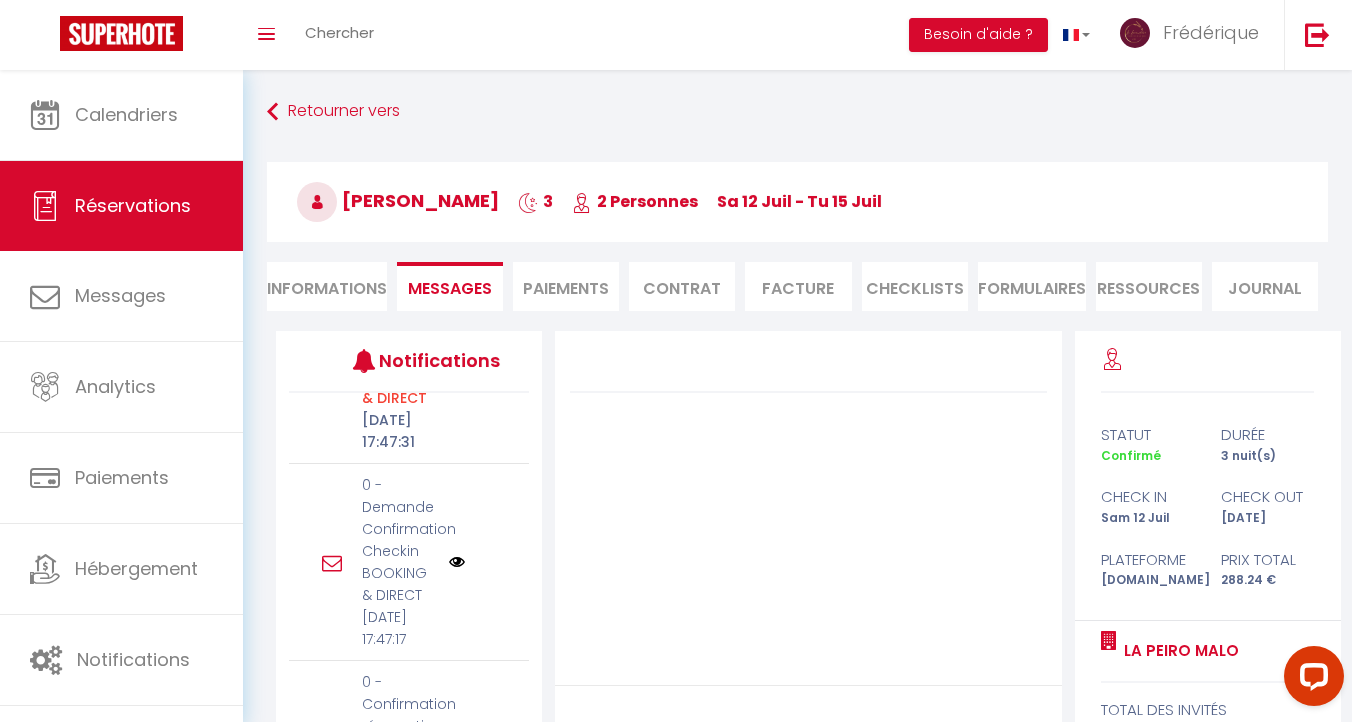 scroll, scrollTop: 647, scrollLeft: 0, axis: vertical 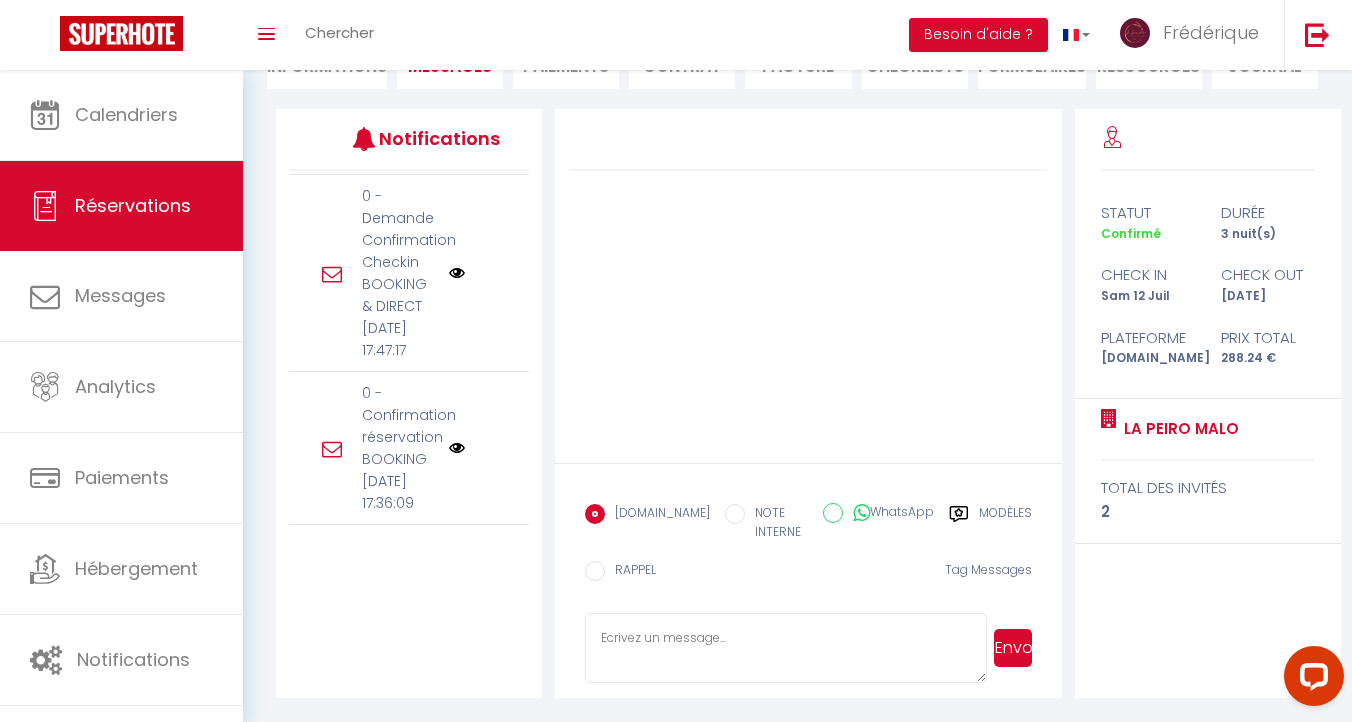 click on "Modèles" at bounding box center [1005, 524] 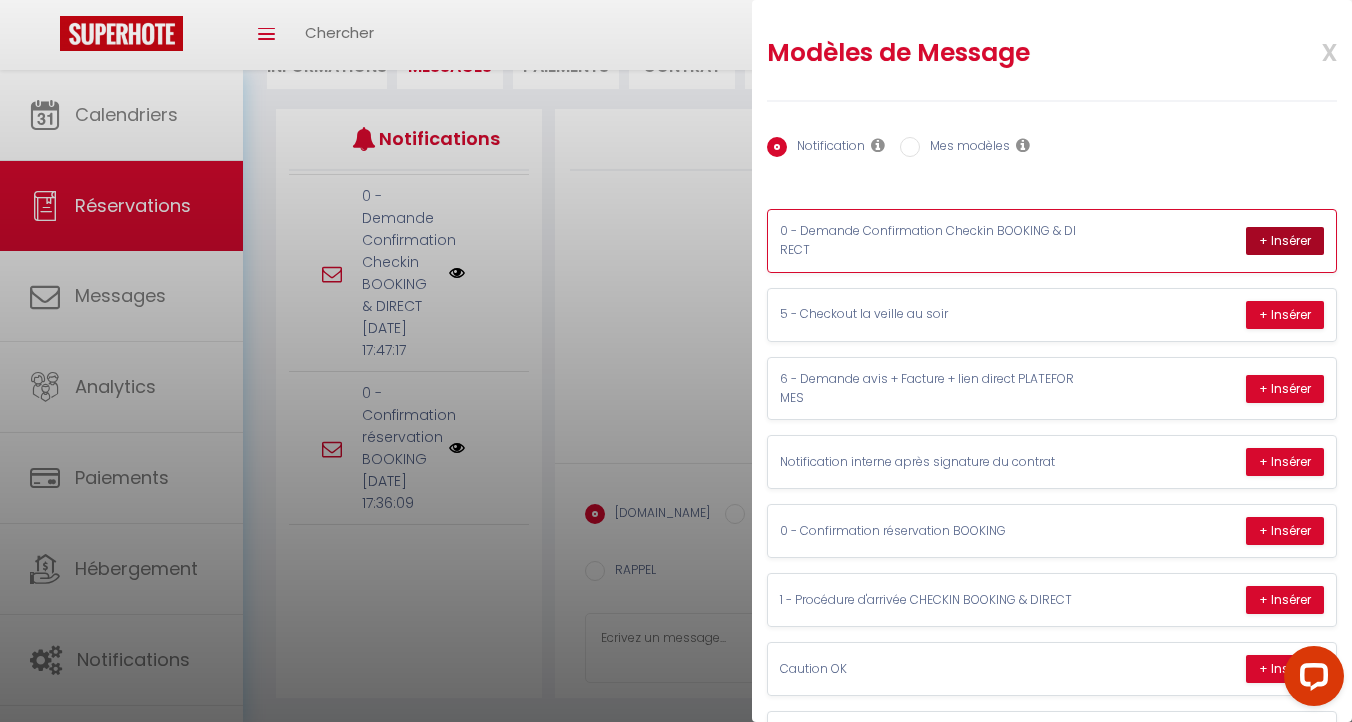 click on "+ Insérer" at bounding box center (1285, 241) 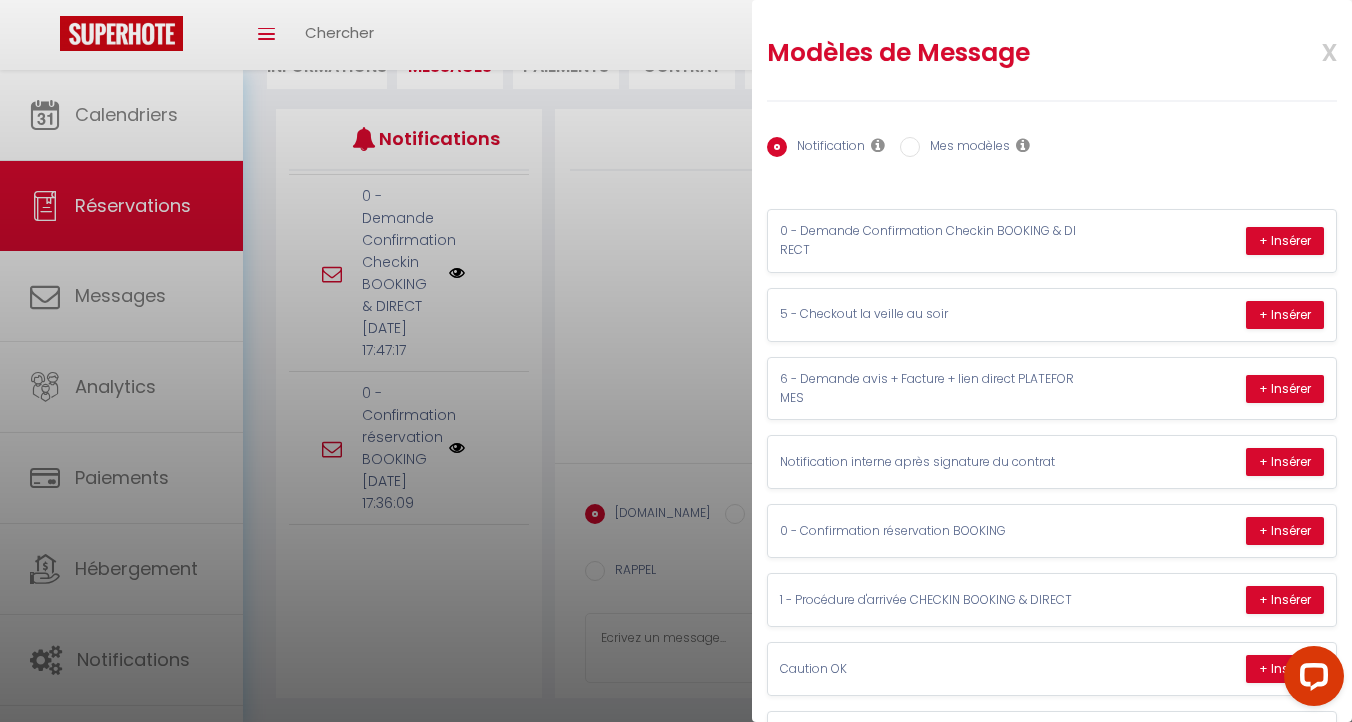 click on "x" at bounding box center (1305, 50) 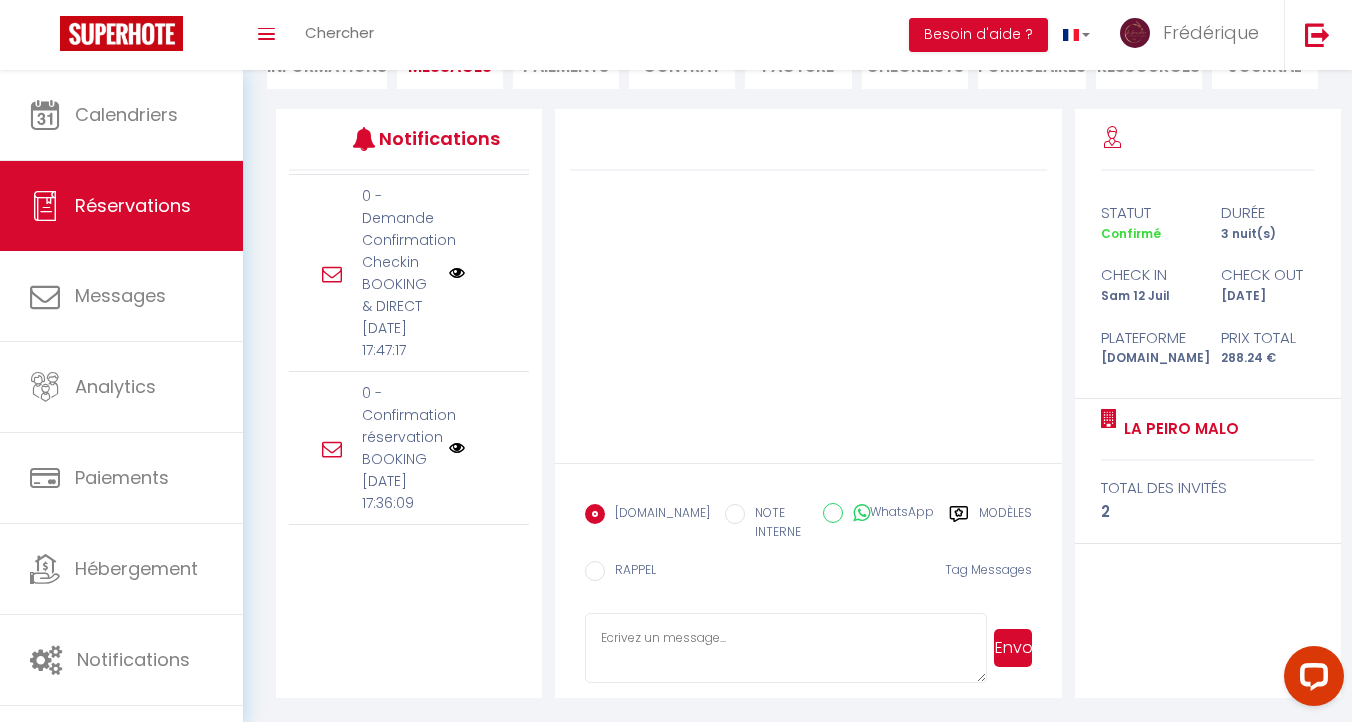 click at bounding box center [786, 648] 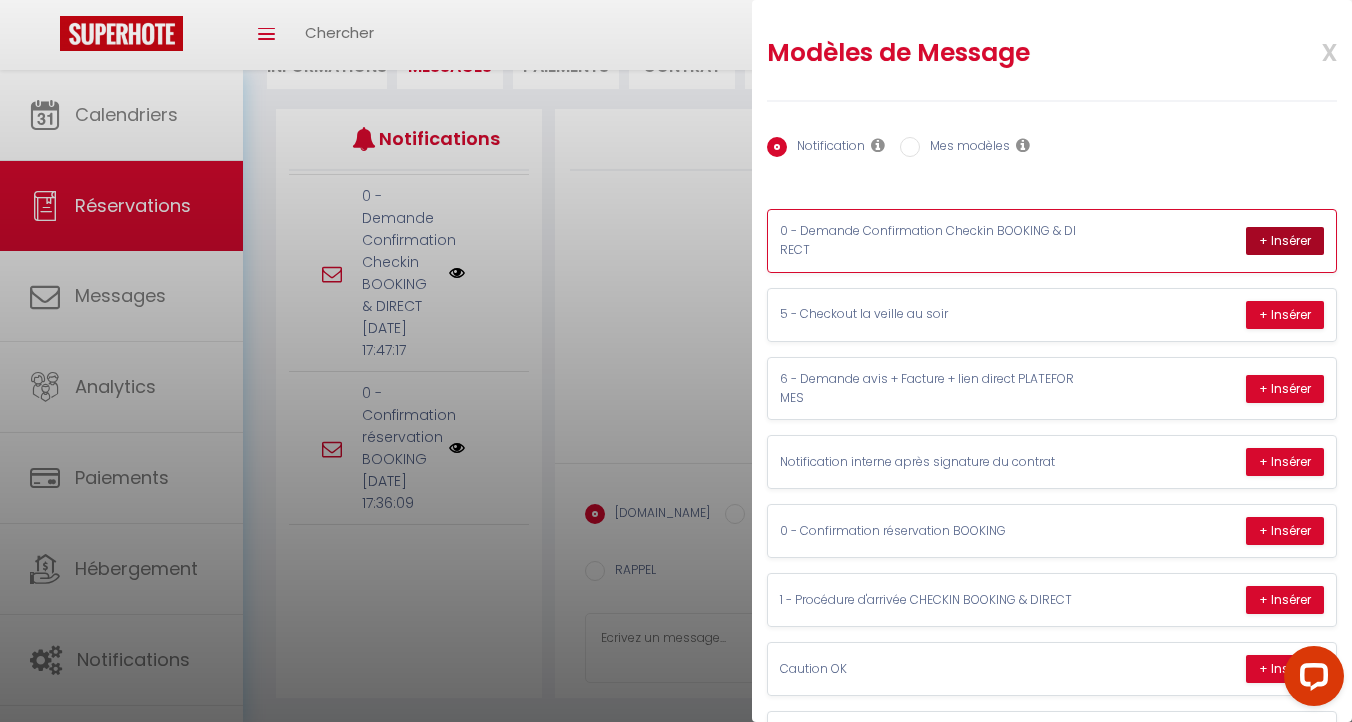 click on "+ Insérer" at bounding box center [1285, 241] 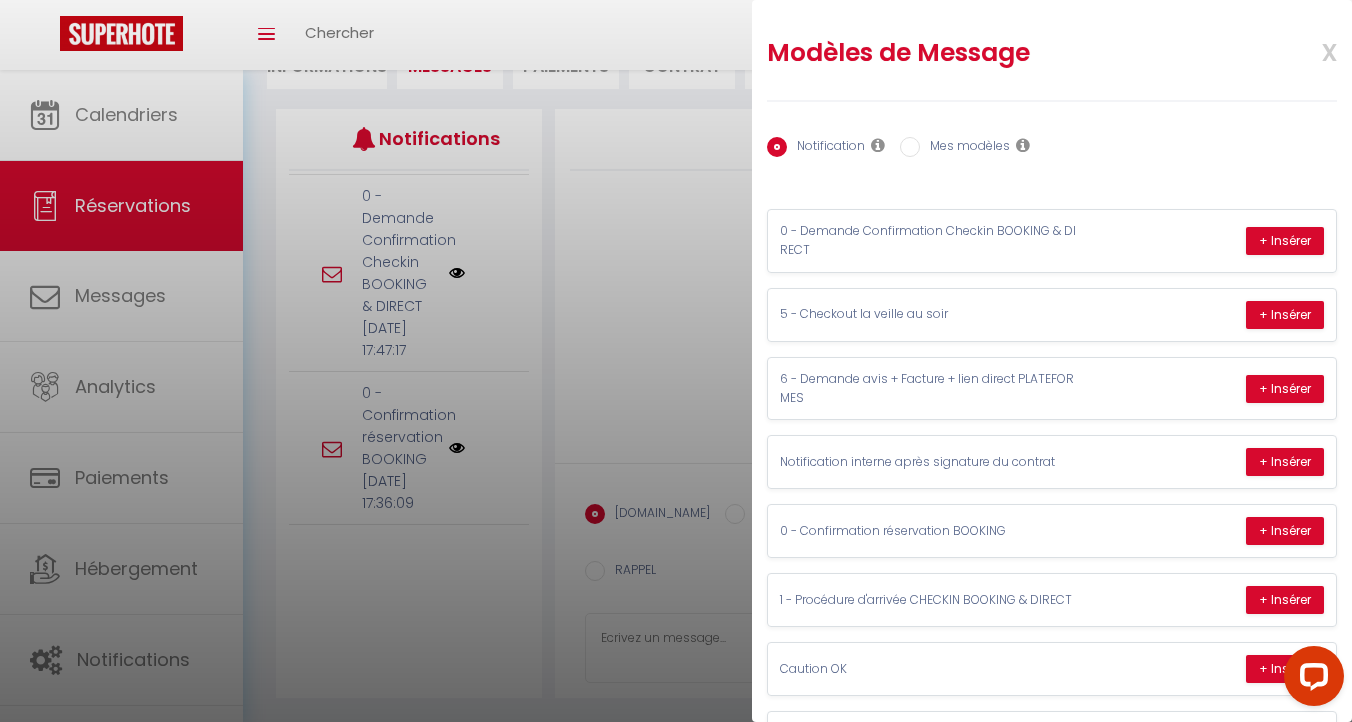 click on "x" at bounding box center [1305, 50] 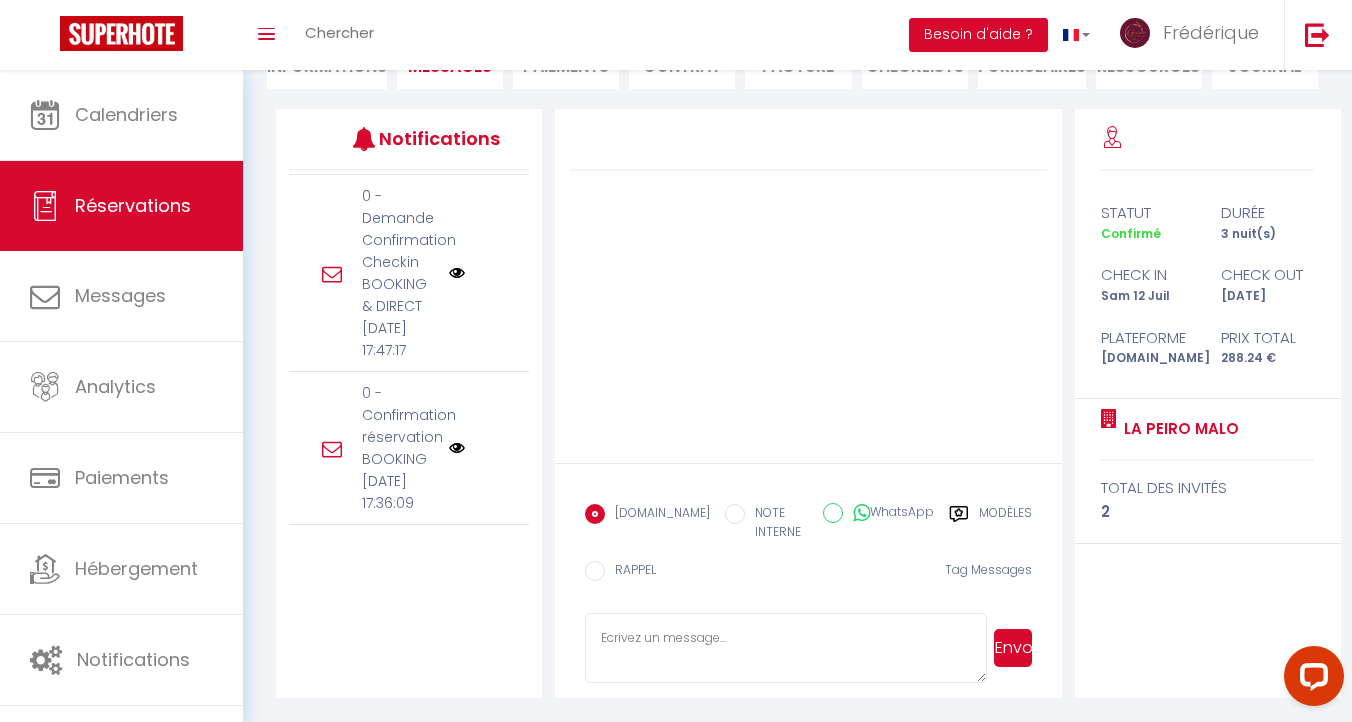scroll, scrollTop: 0, scrollLeft: 0, axis: both 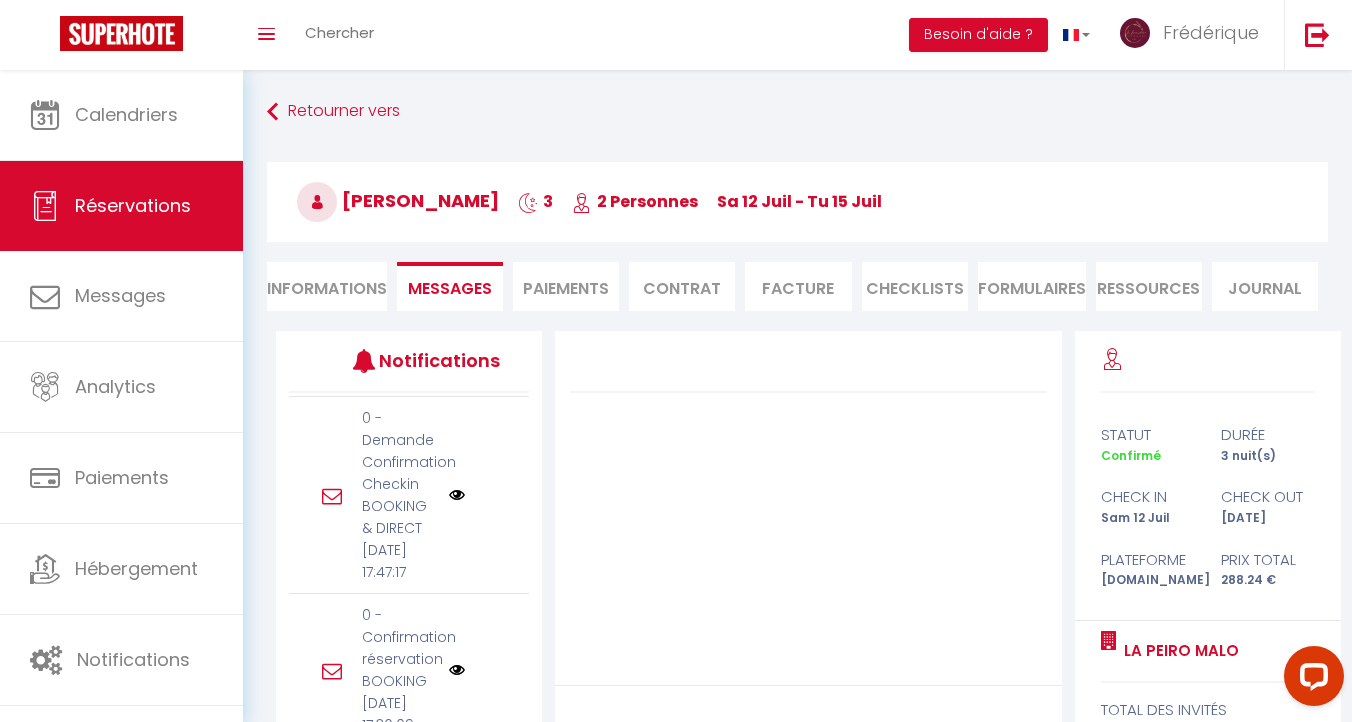 click on "Paiements" at bounding box center (566, 286) 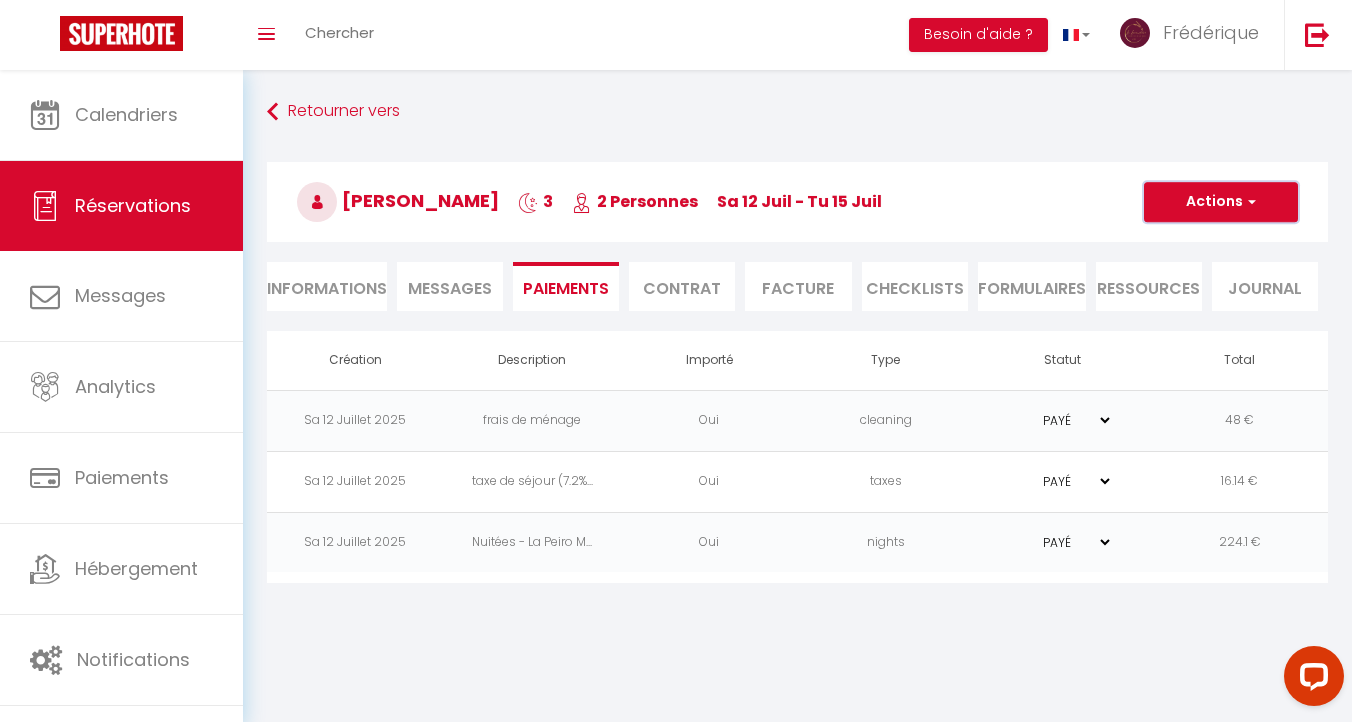 click at bounding box center [1249, 202] 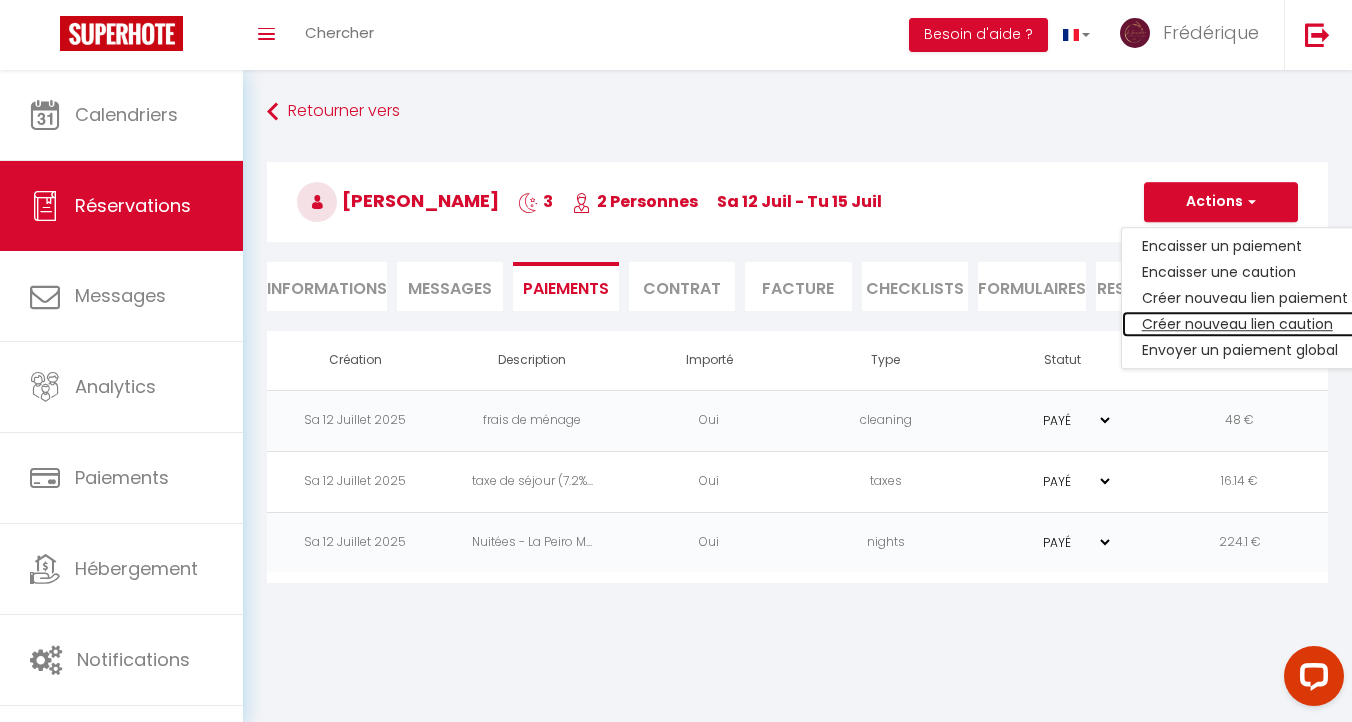 click on "Créer nouveau lien caution" at bounding box center [1245, 324] 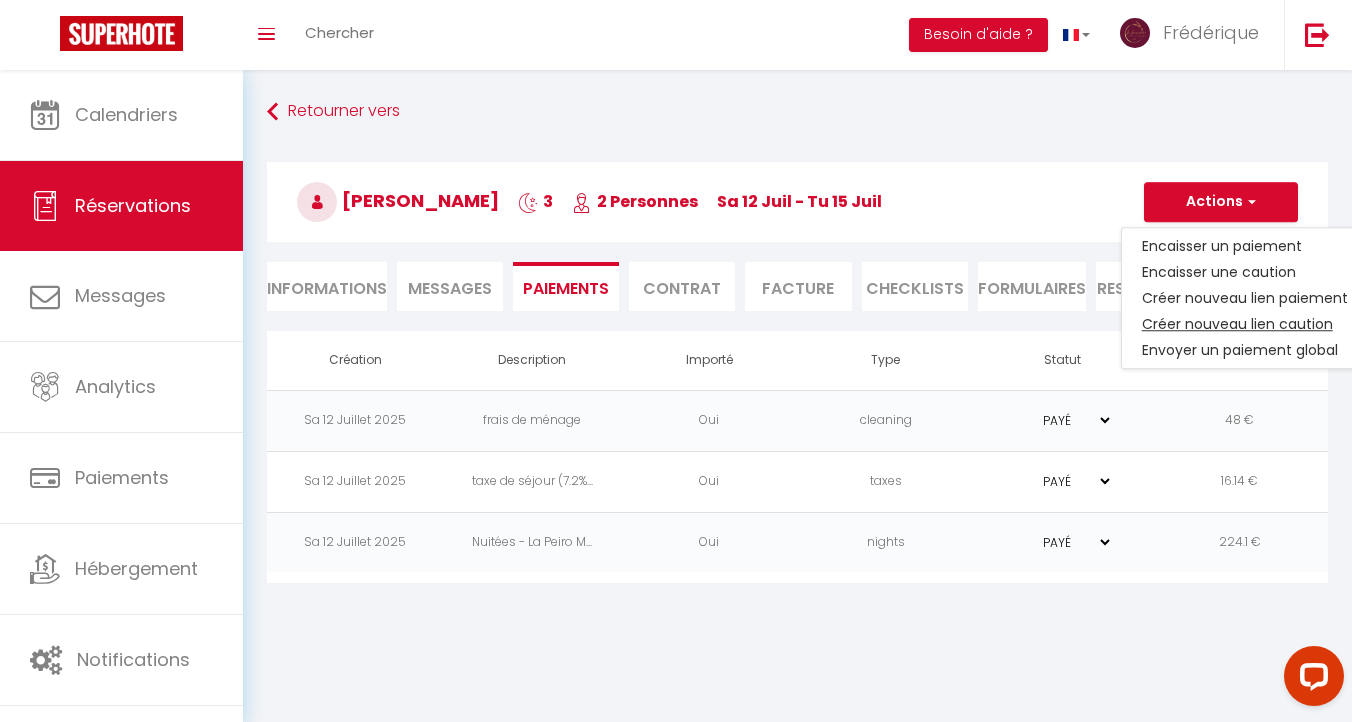 select on "nights" 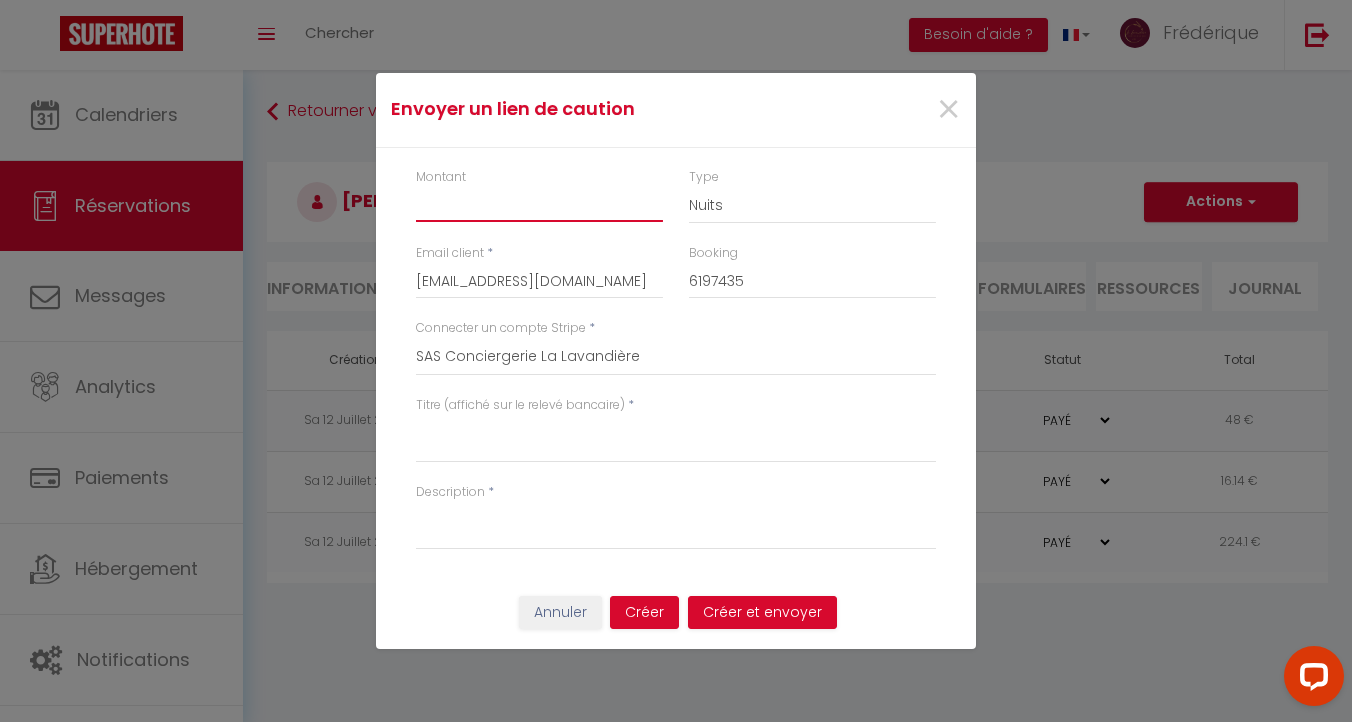 click on "Montant" at bounding box center (539, 204) 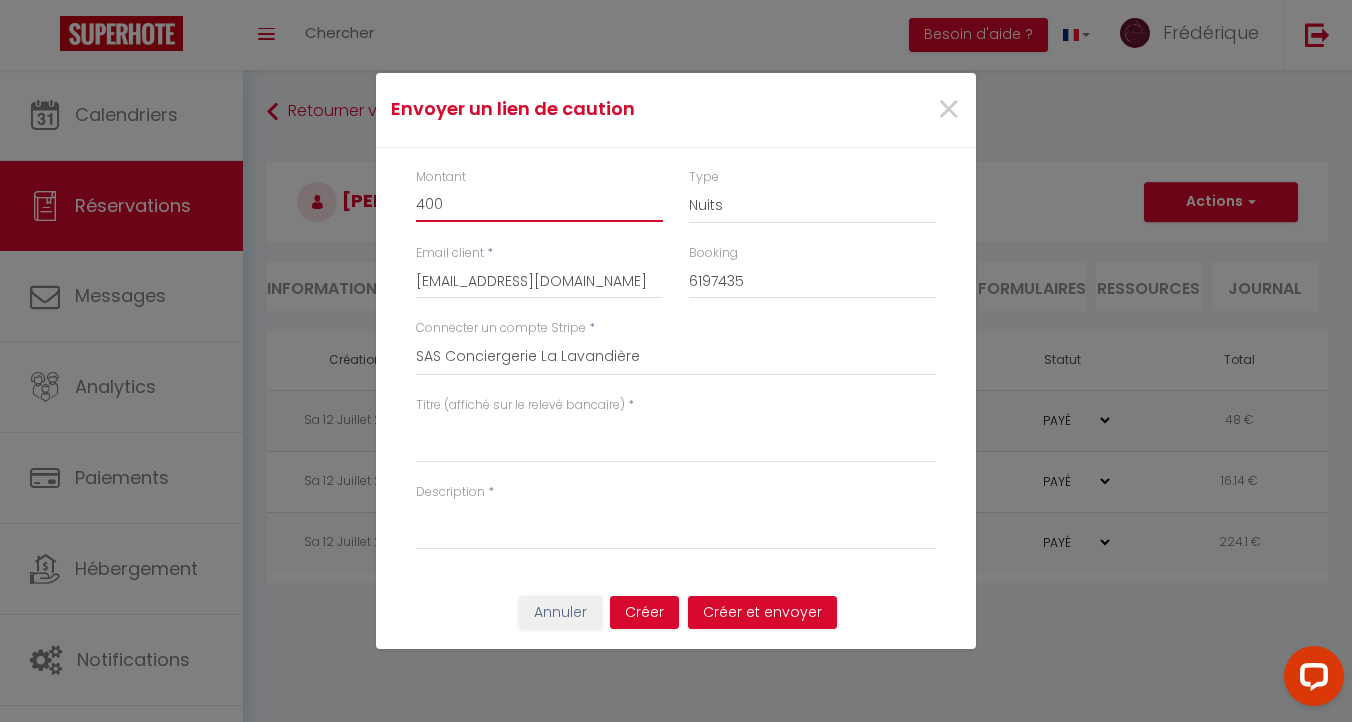 type on "400" 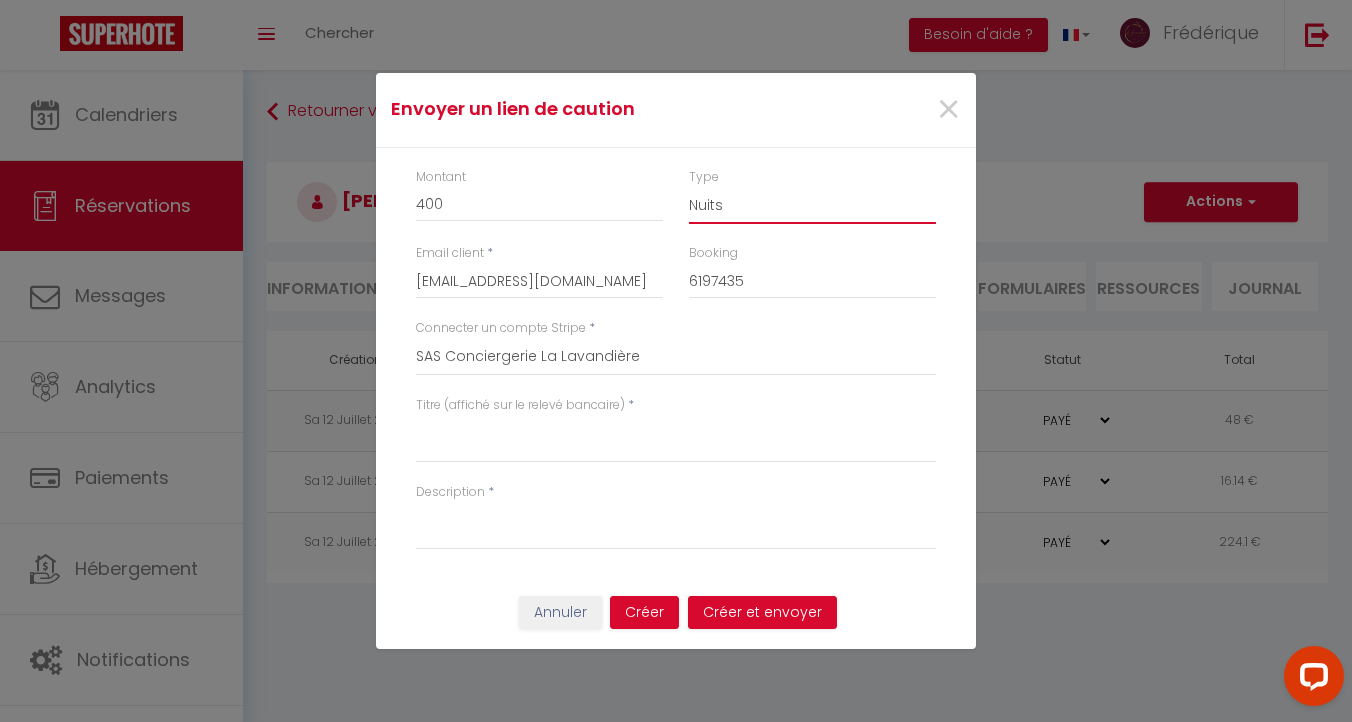 click on "Nuits   Frais de ménage   Taxe de séjour   [GEOGRAPHIC_DATA]" at bounding box center (812, 205) 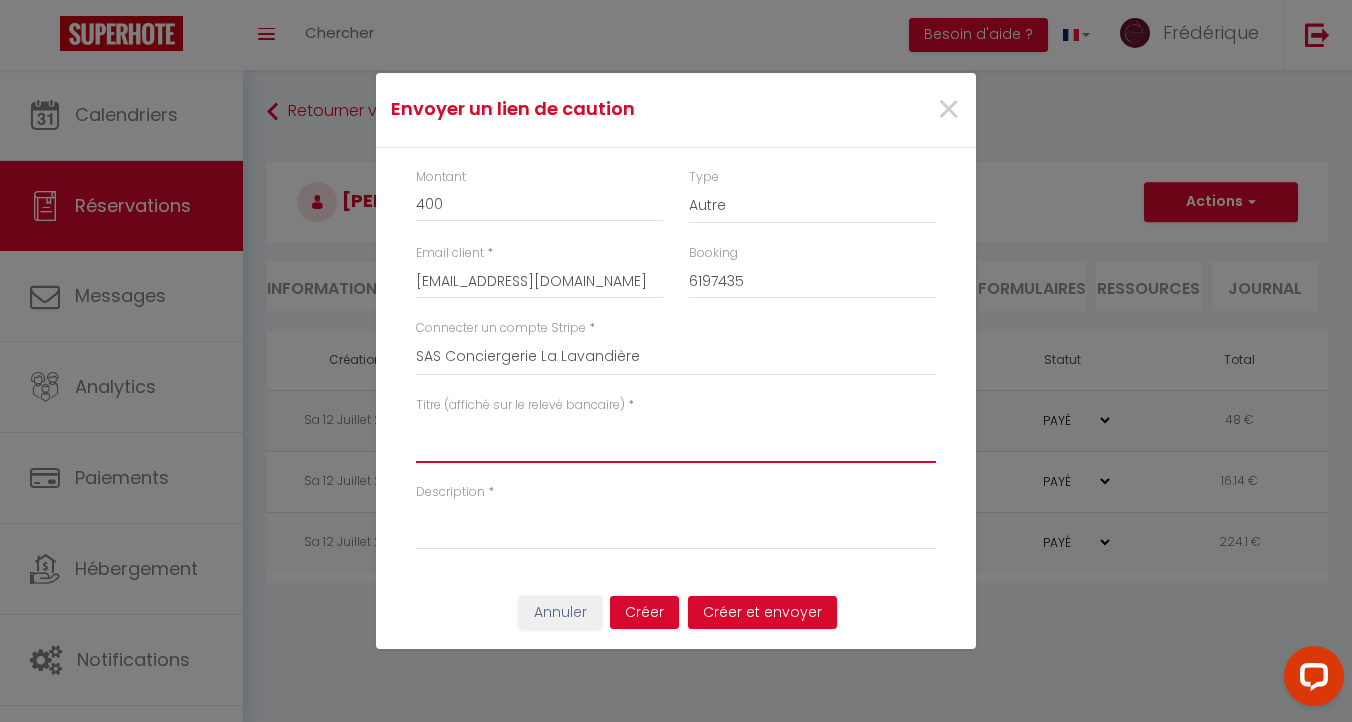 click on "Titre (affiché sur le relevé bancaire)" at bounding box center [676, 439] 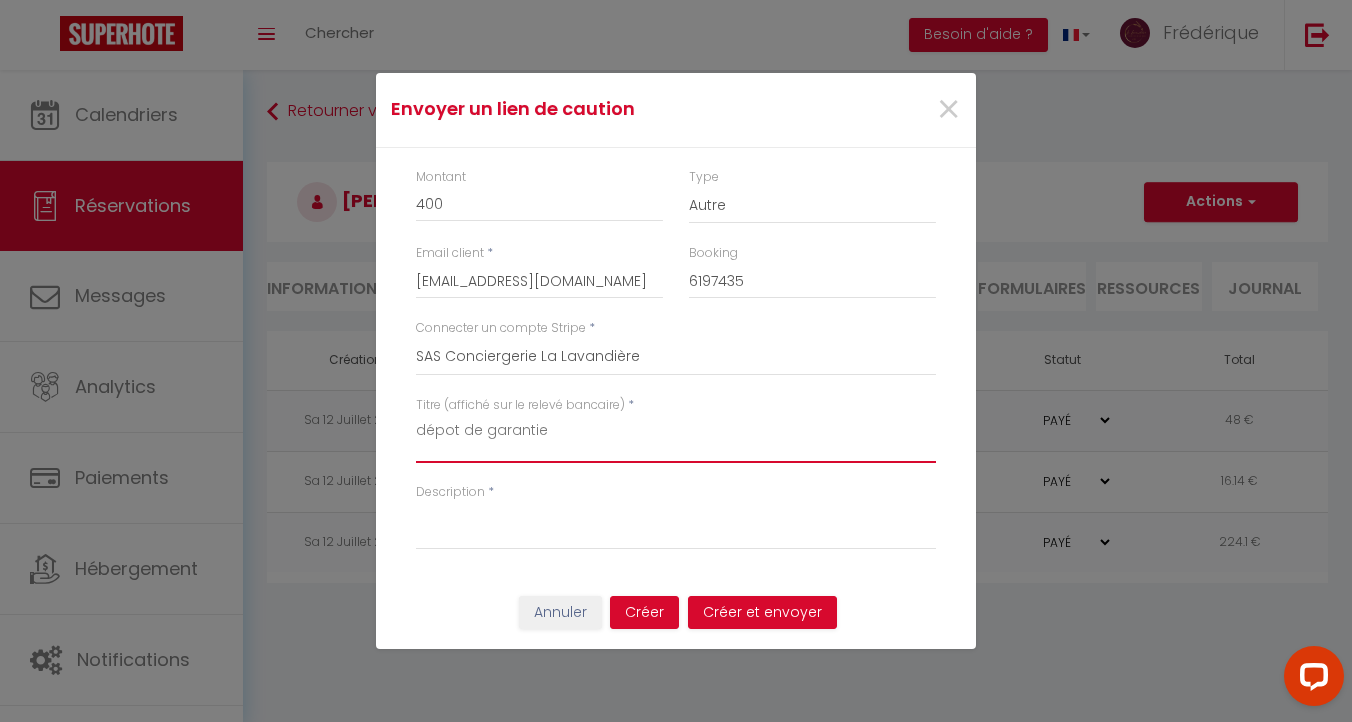 drag, startPoint x: 547, startPoint y: 428, endPoint x: 365, endPoint y: 411, distance: 182.79224 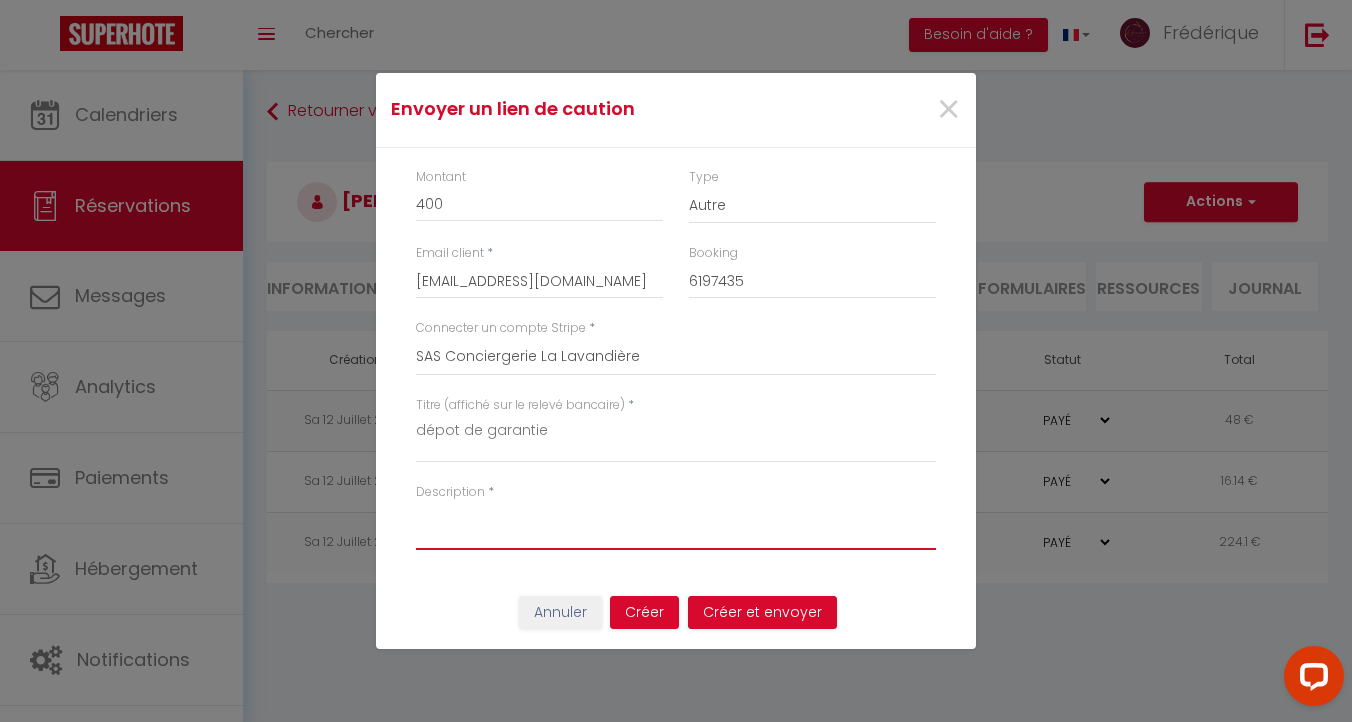 click on "Description" at bounding box center (676, 526) 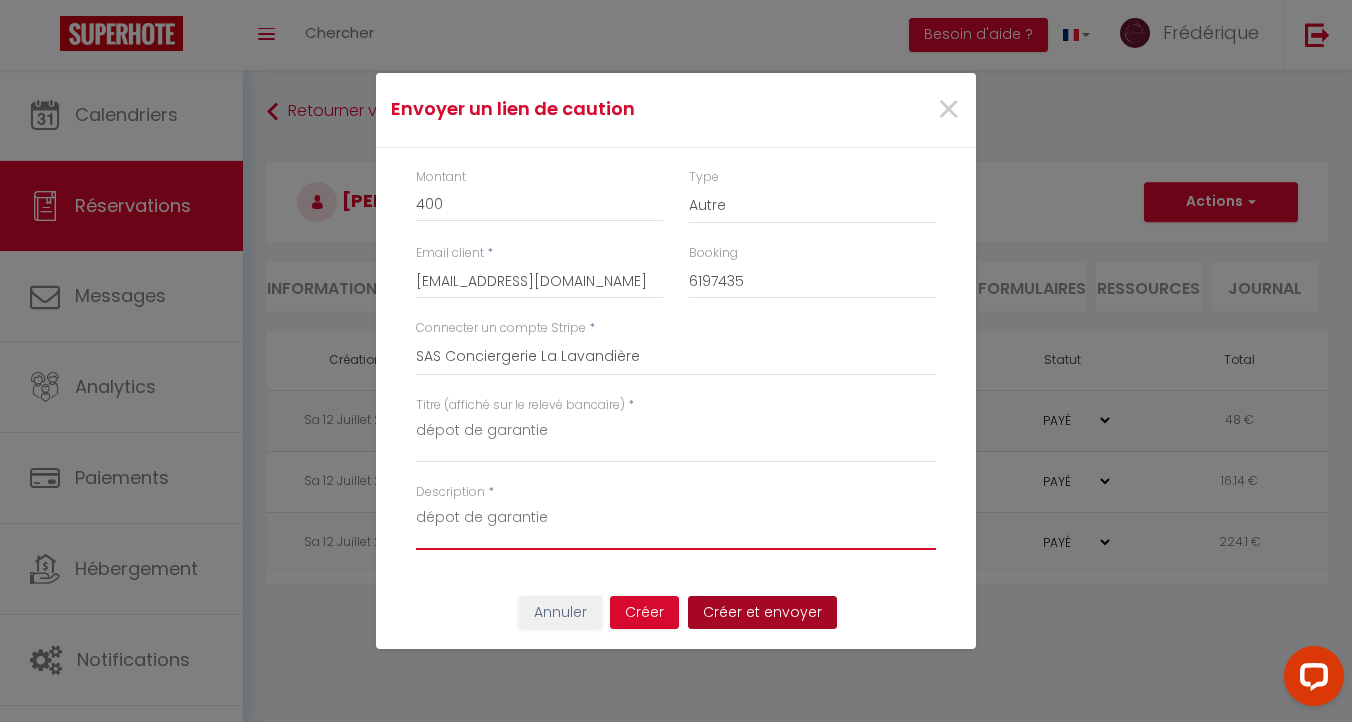 type on "dépot de garantie" 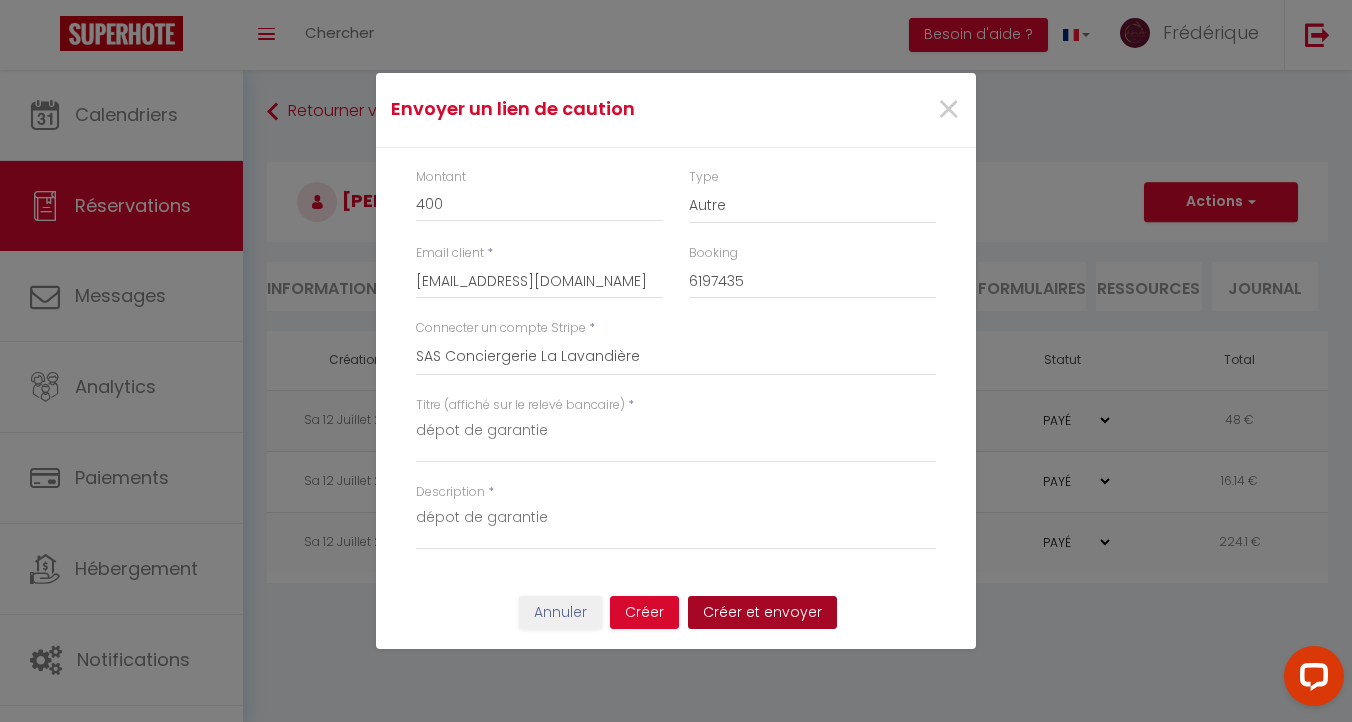 click on "Créer et envoyer" at bounding box center [762, 613] 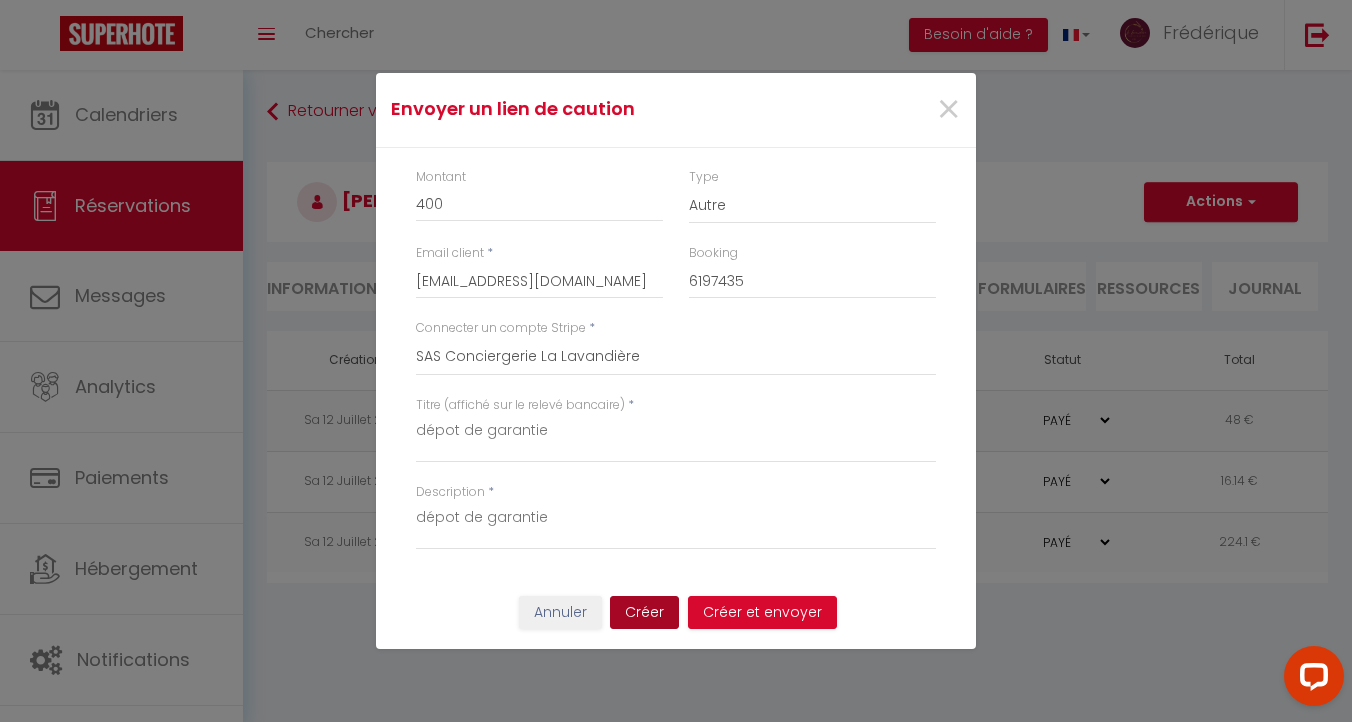 click on "Créer" at bounding box center (644, 613) 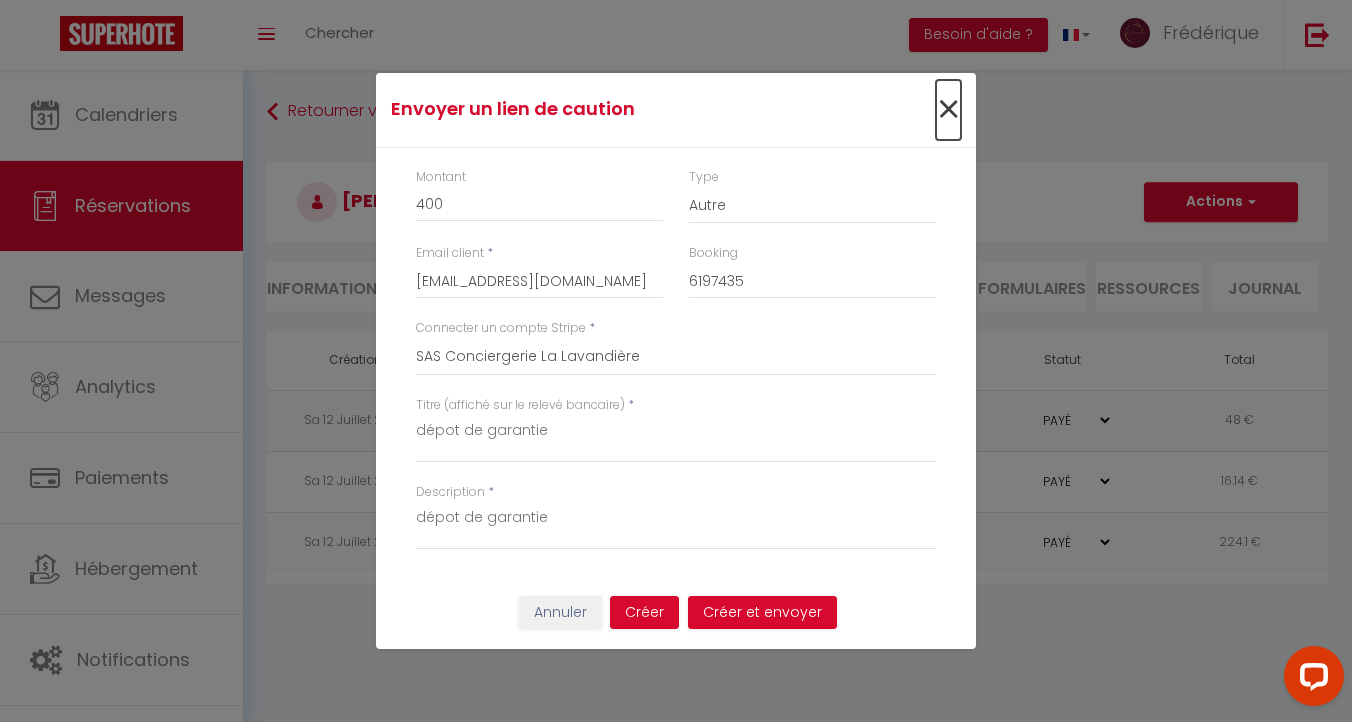 click on "×" at bounding box center (948, 110) 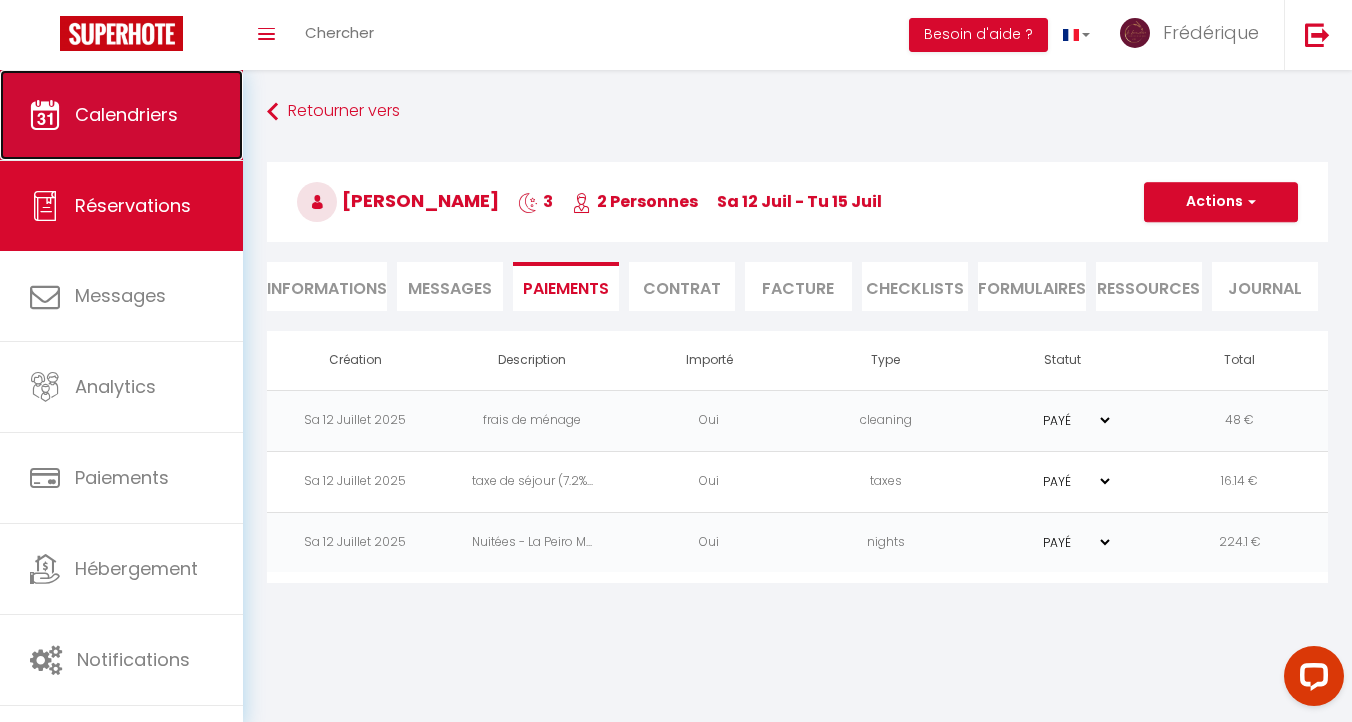 click on "Calendriers" at bounding box center [121, 115] 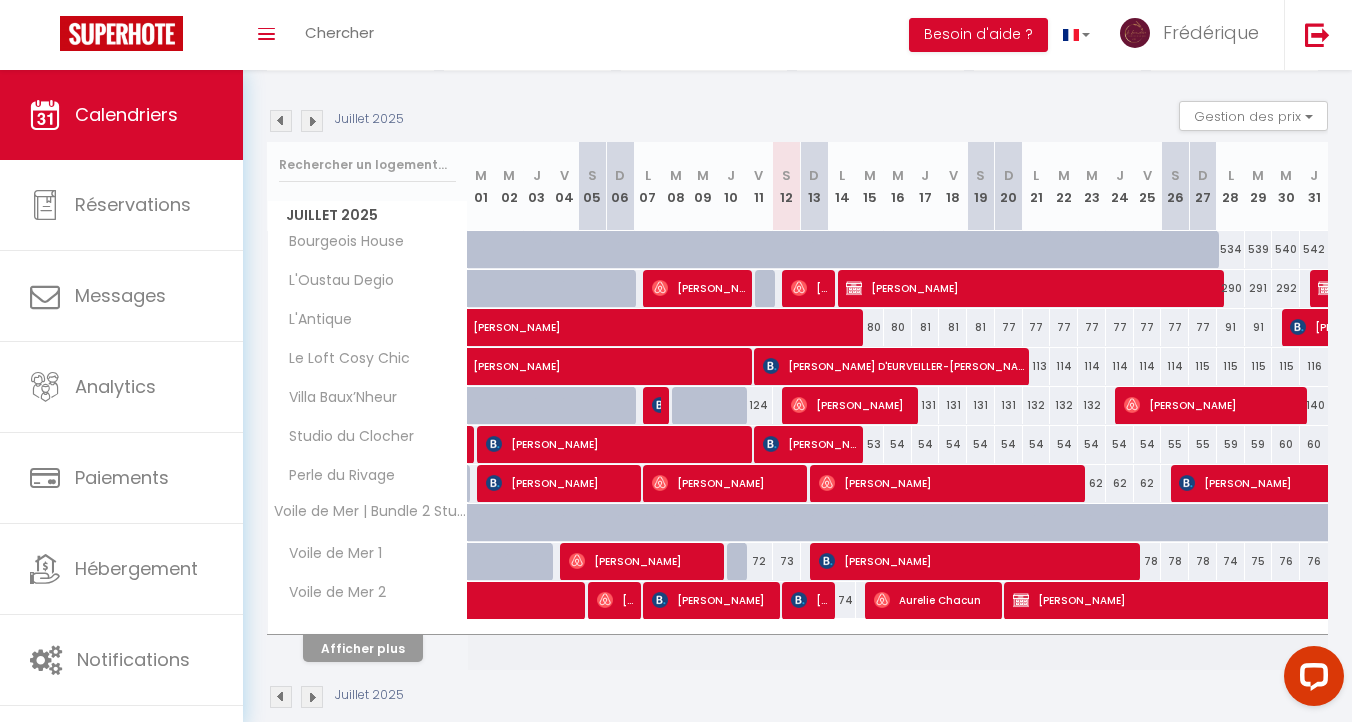 scroll, scrollTop: 216, scrollLeft: 0, axis: vertical 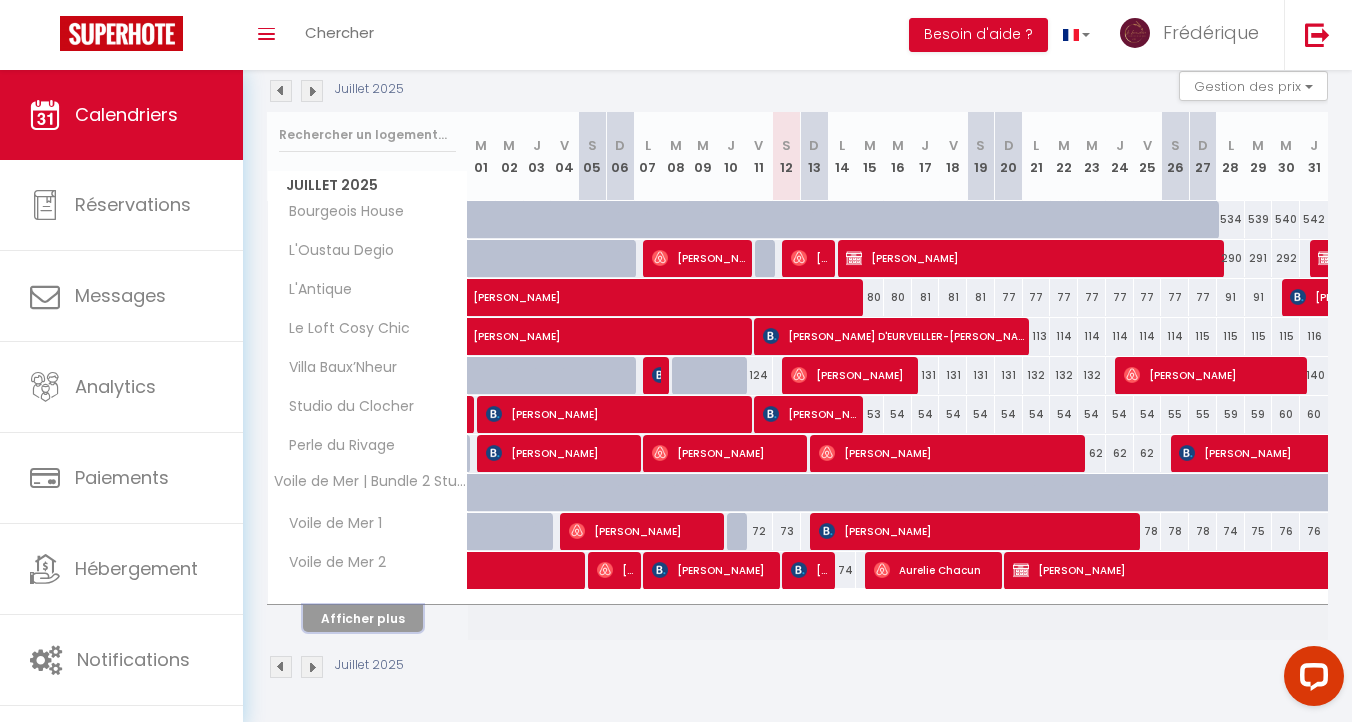 click on "Afficher plus" at bounding box center (363, 618) 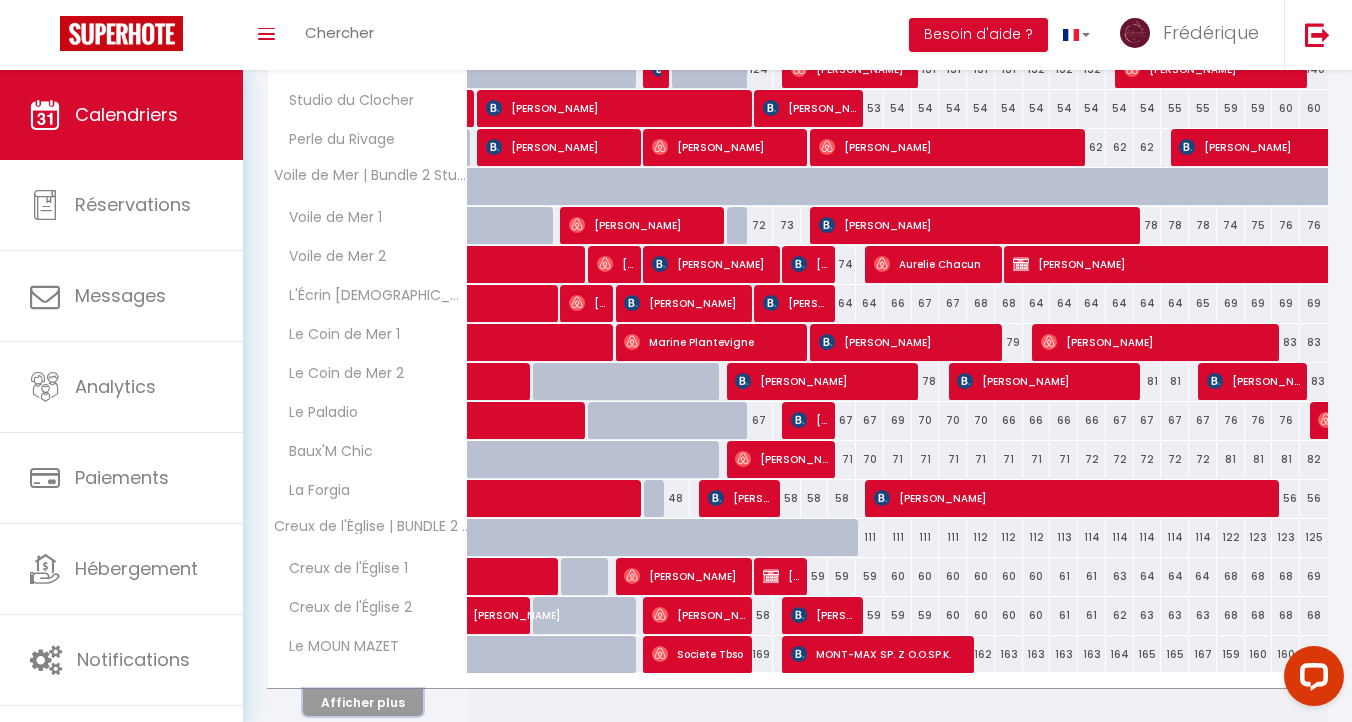 scroll, scrollTop: 606, scrollLeft: 0, axis: vertical 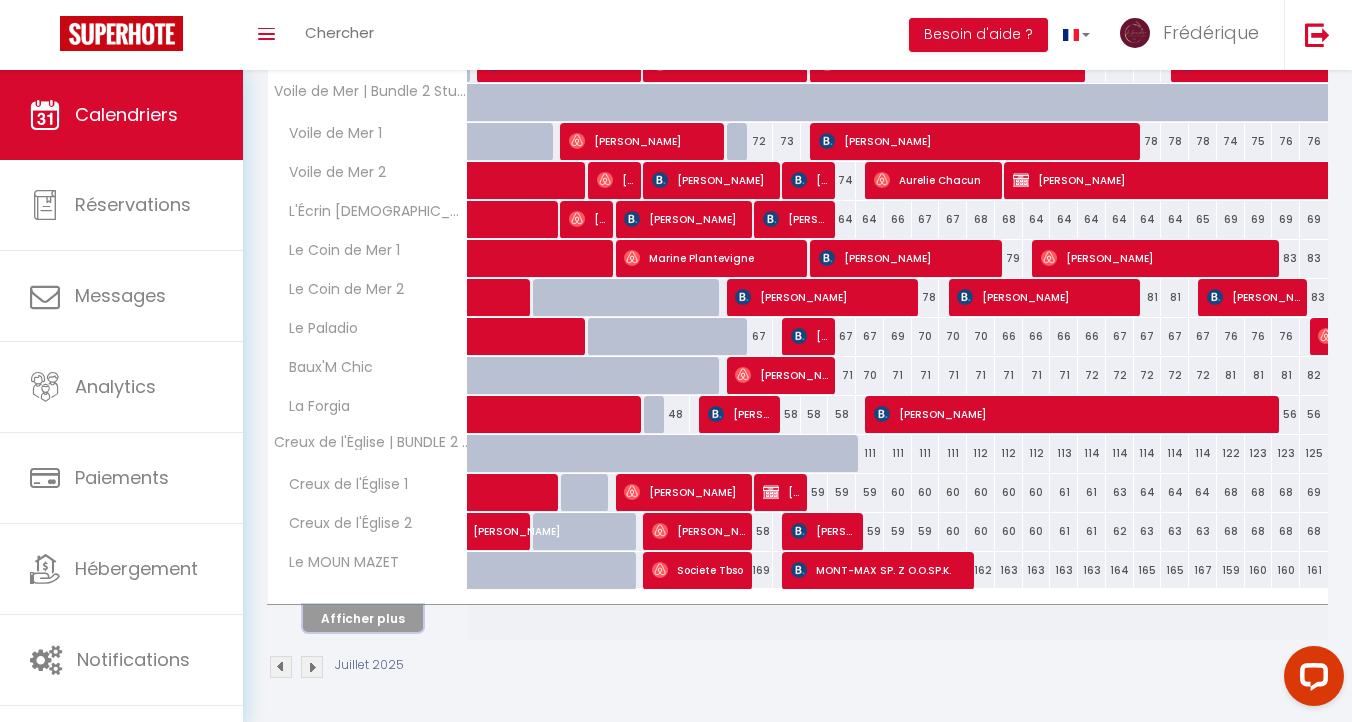 click on "Afficher plus" at bounding box center [363, 618] 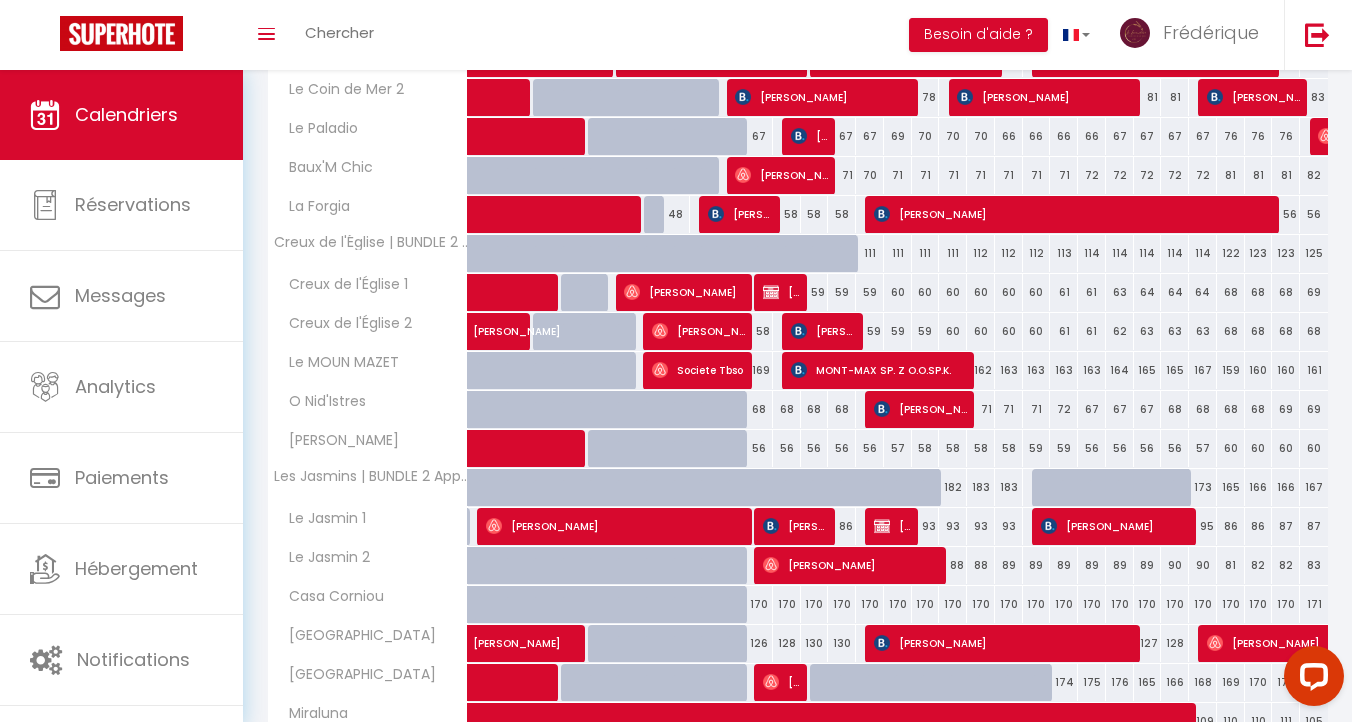 scroll, scrollTop: 996, scrollLeft: 0, axis: vertical 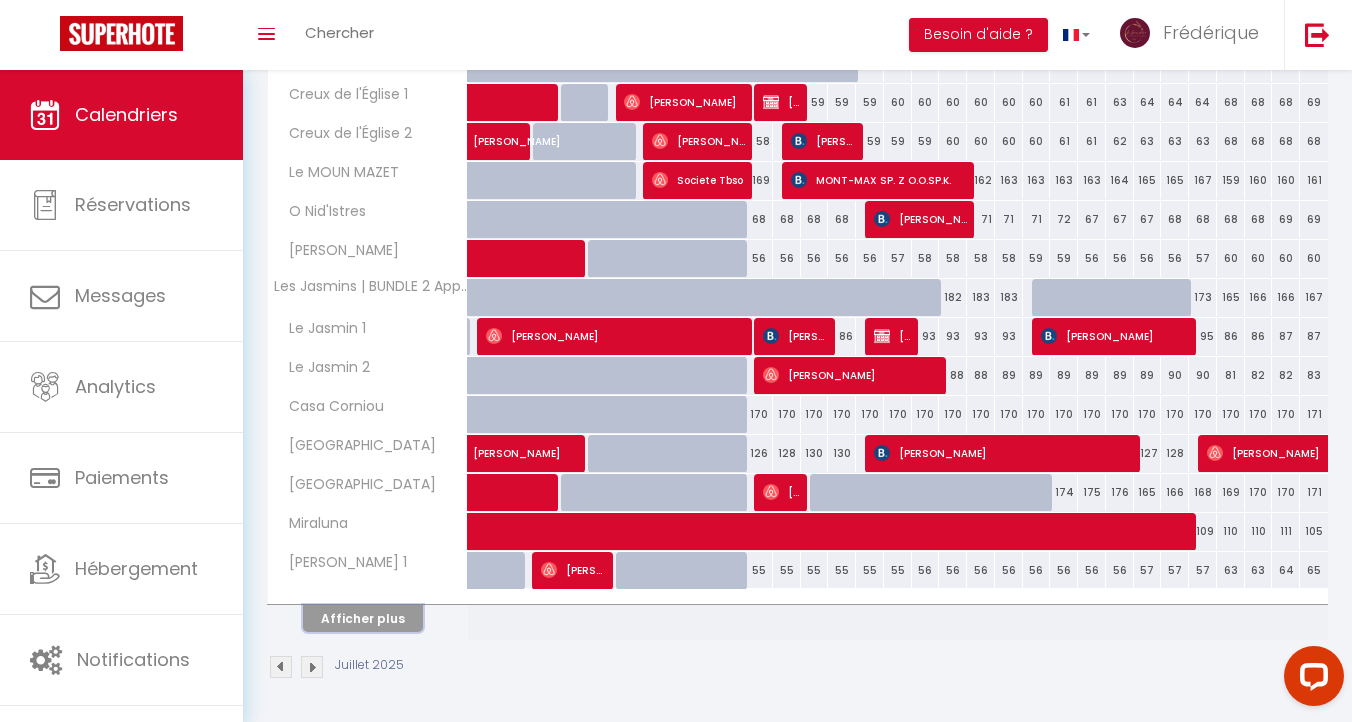 click on "Afficher plus" at bounding box center [363, 618] 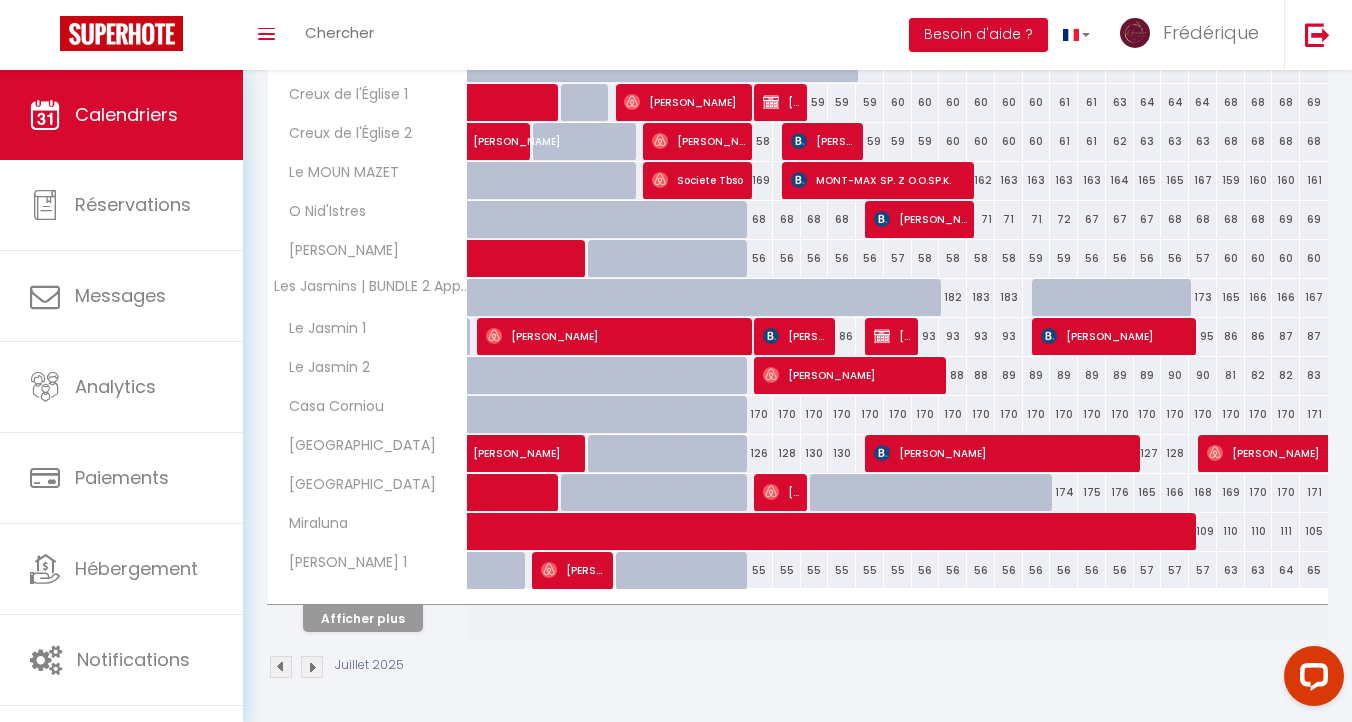 select 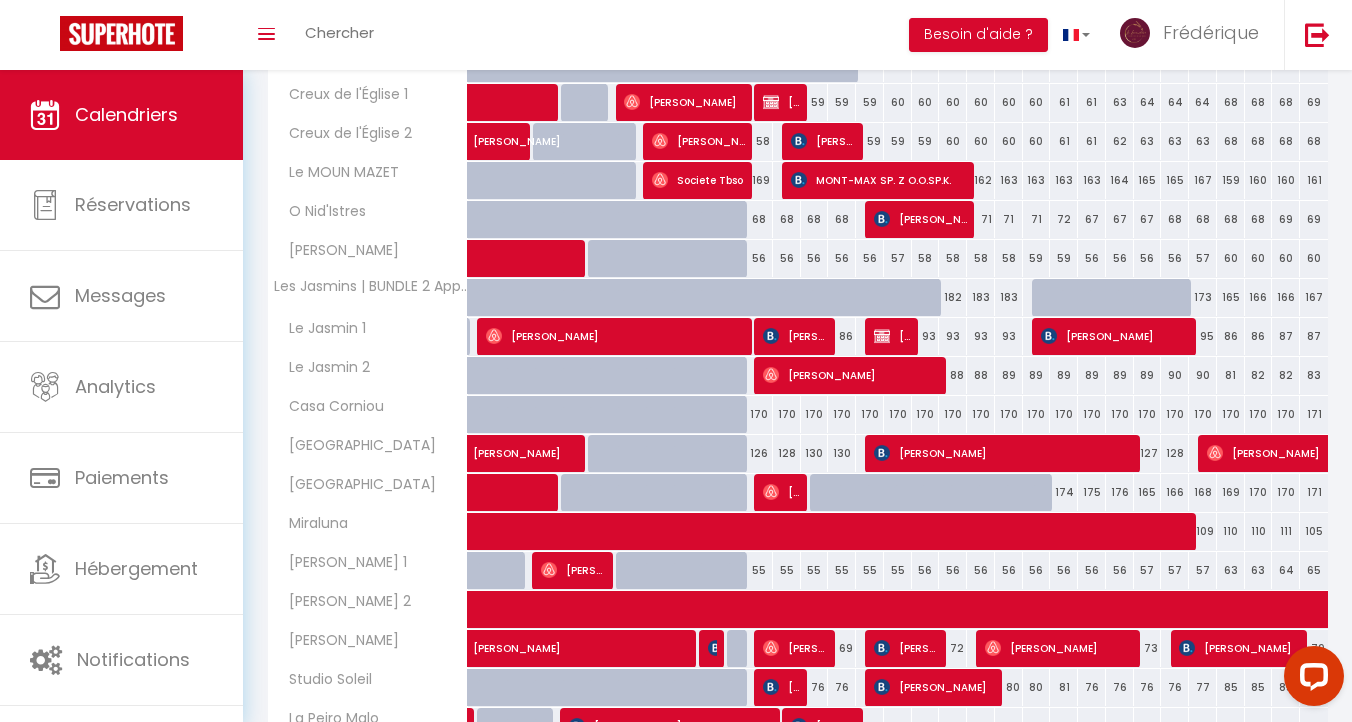 scroll, scrollTop: 1181, scrollLeft: 0, axis: vertical 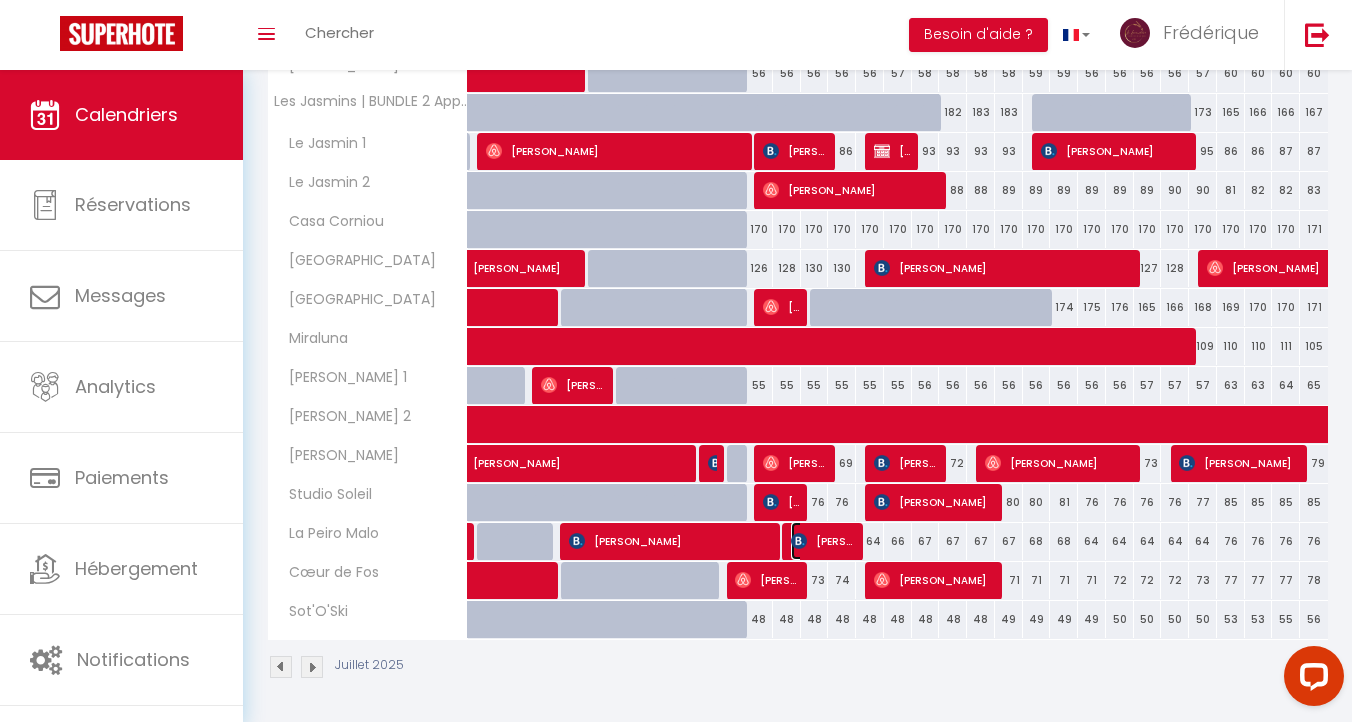 click on "[PERSON_NAME]" at bounding box center [823, 541] 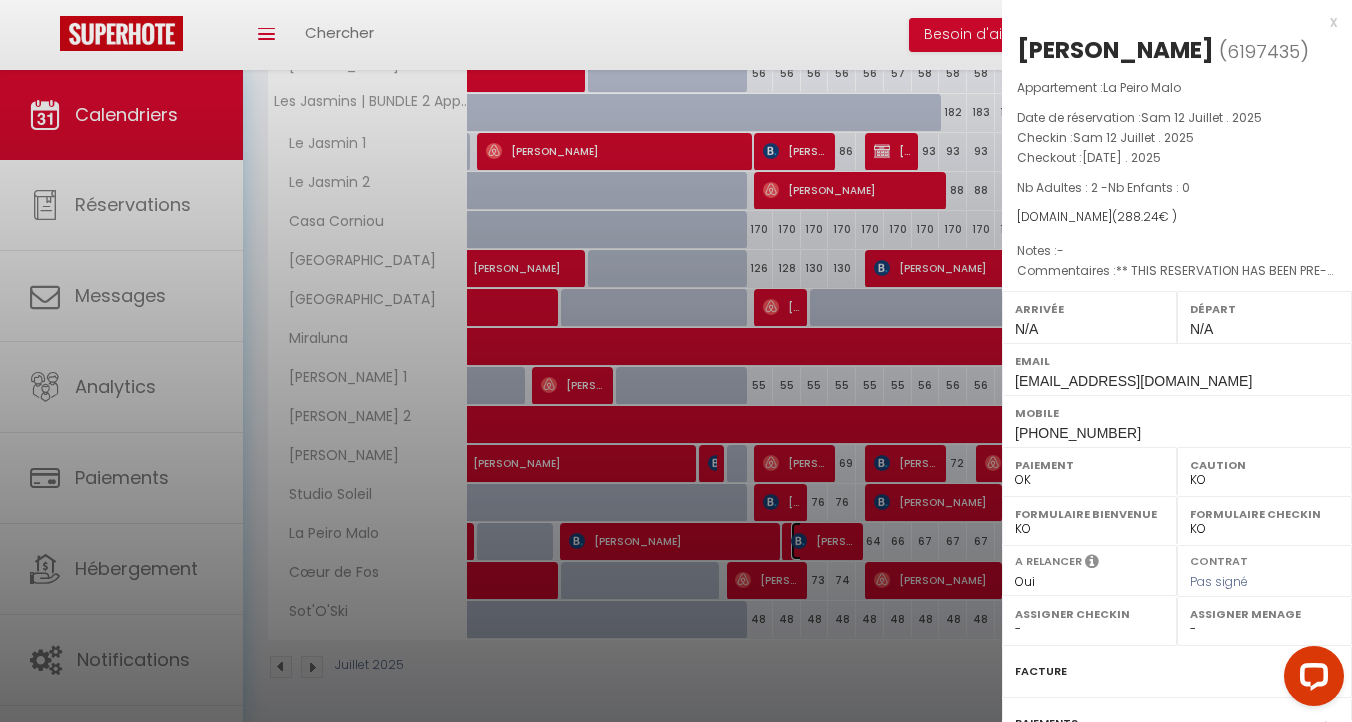 select on "31926" 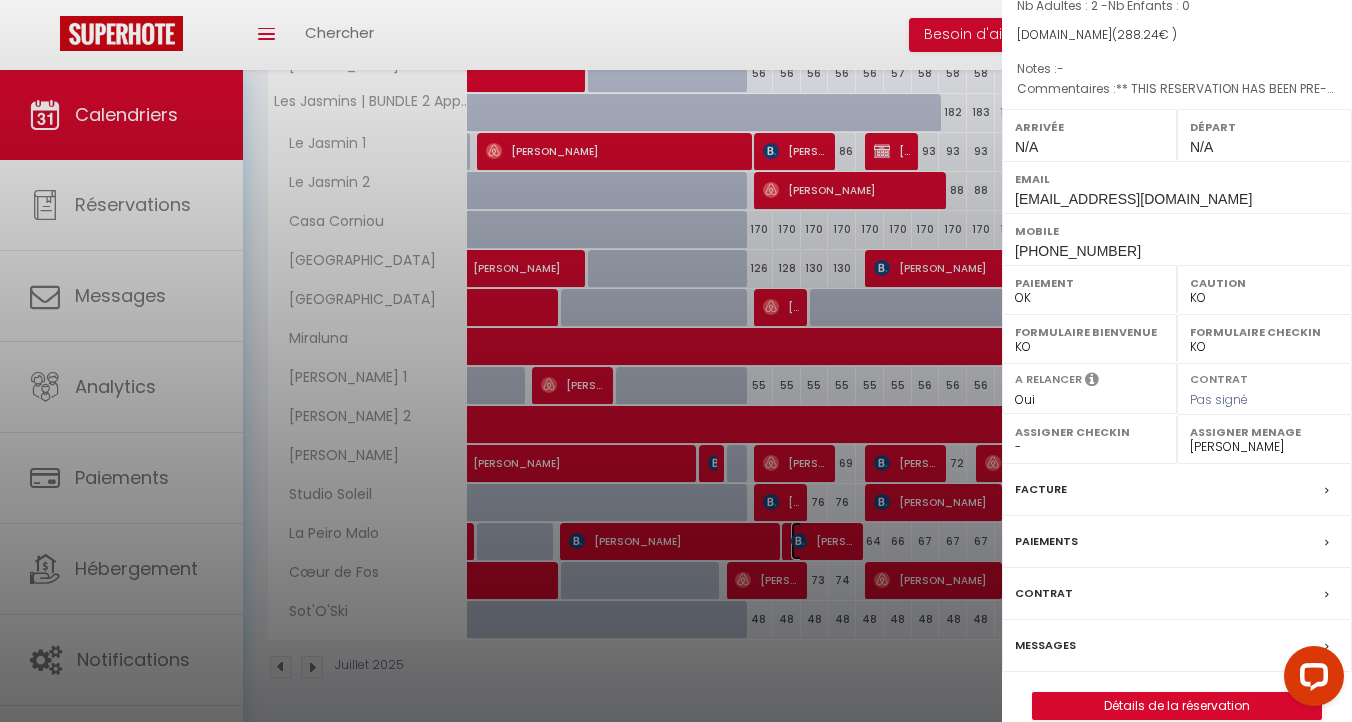 scroll, scrollTop: 210, scrollLeft: 0, axis: vertical 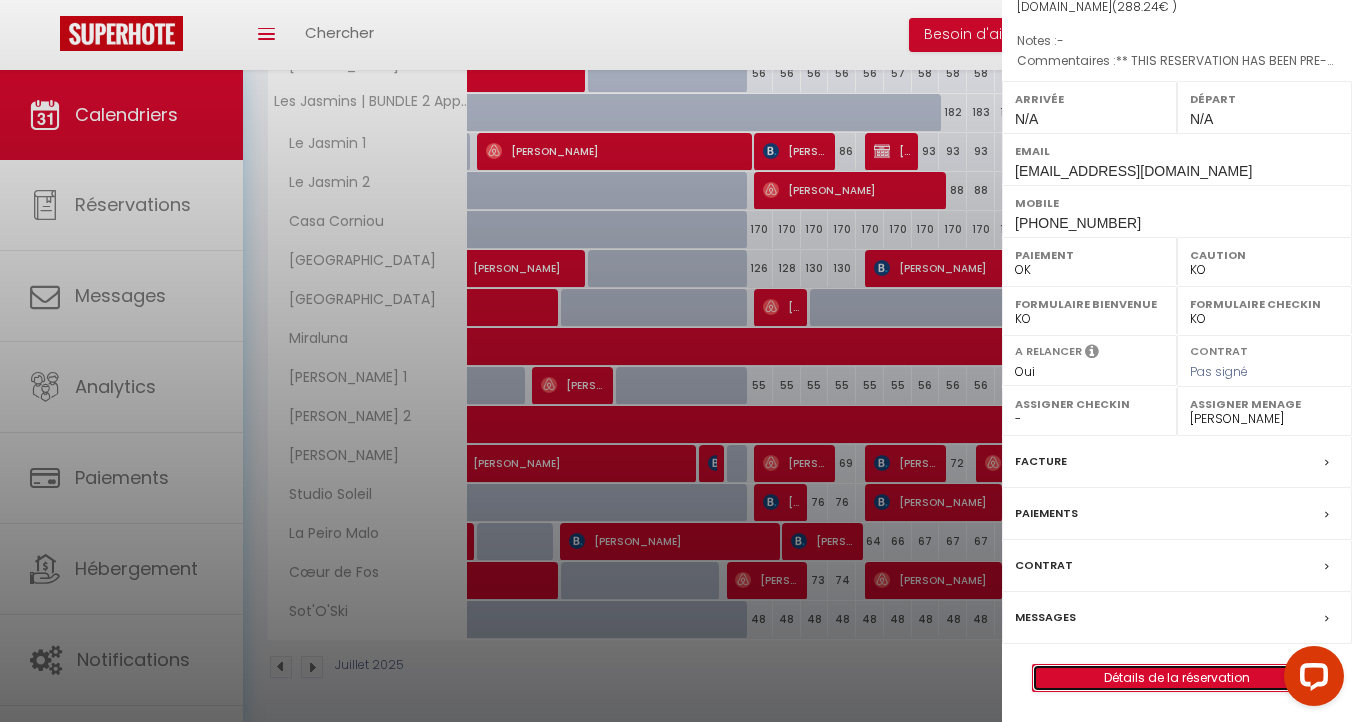 click on "Détails de la réservation" at bounding box center (1177, 678) 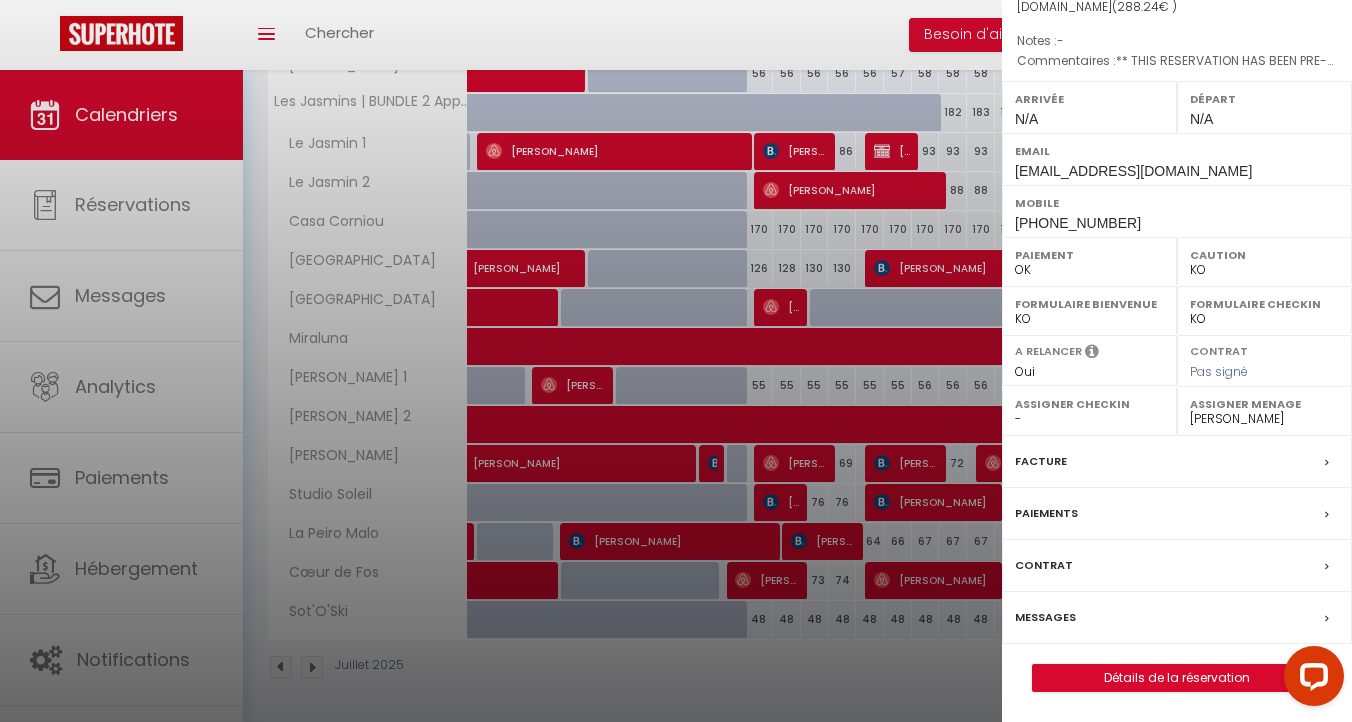 scroll, scrollTop: 0, scrollLeft: 0, axis: both 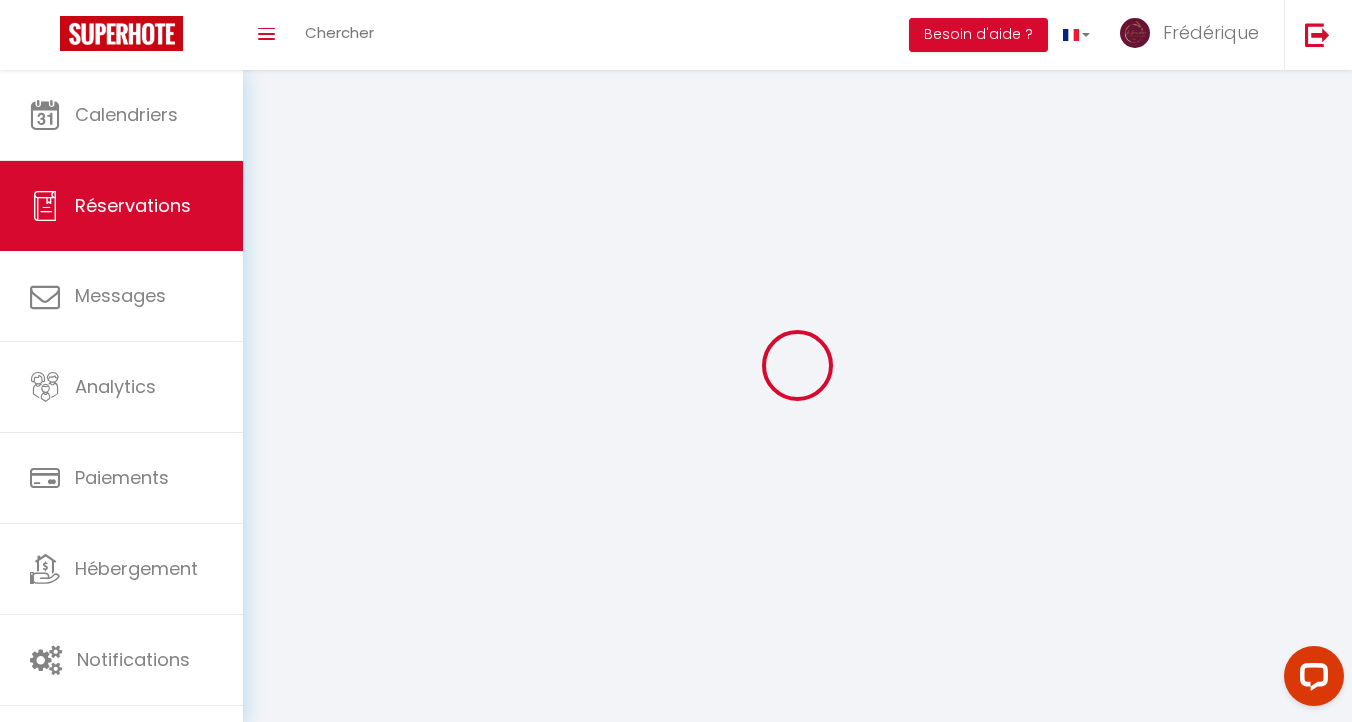 type on "[PERSON_NAME]" 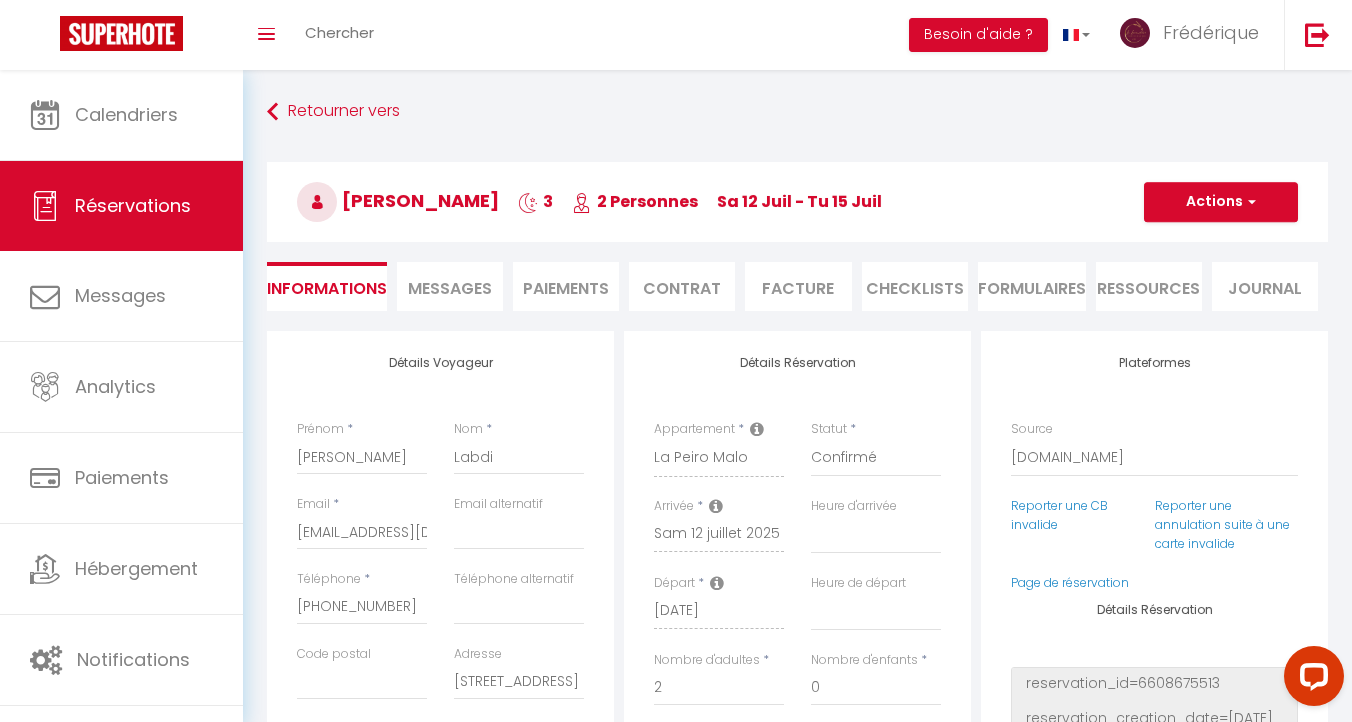 type on "48" 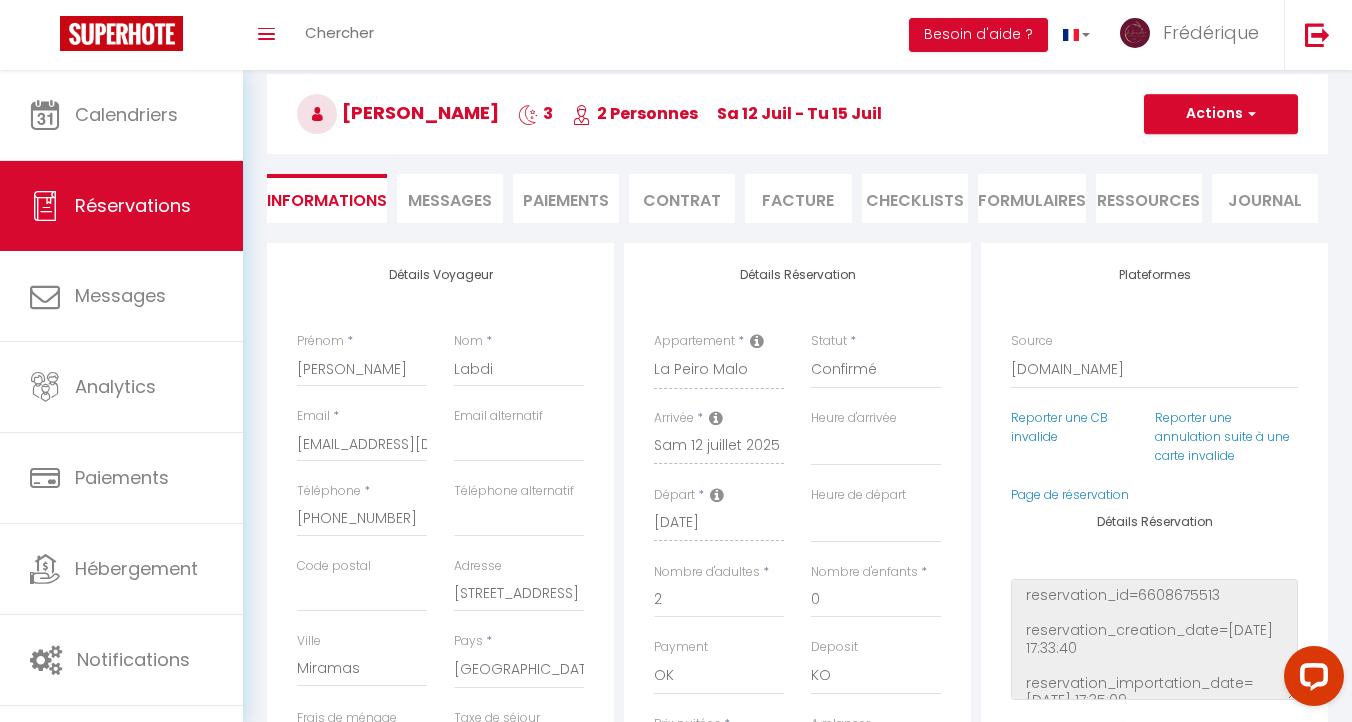 scroll, scrollTop: 86, scrollLeft: 0, axis: vertical 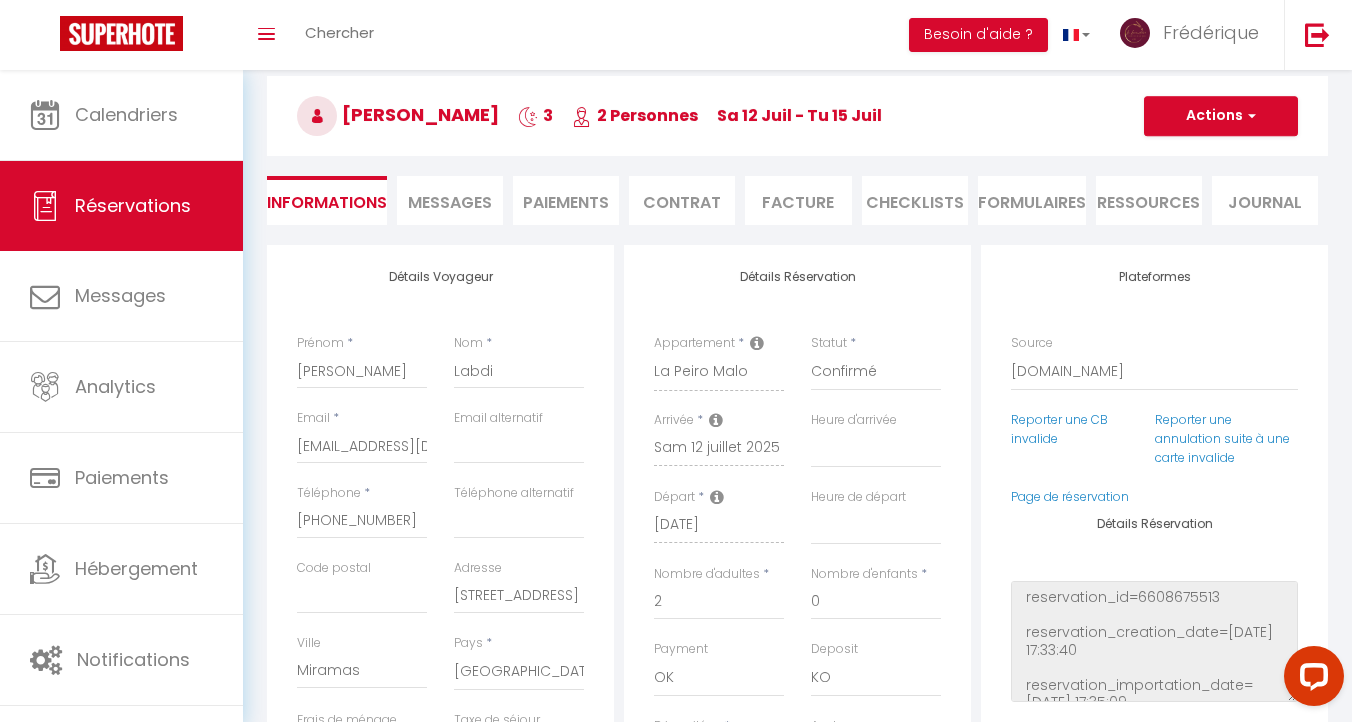 click on "Paiements" at bounding box center (566, 200) 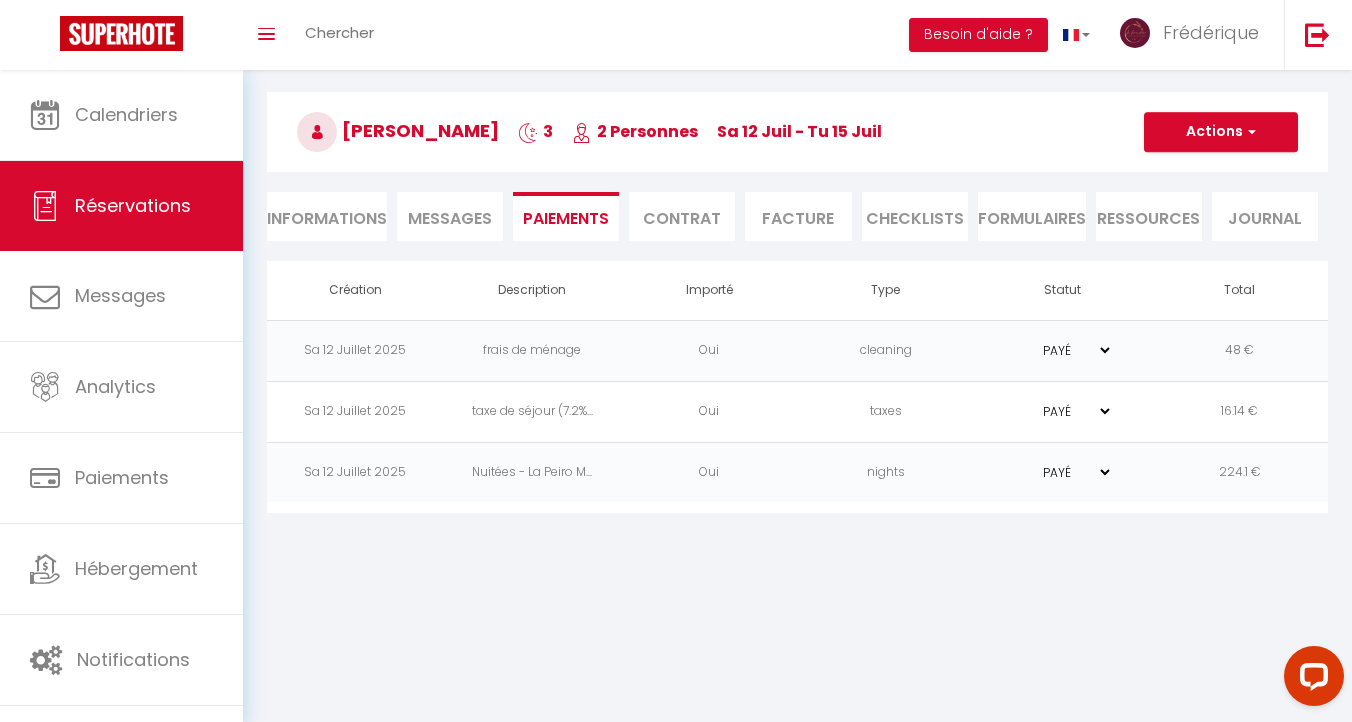 scroll, scrollTop: 70, scrollLeft: 0, axis: vertical 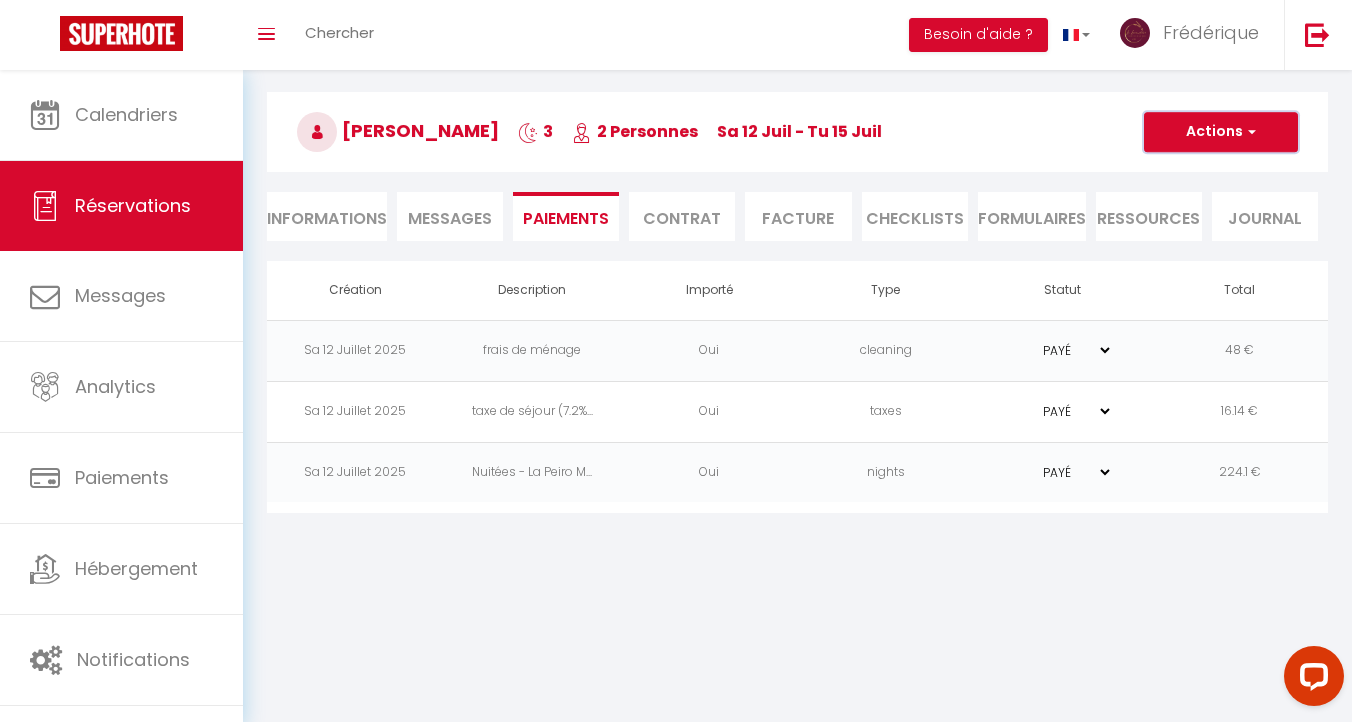 click on "Actions" at bounding box center [1221, 132] 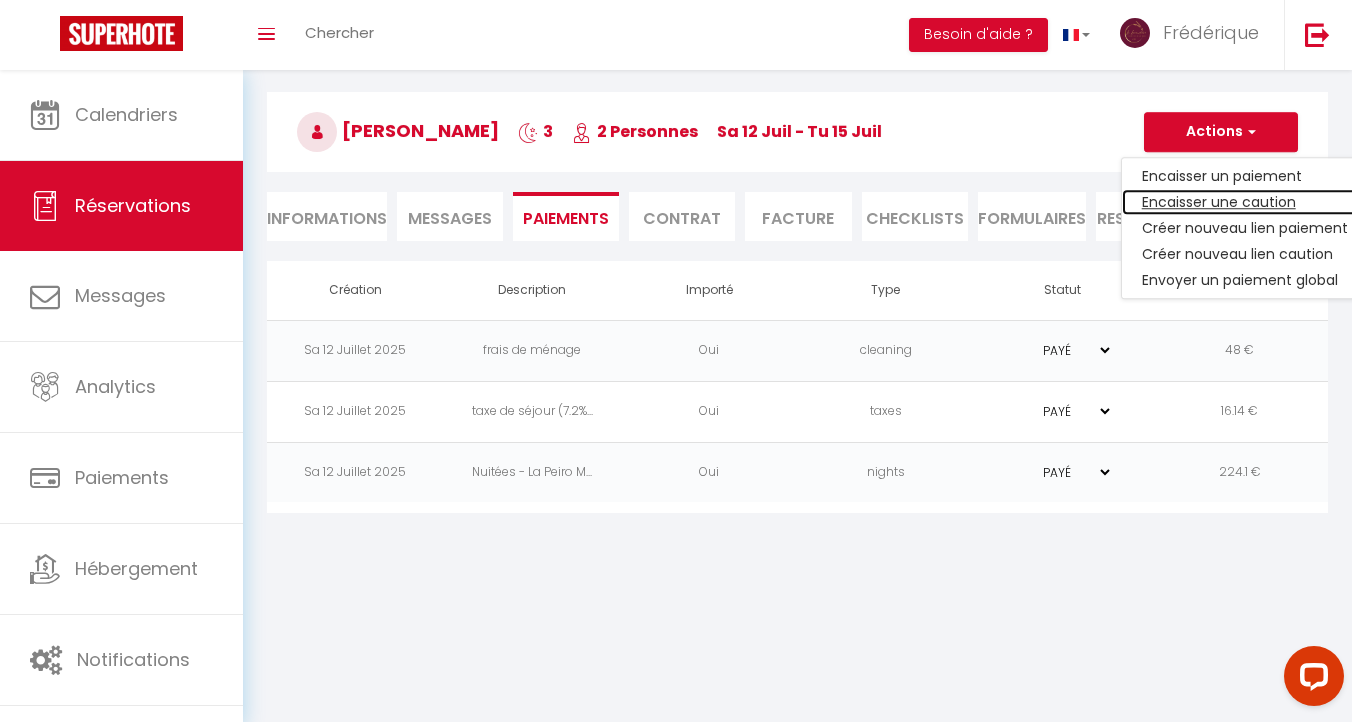 click on "Encaisser une caution" at bounding box center (1245, 202) 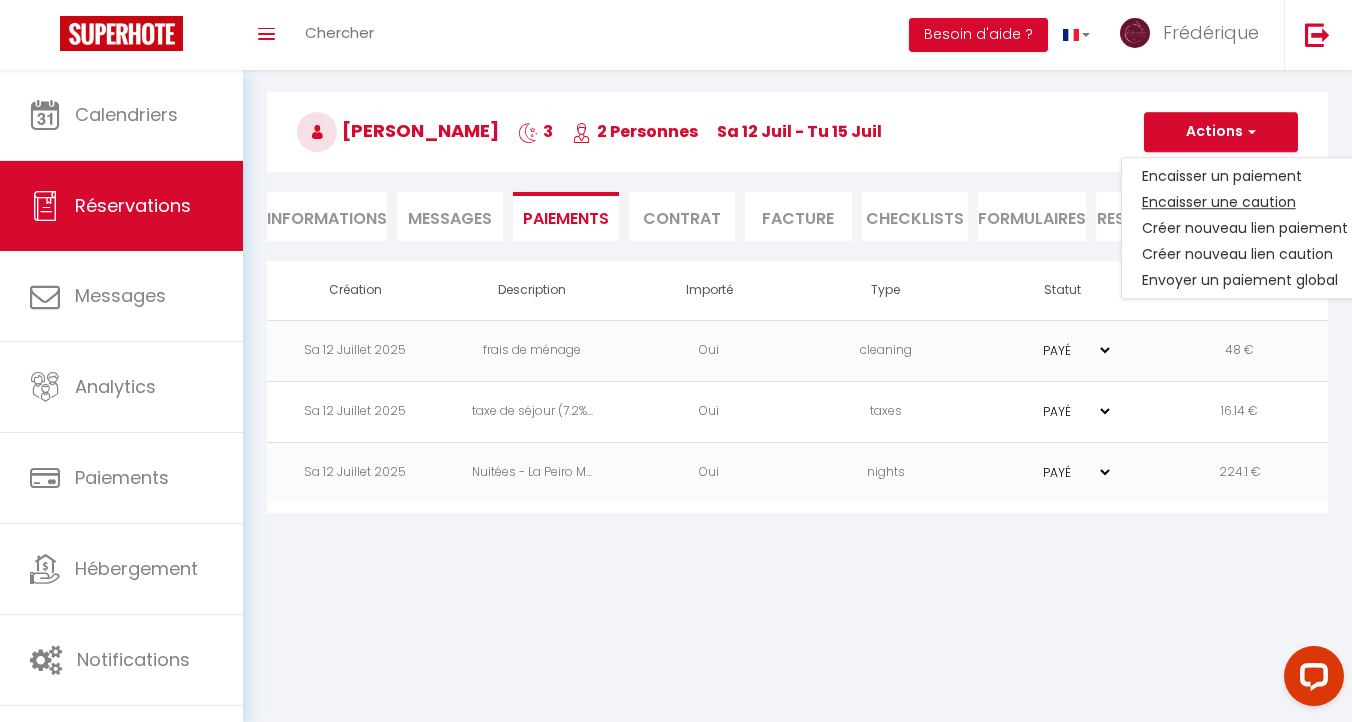 select on "nights" 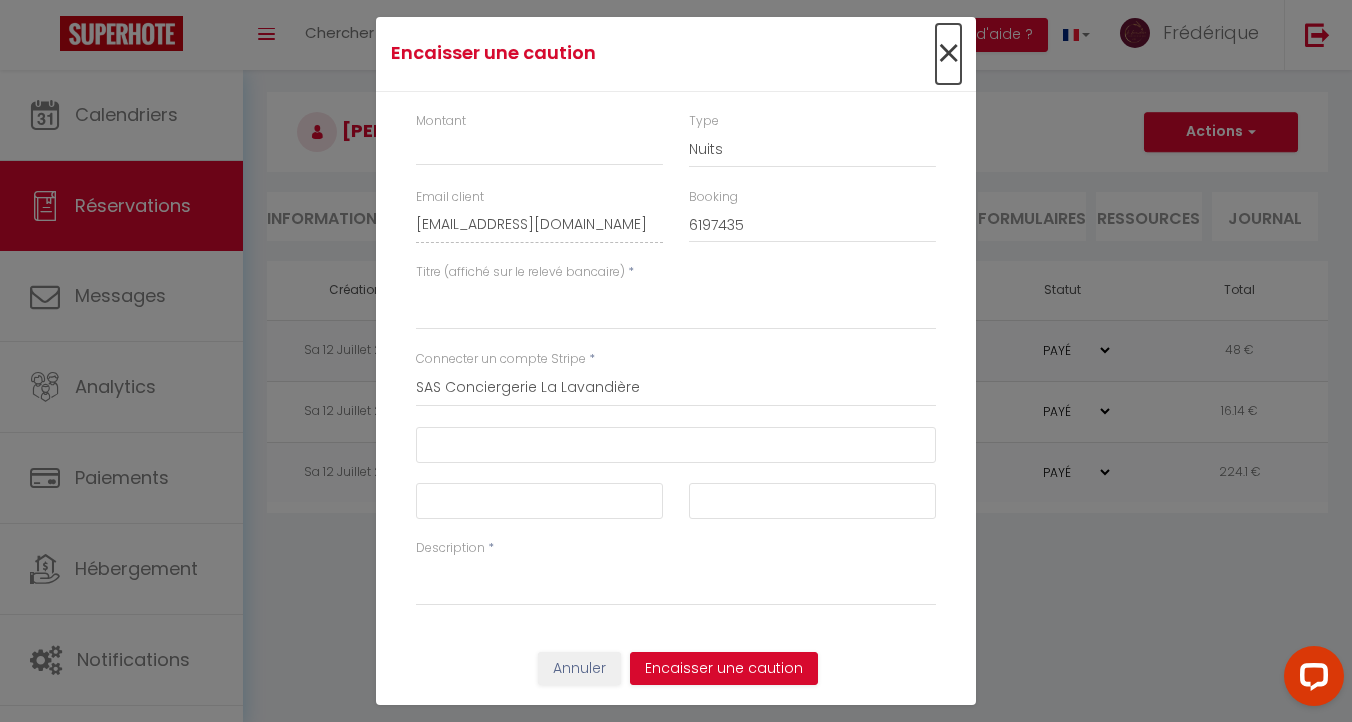 click on "×" at bounding box center [948, 54] 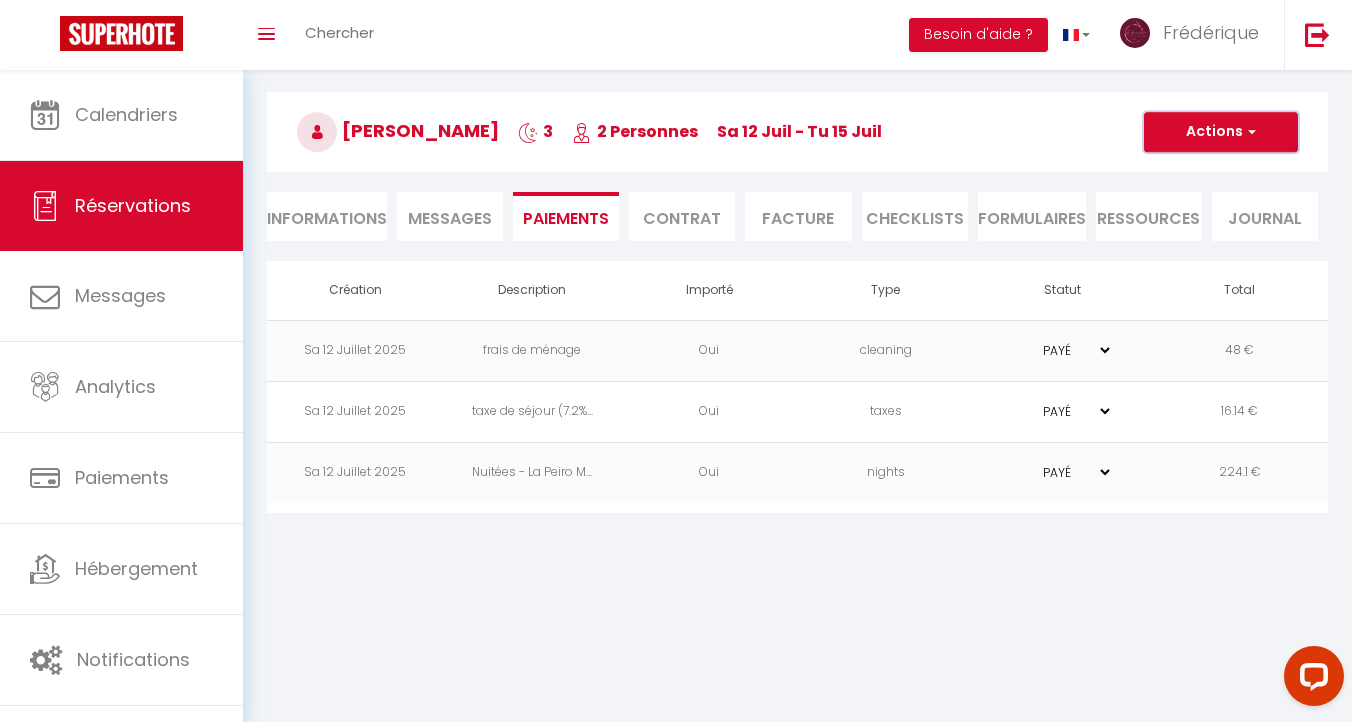 click on "Actions" at bounding box center [1221, 132] 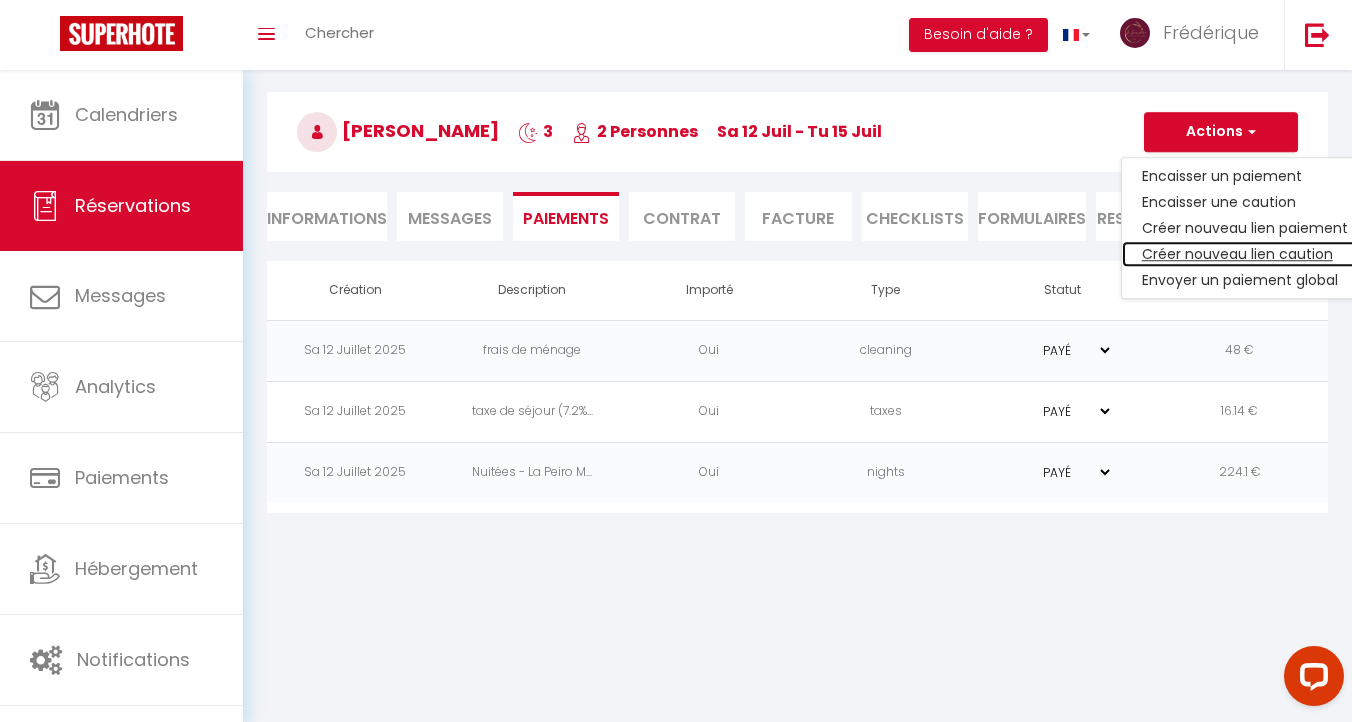 click on "Créer nouveau lien caution" at bounding box center [1245, 254] 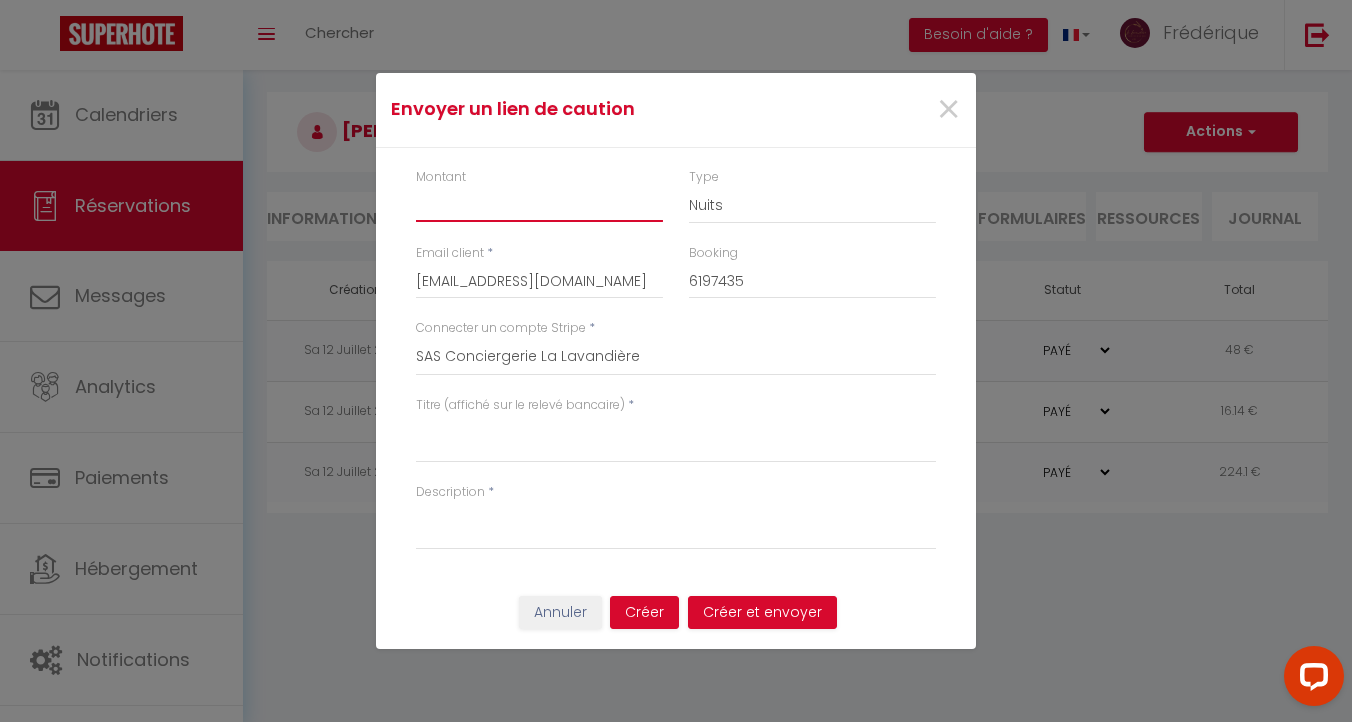 click on "Montant" at bounding box center [539, 204] 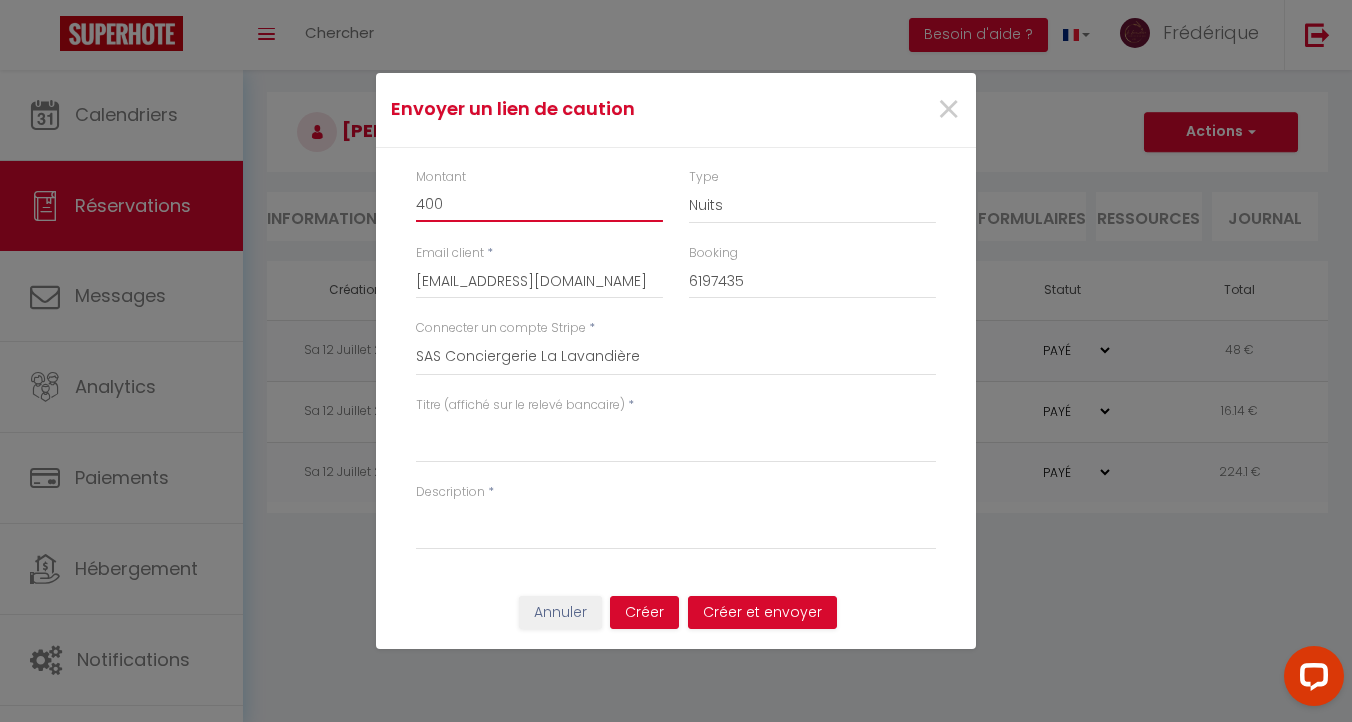 type on "400" 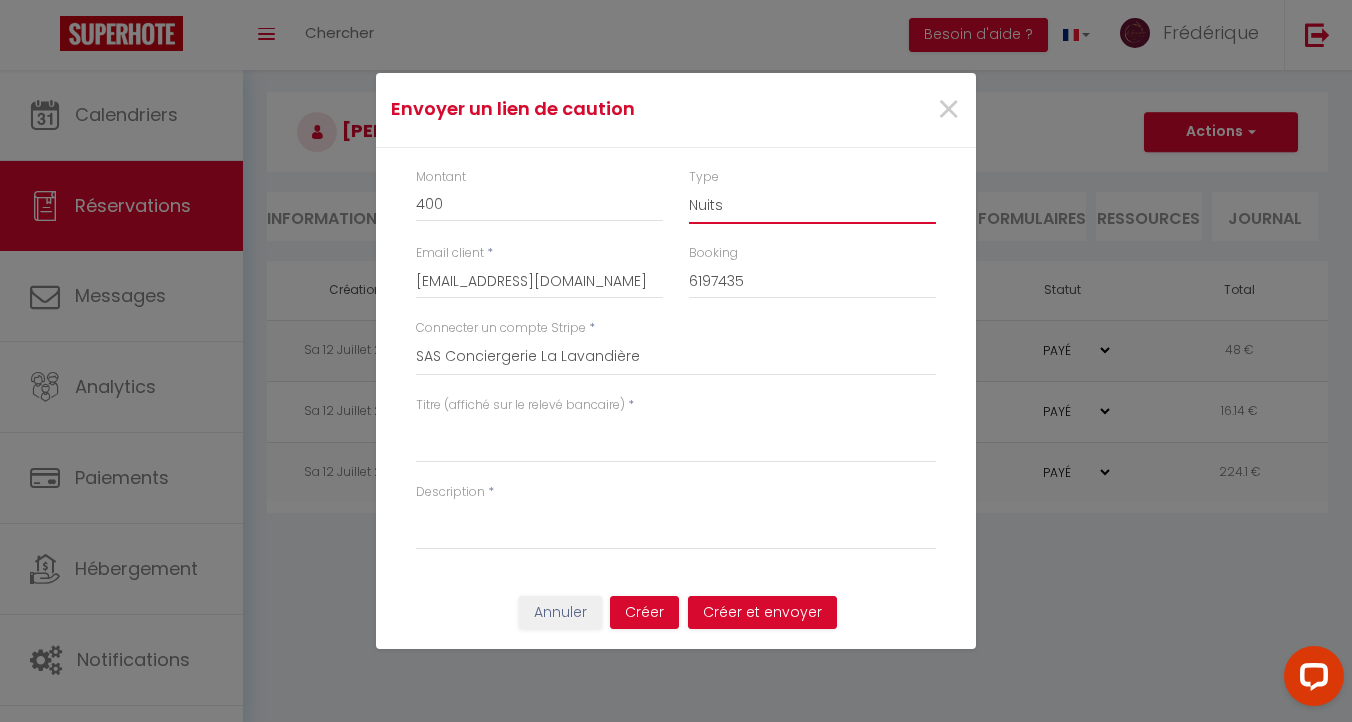 click on "Nuits   Frais de ménage   Taxe de séjour   [GEOGRAPHIC_DATA]" at bounding box center [812, 205] 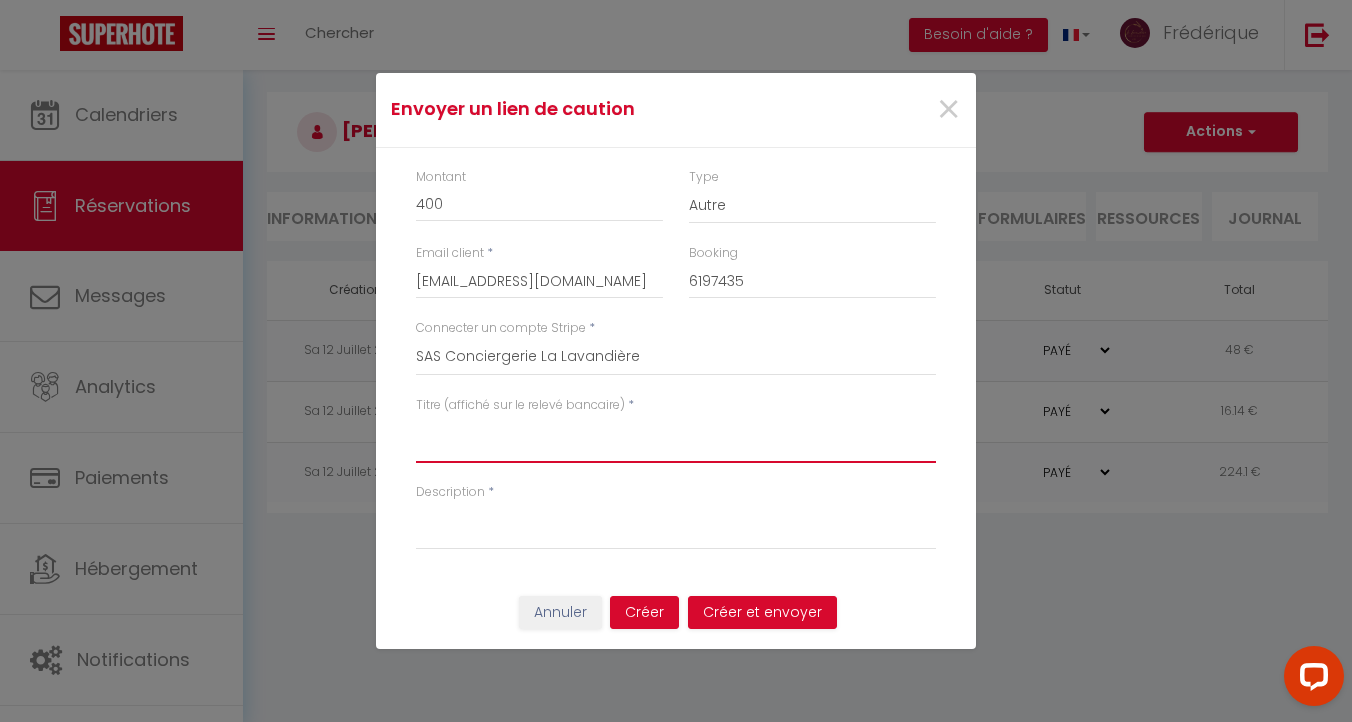 click on "Titre (affiché sur le relevé bancaire)" at bounding box center [676, 439] 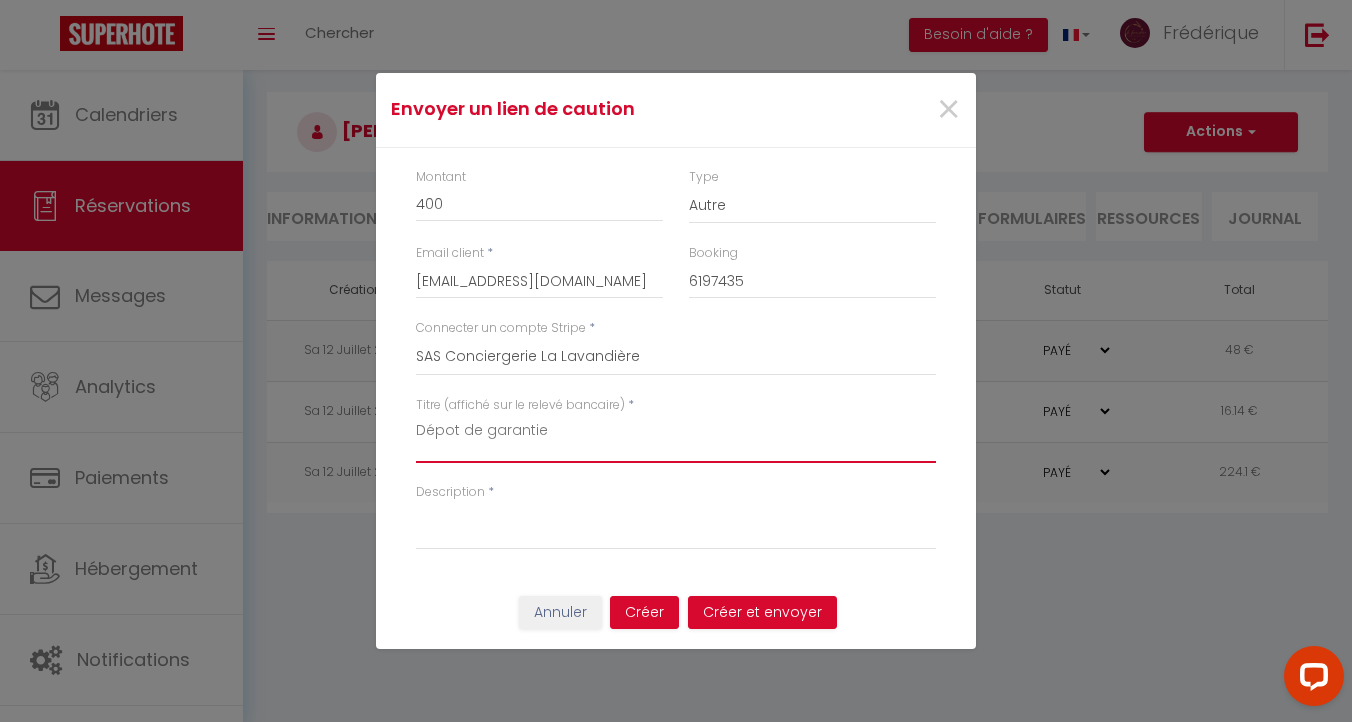 drag, startPoint x: 546, startPoint y: 432, endPoint x: 385, endPoint y: 428, distance: 161.04968 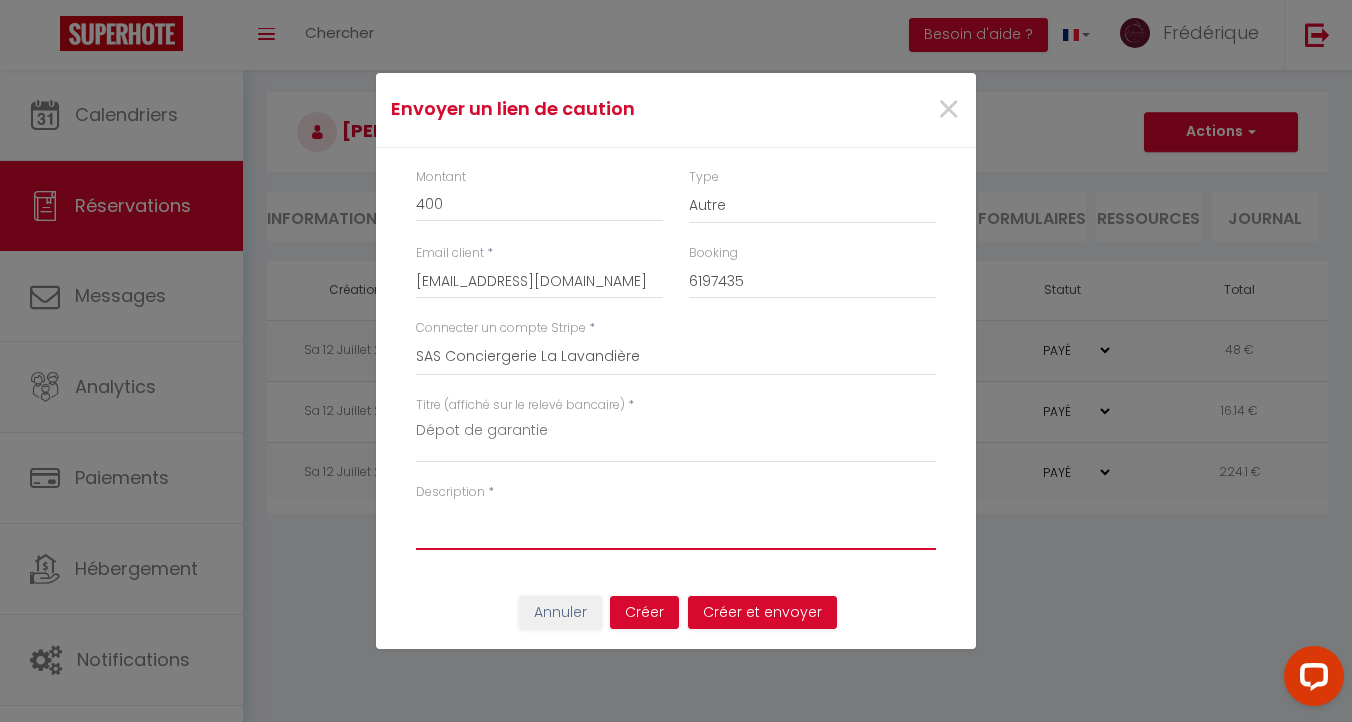 click on "Description" at bounding box center [676, 526] 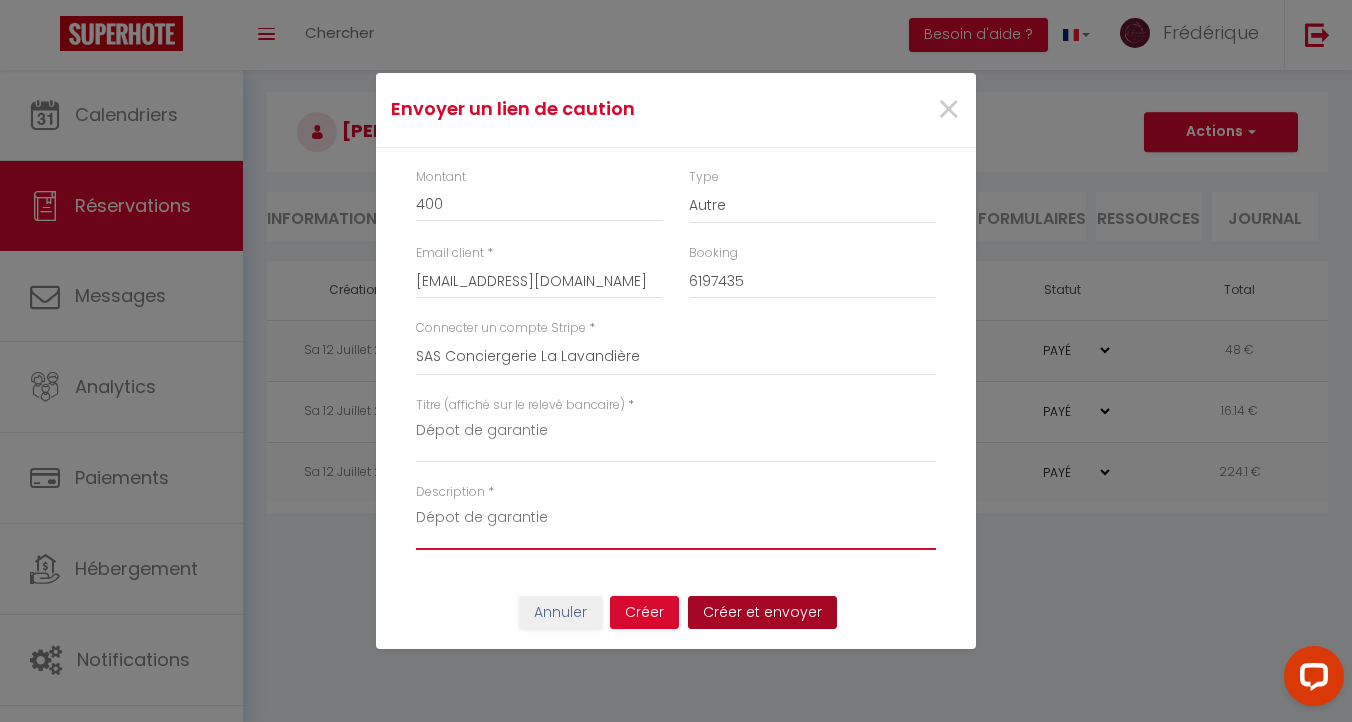 type on "Dépot de garantie" 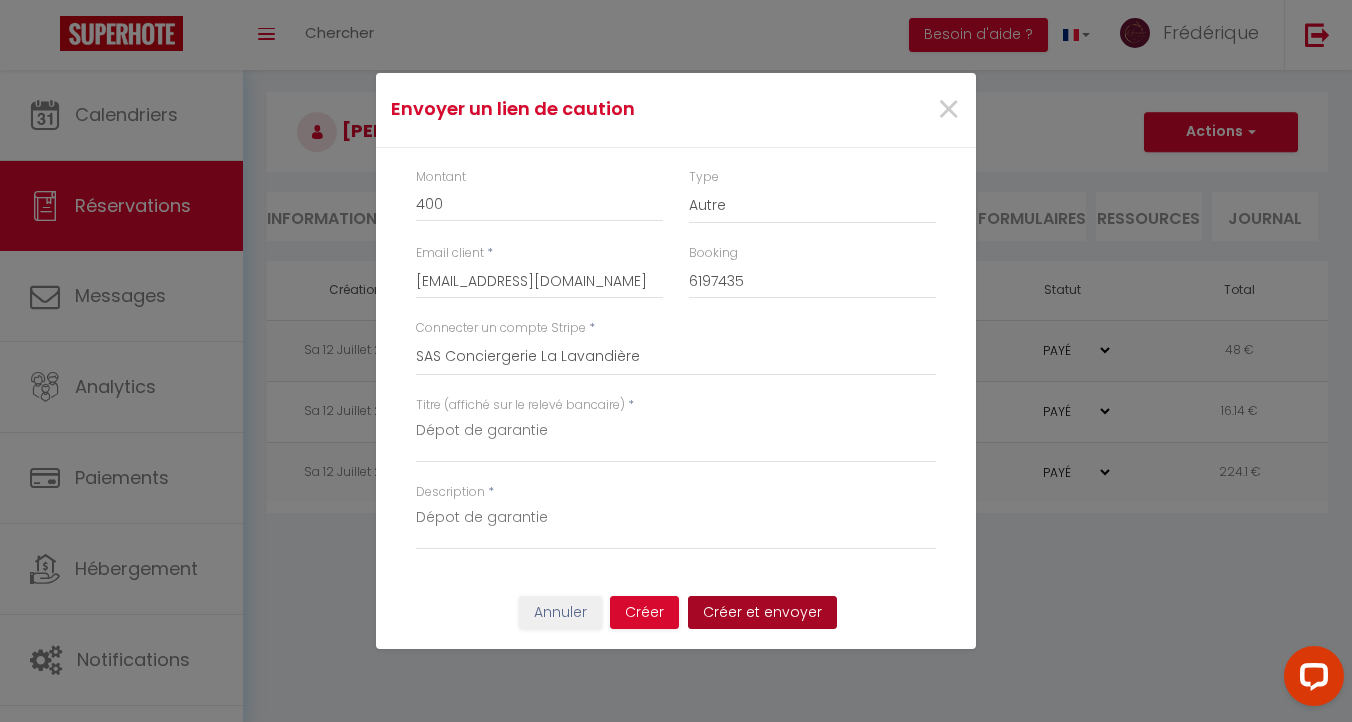 click on "Créer et envoyer" at bounding box center [762, 613] 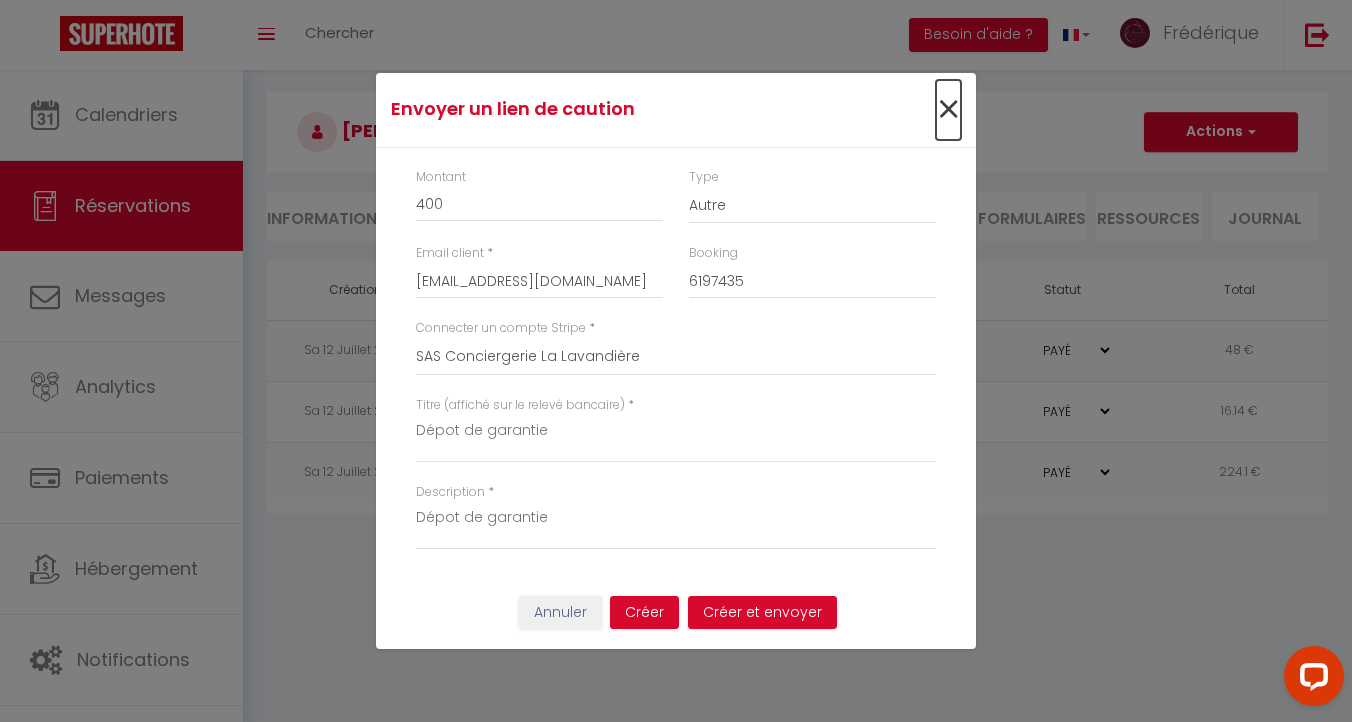 click on "×" at bounding box center (948, 110) 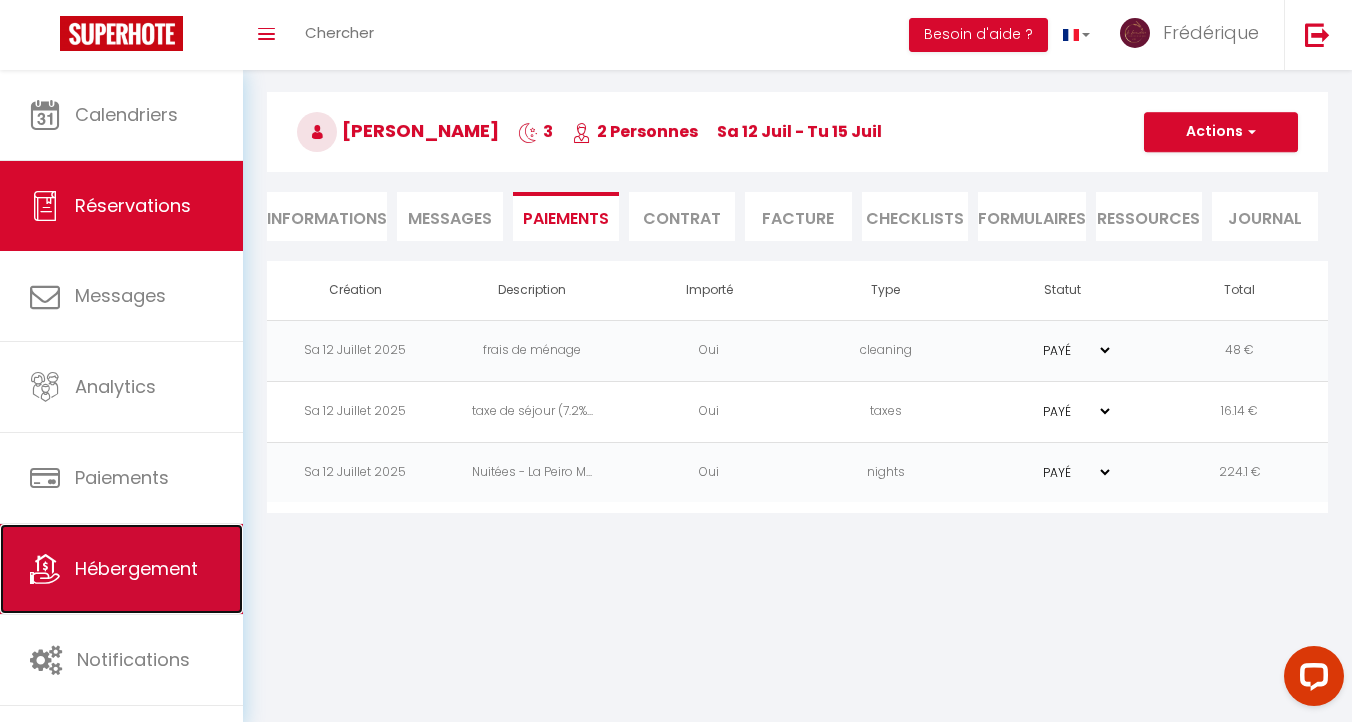 click on "Hébergement" at bounding box center [136, 568] 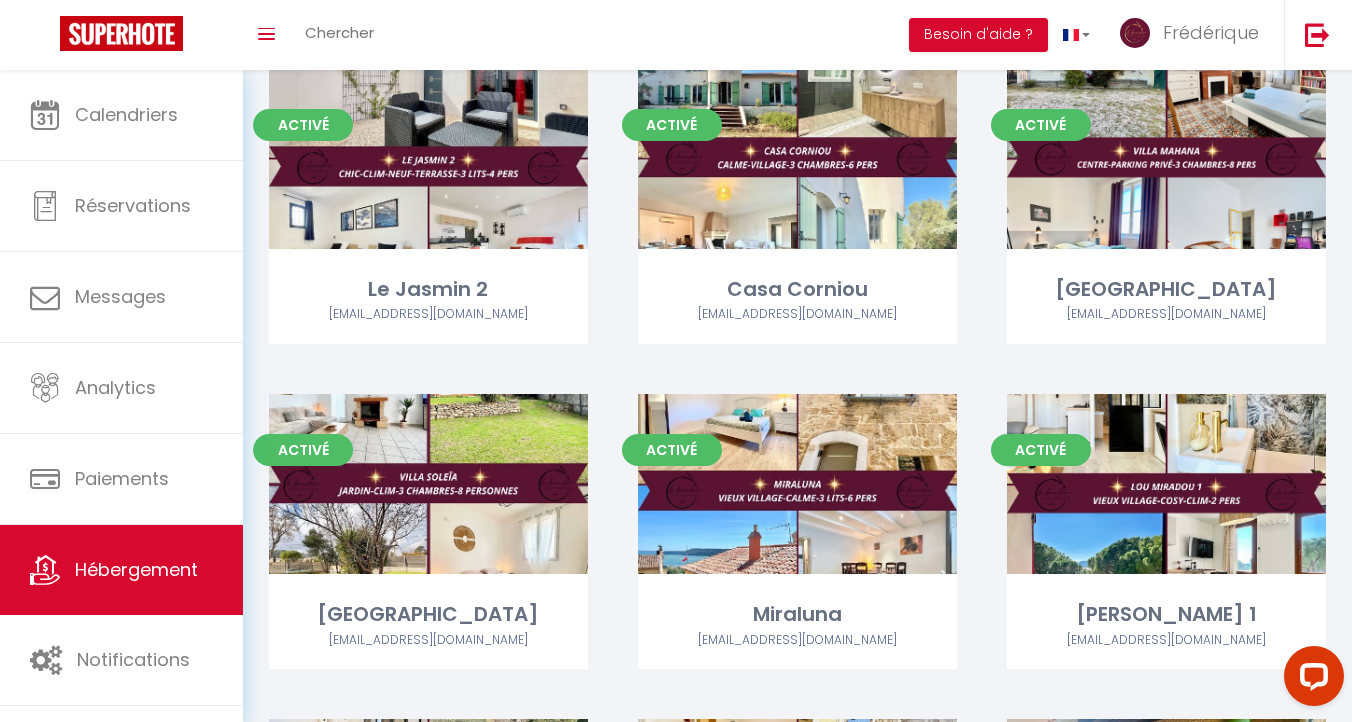 scroll, scrollTop: 2689, scrollLeft: 0, axis: vertical 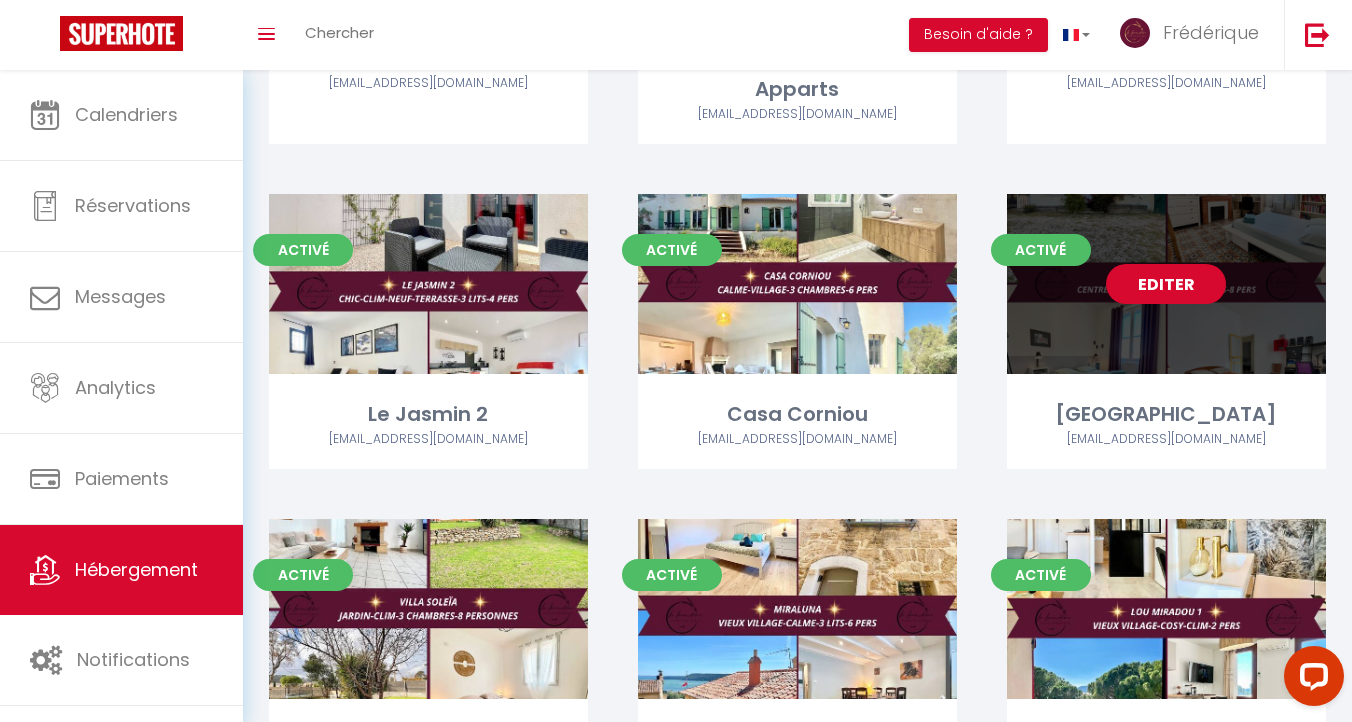 click on "Editer" at bounding box center [1166, 284] 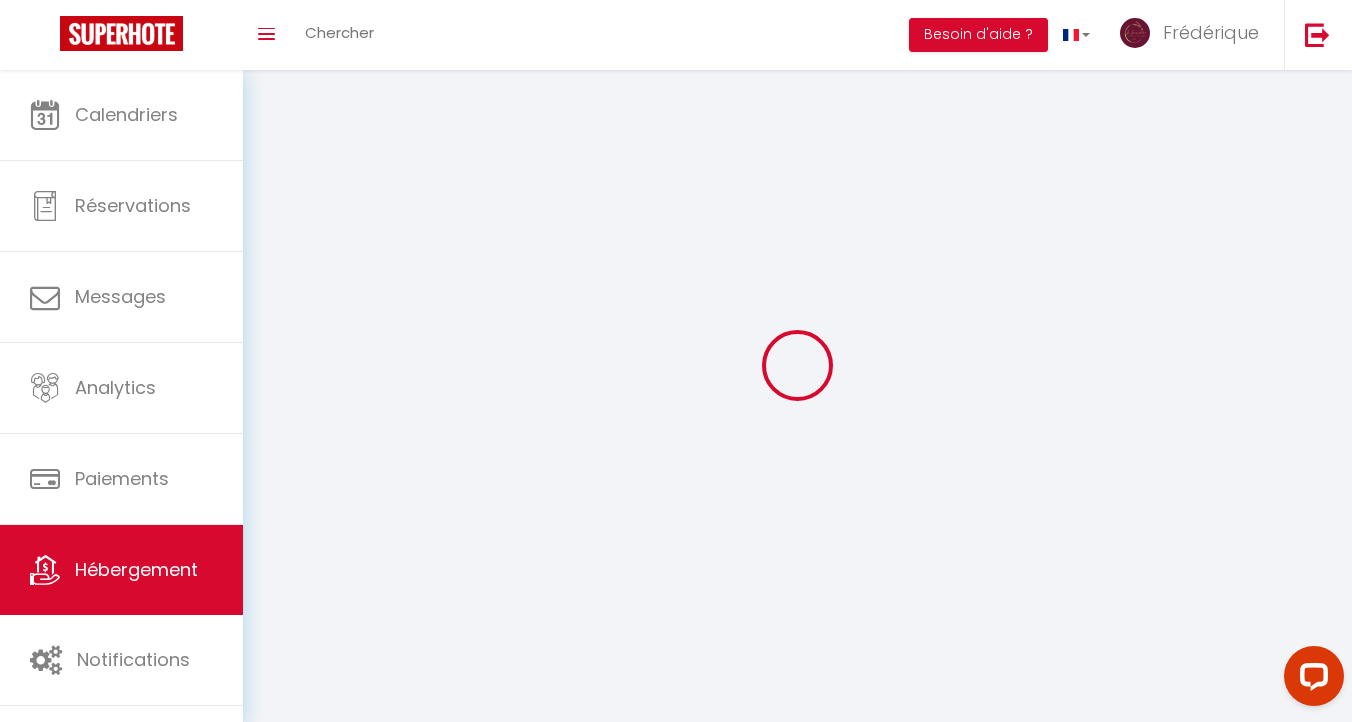 select 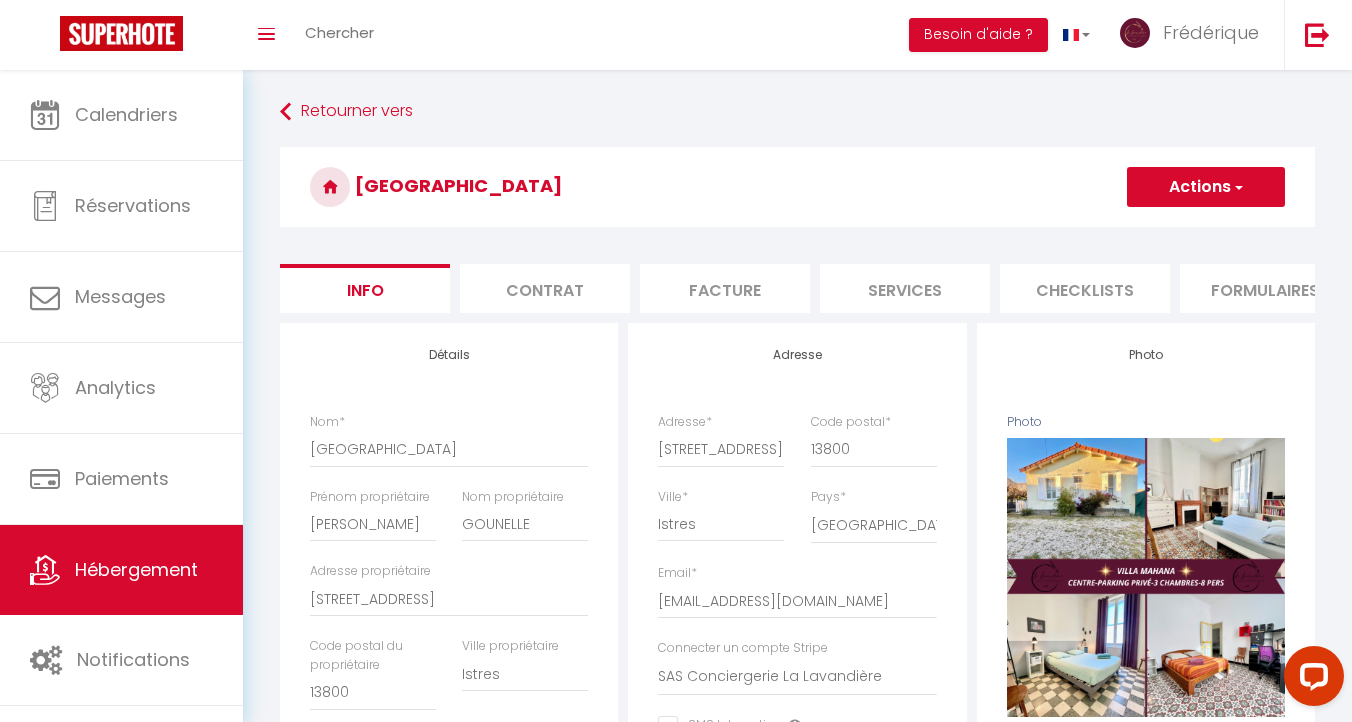 select 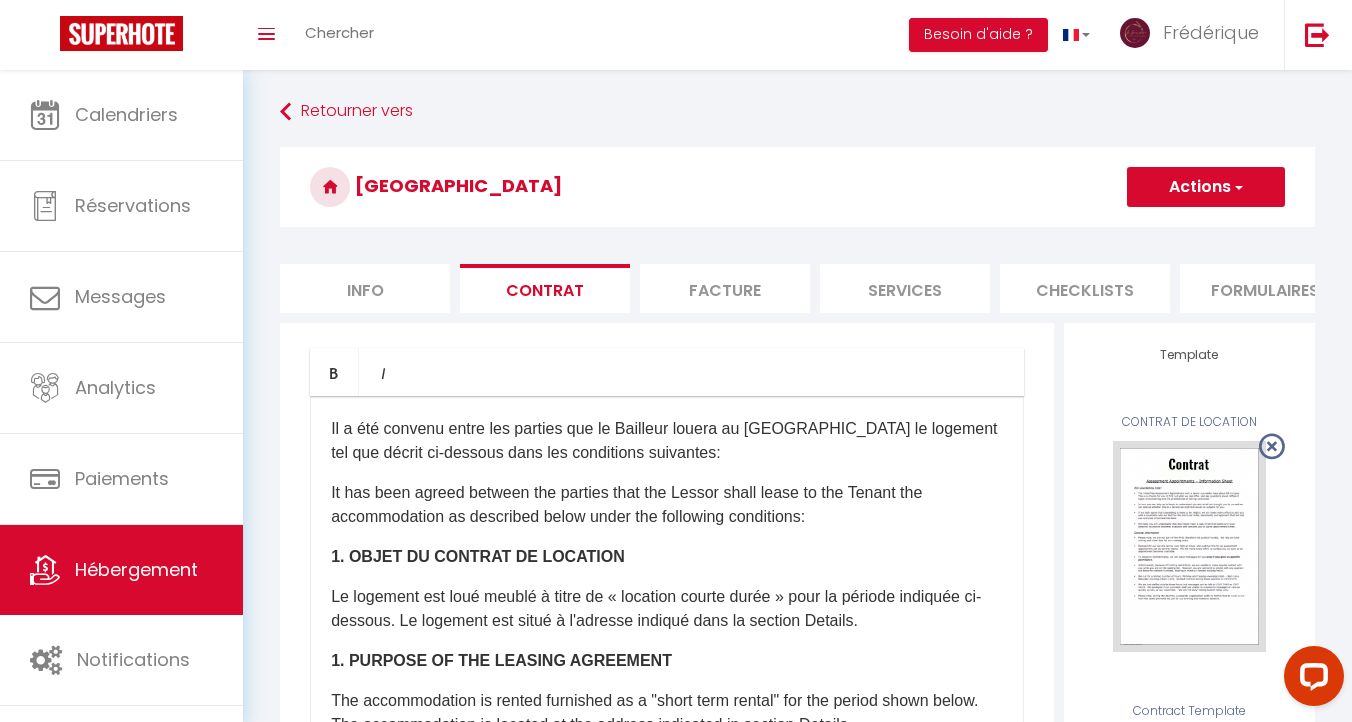 click on "Facture" at bounding box center [725, 288] 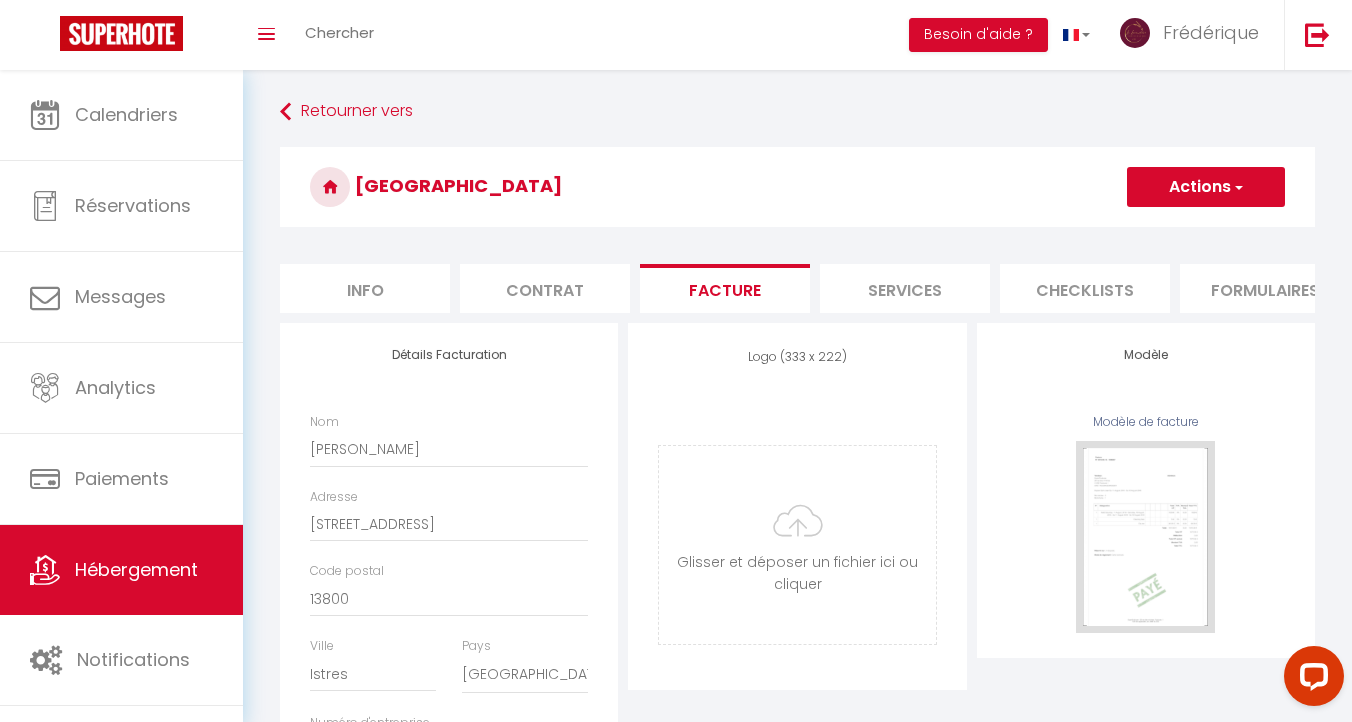 click on "Services" at bounding box center (905, 288) 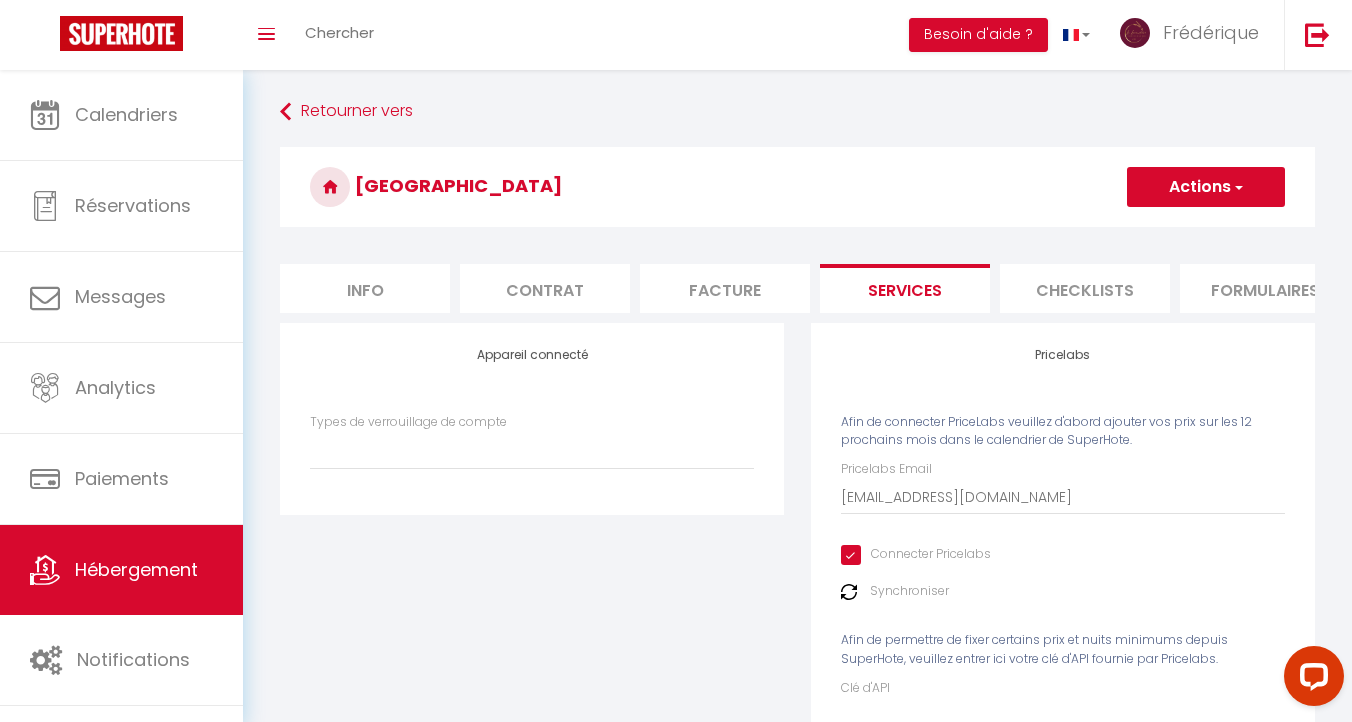 select 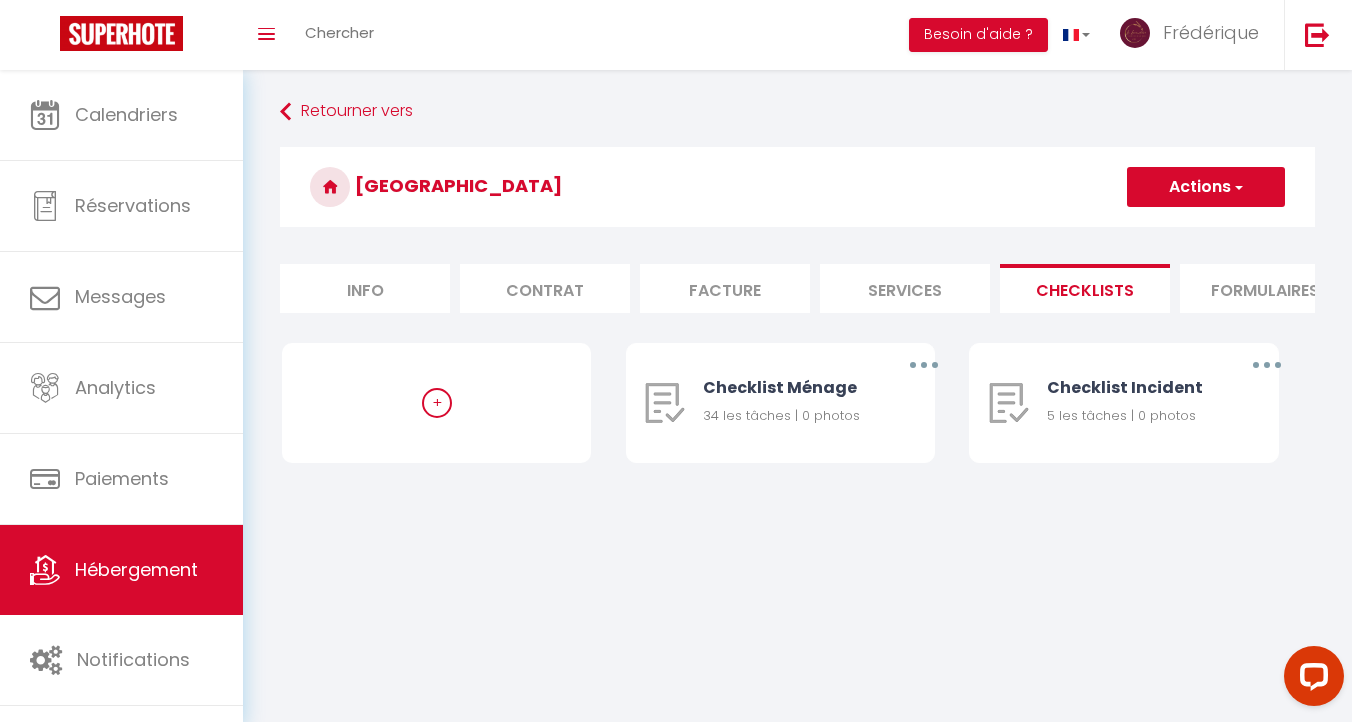 click on "Formulaires" at bounding box center (1265, 288) 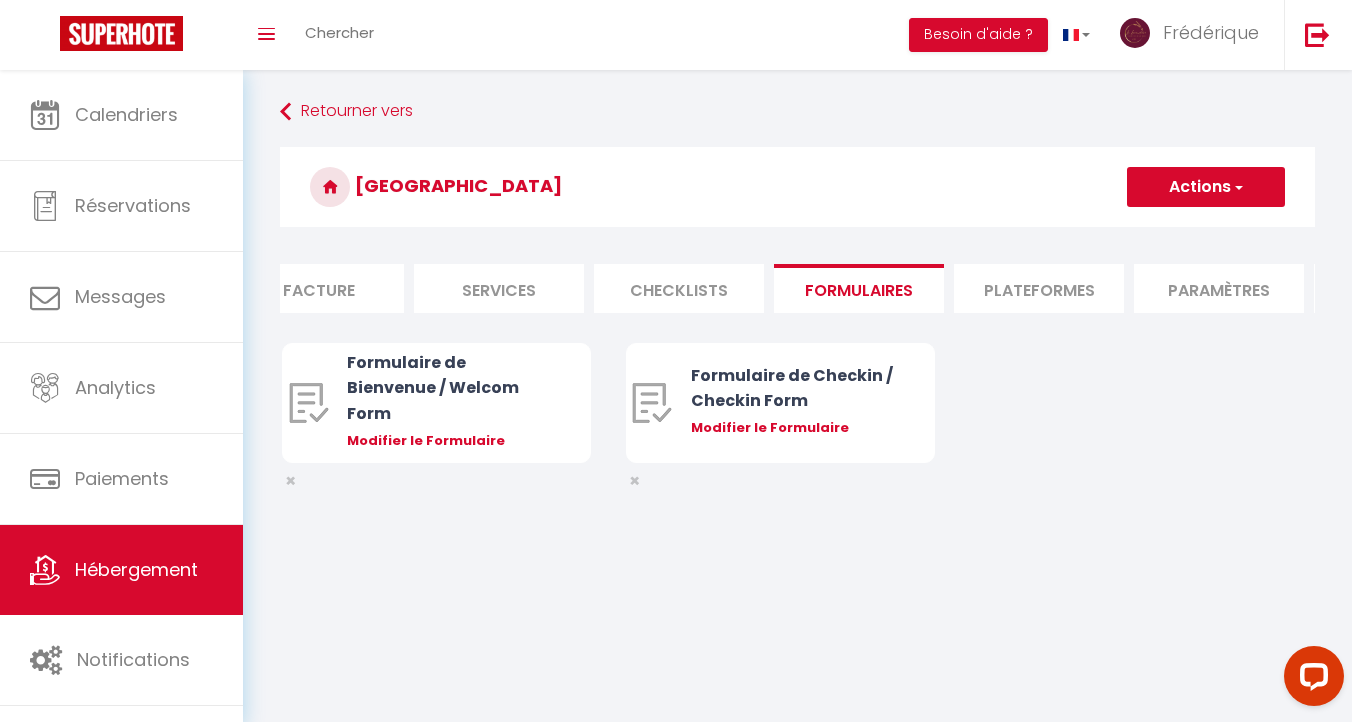 scroll, scrollTop: 0, scrollLeft: 496, axis: horizontal 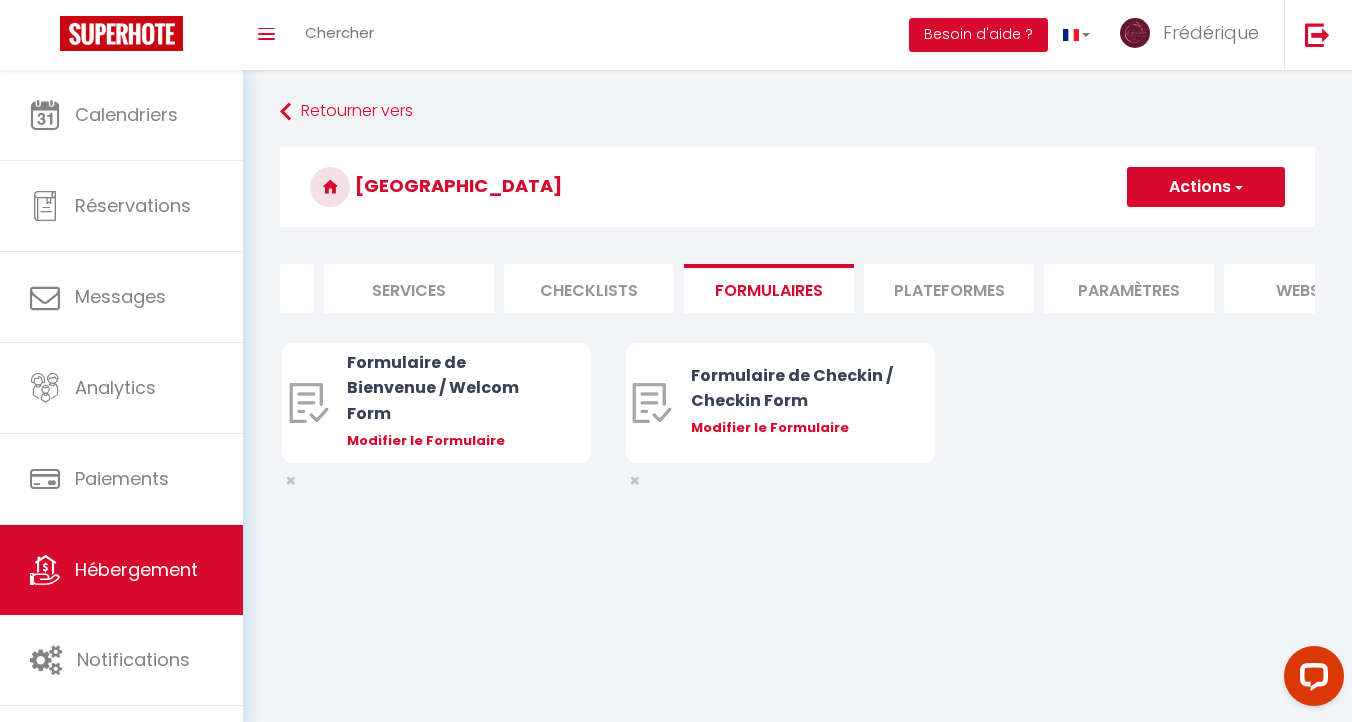 click on "Plateformes" at bounding box center [949, 288] 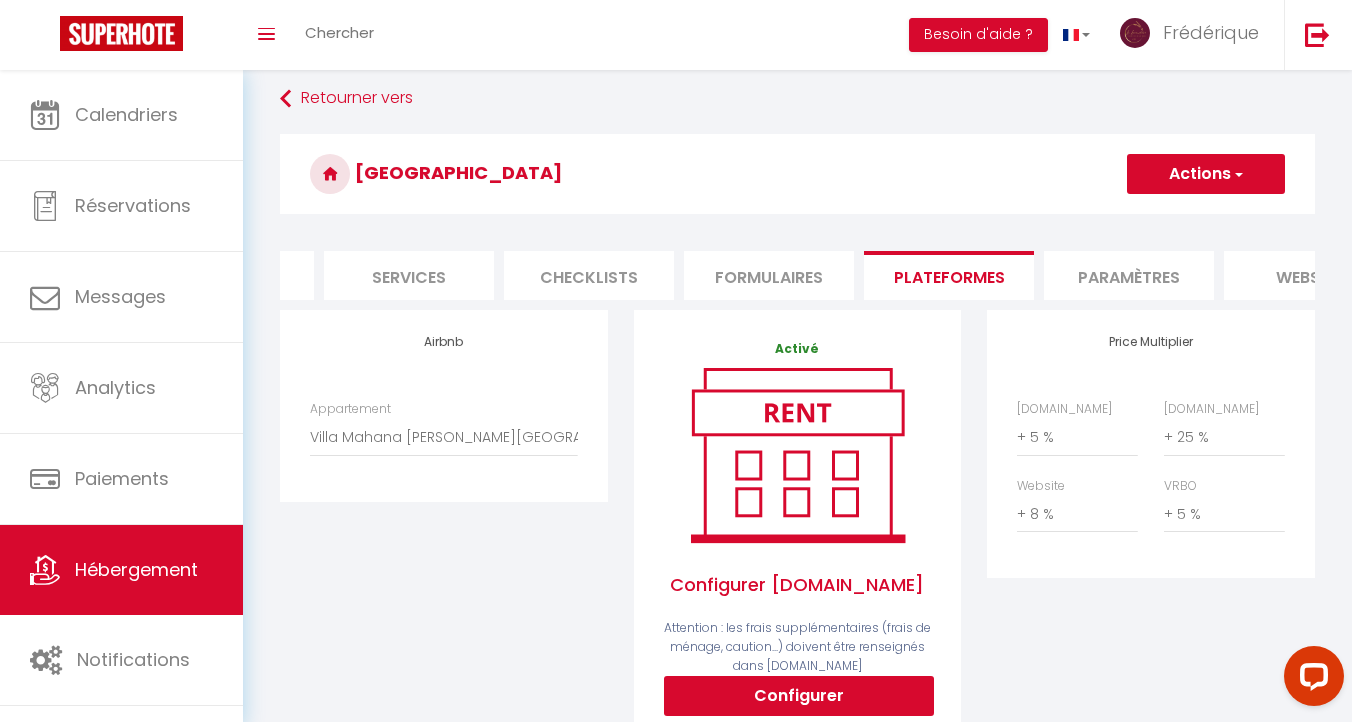 scroll, scrollTop: 0, scrollLeft: 0, axis: both 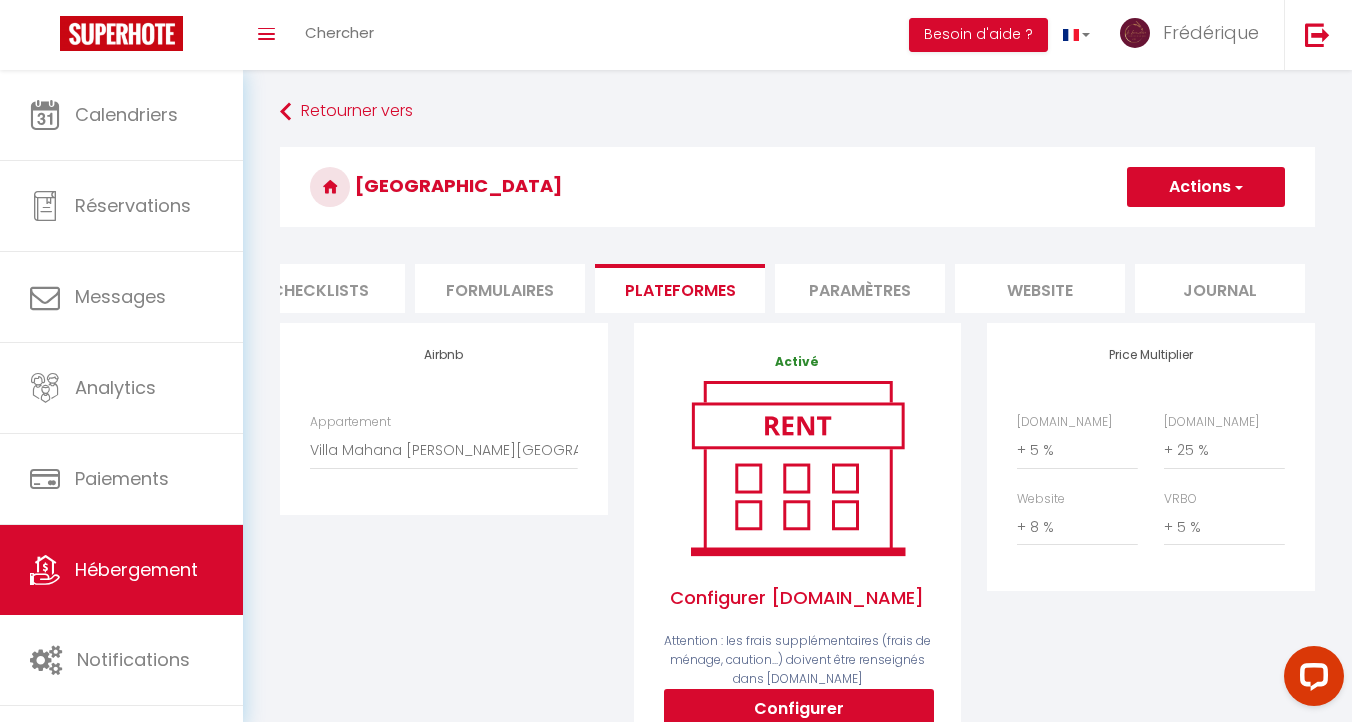 click on "Checklists" at bounding box center [320, 288] 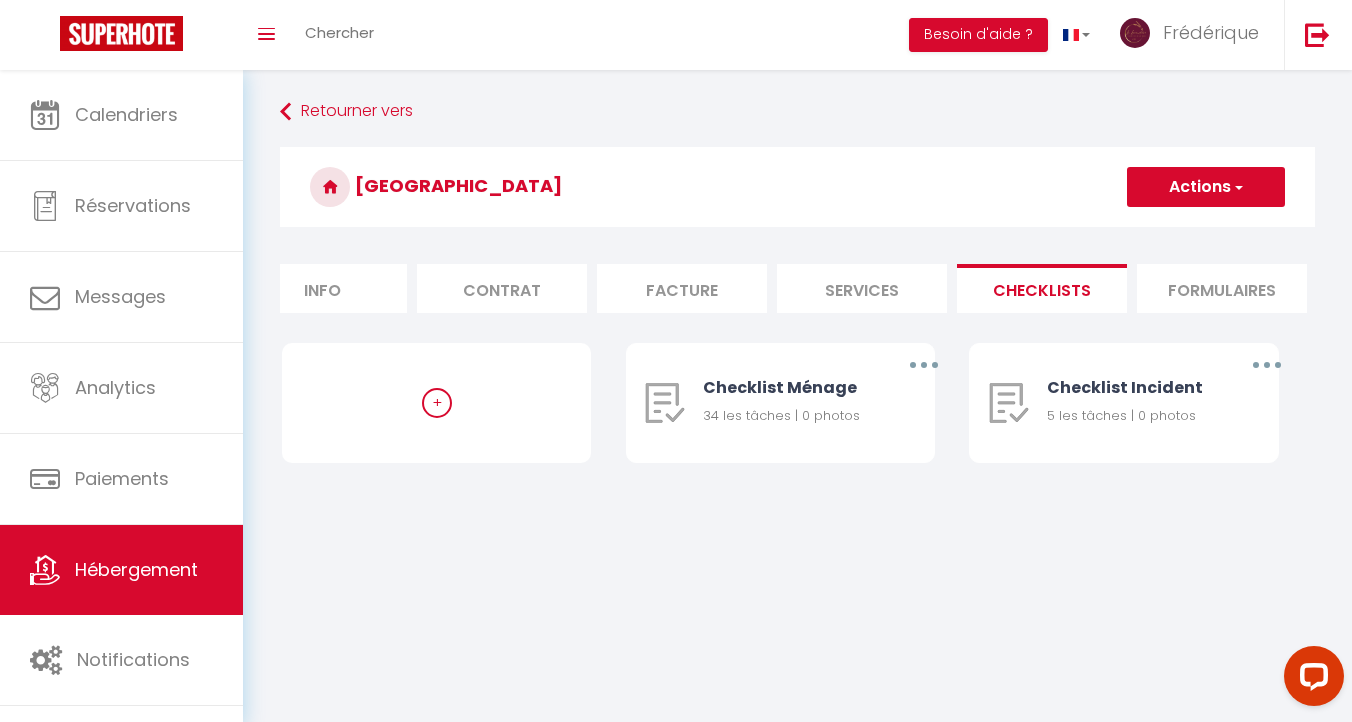 scroll, scrollTop: 0, scrollLeft: 0, axis: both 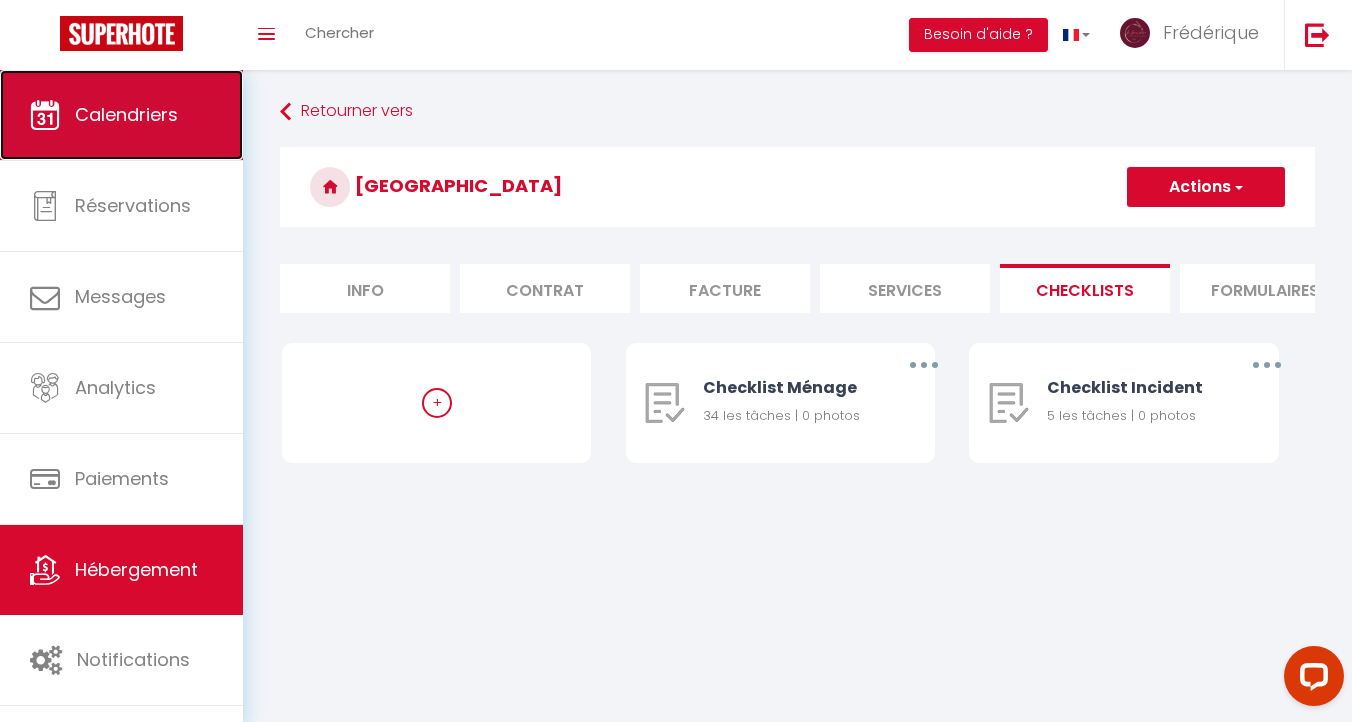 click on "Calendriers" at bounding box center (126, 114) 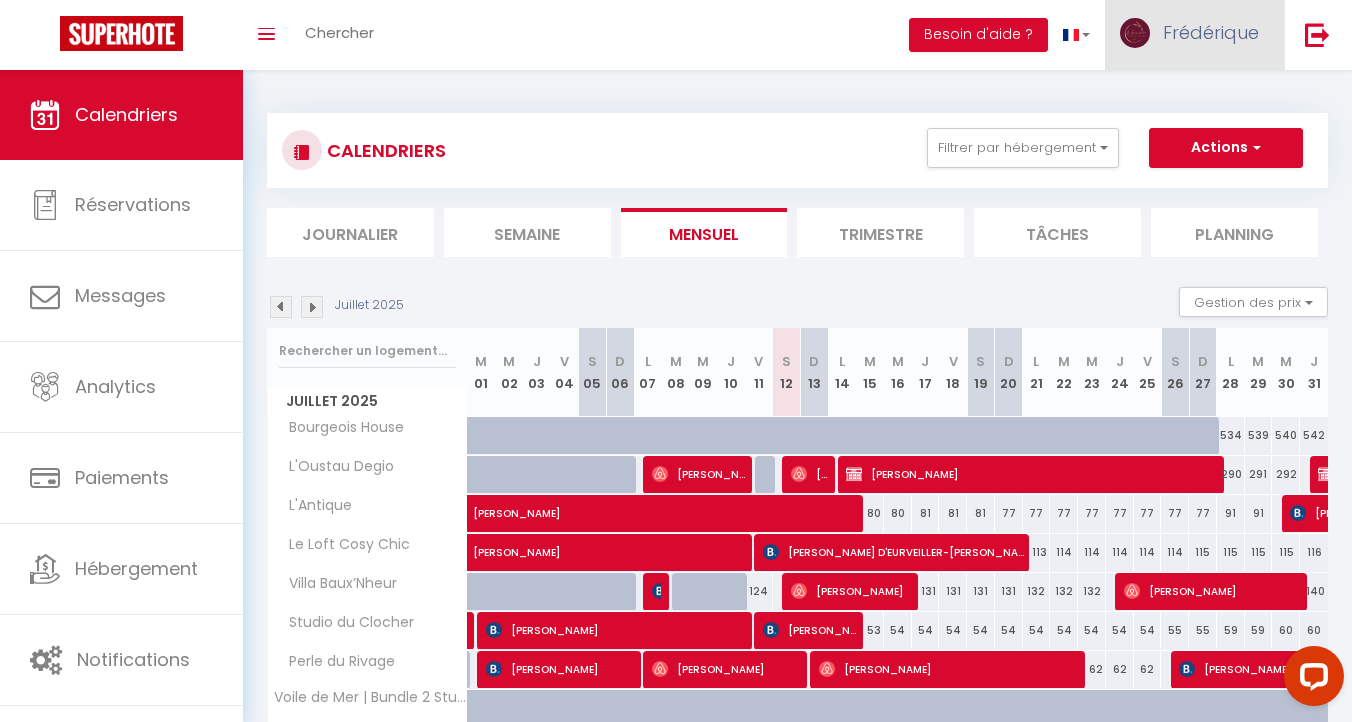 click on "Frédérique" at bounding box center (1211, 32) 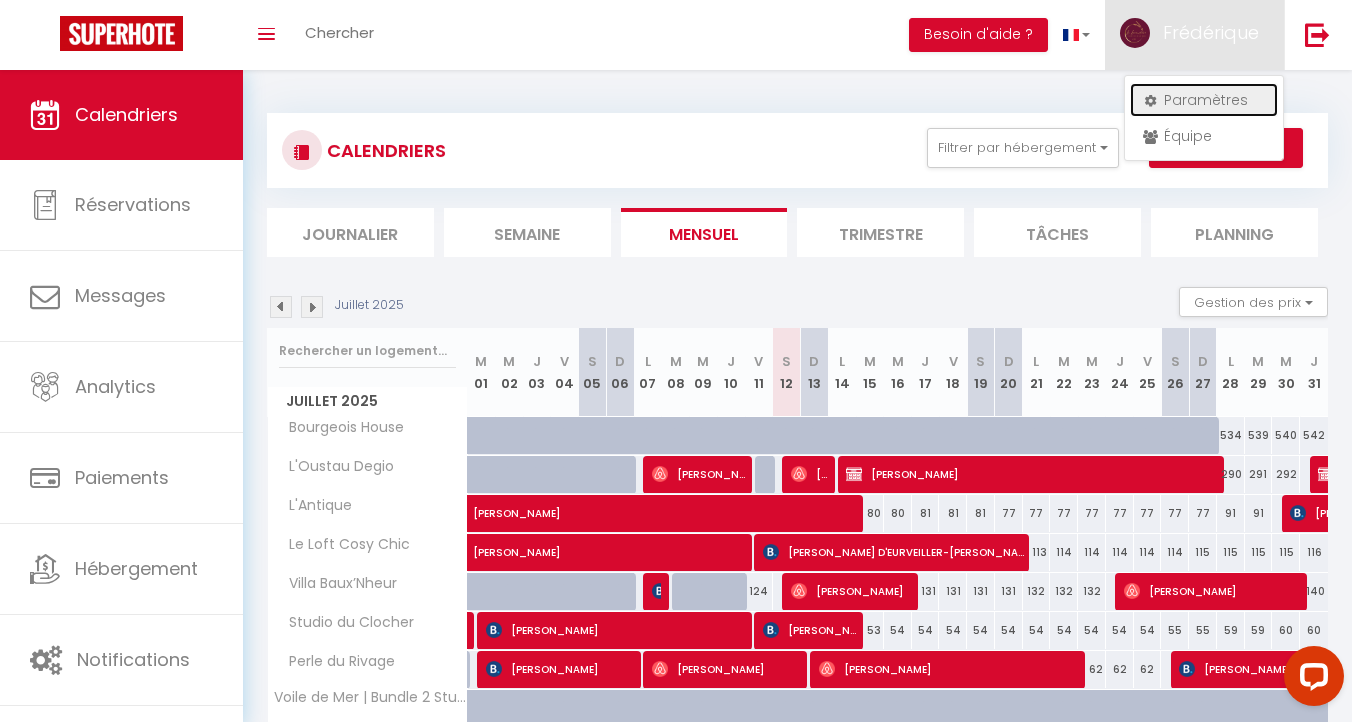 click on "Paramètres" at bounding box center [1204, 100] 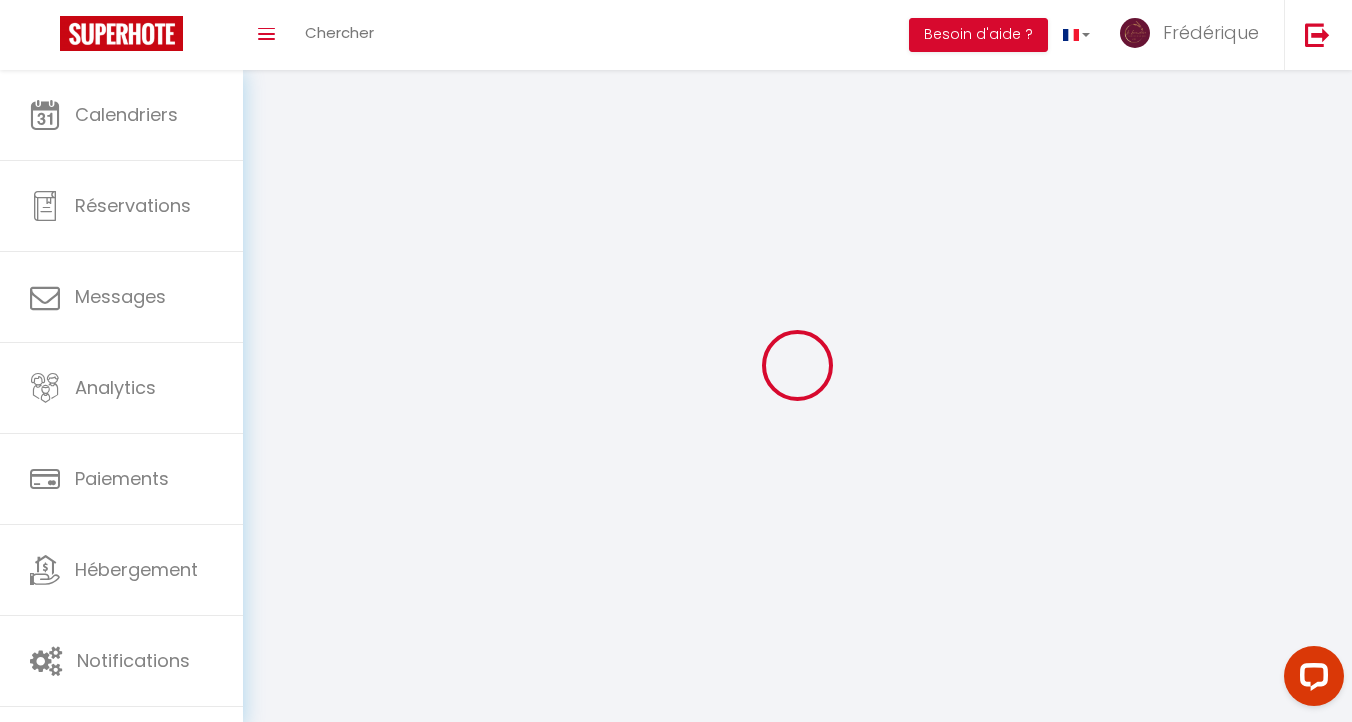 select 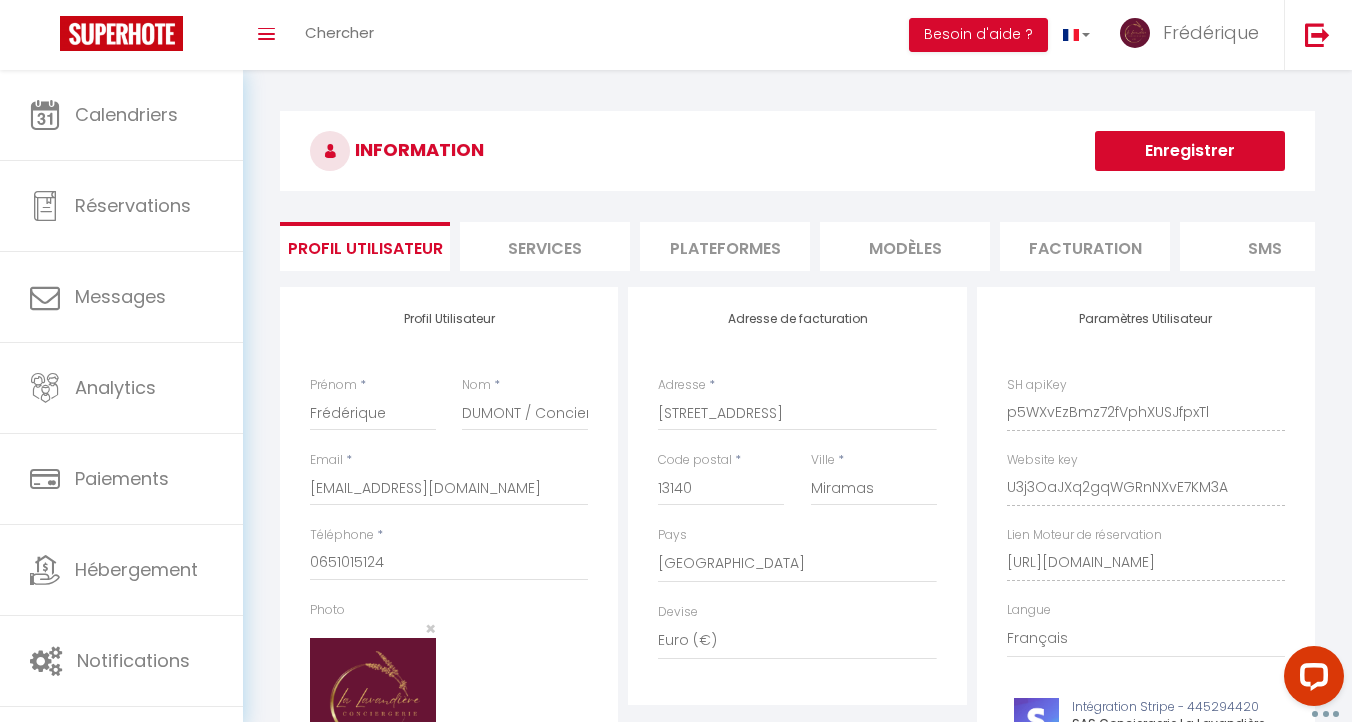 click on "Services" at bounding box center [545, 246] 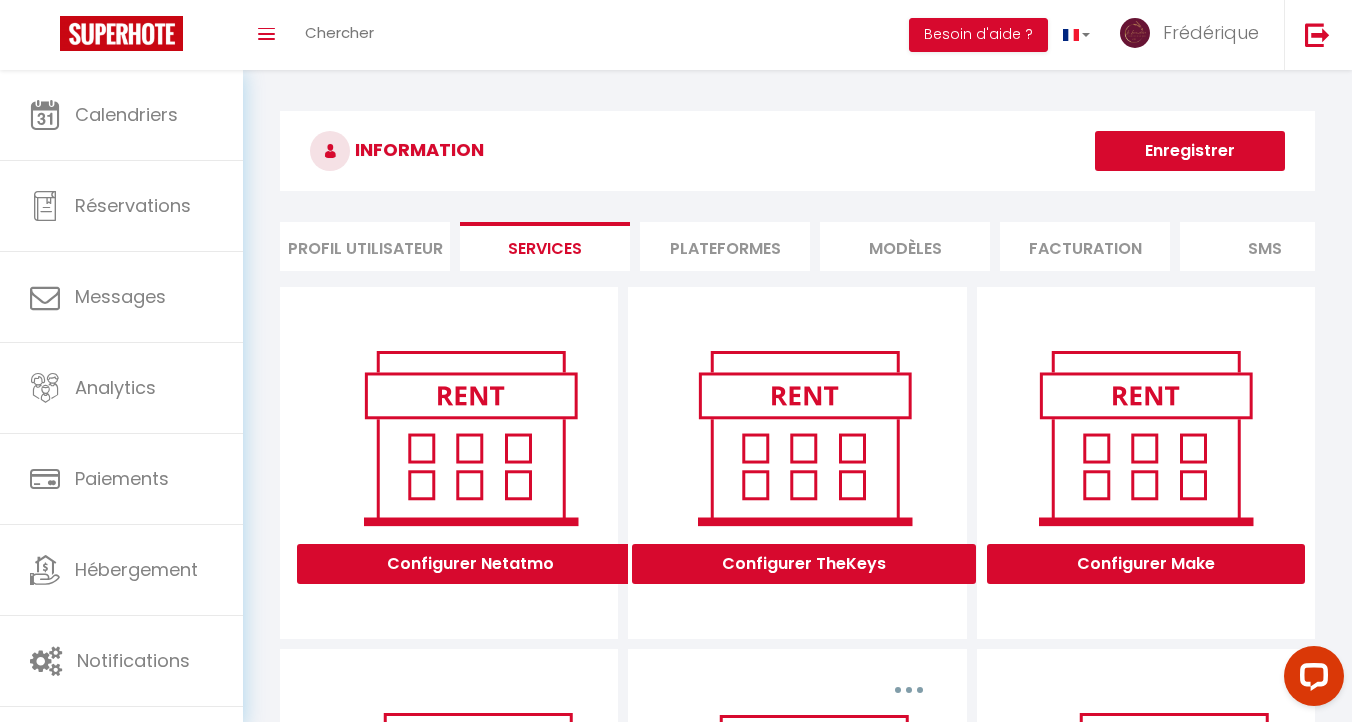 click on "Plateformes" at bounding box center [725, 246] 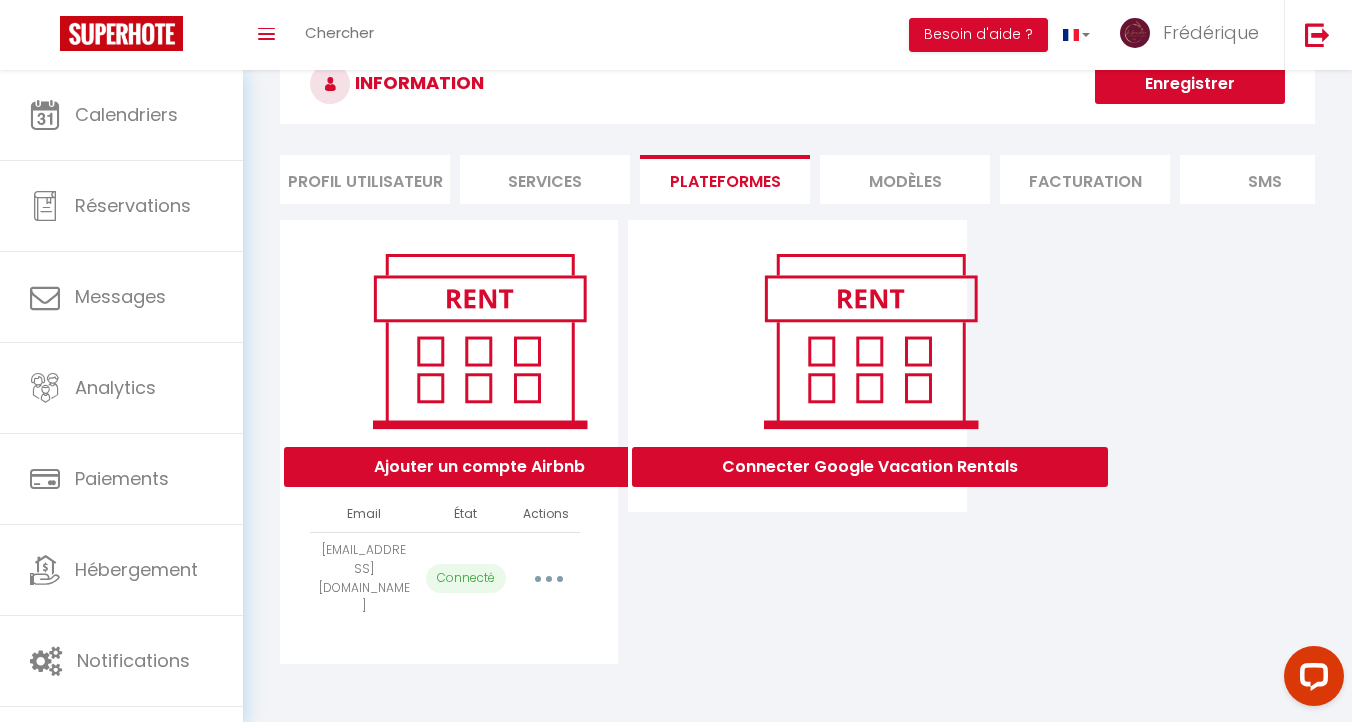 scroll, scrollTop: 70, scrollLeft: 0, axis: vertical 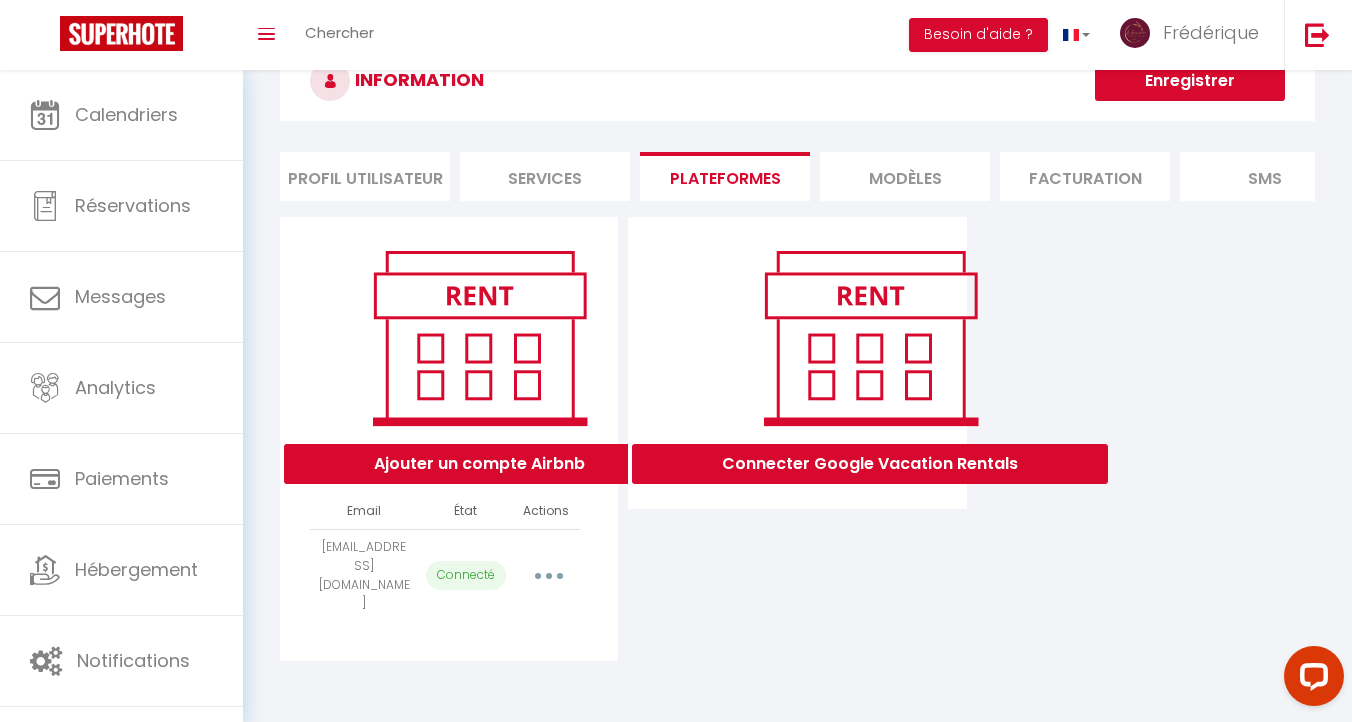 click at bounding box center [549, 576] 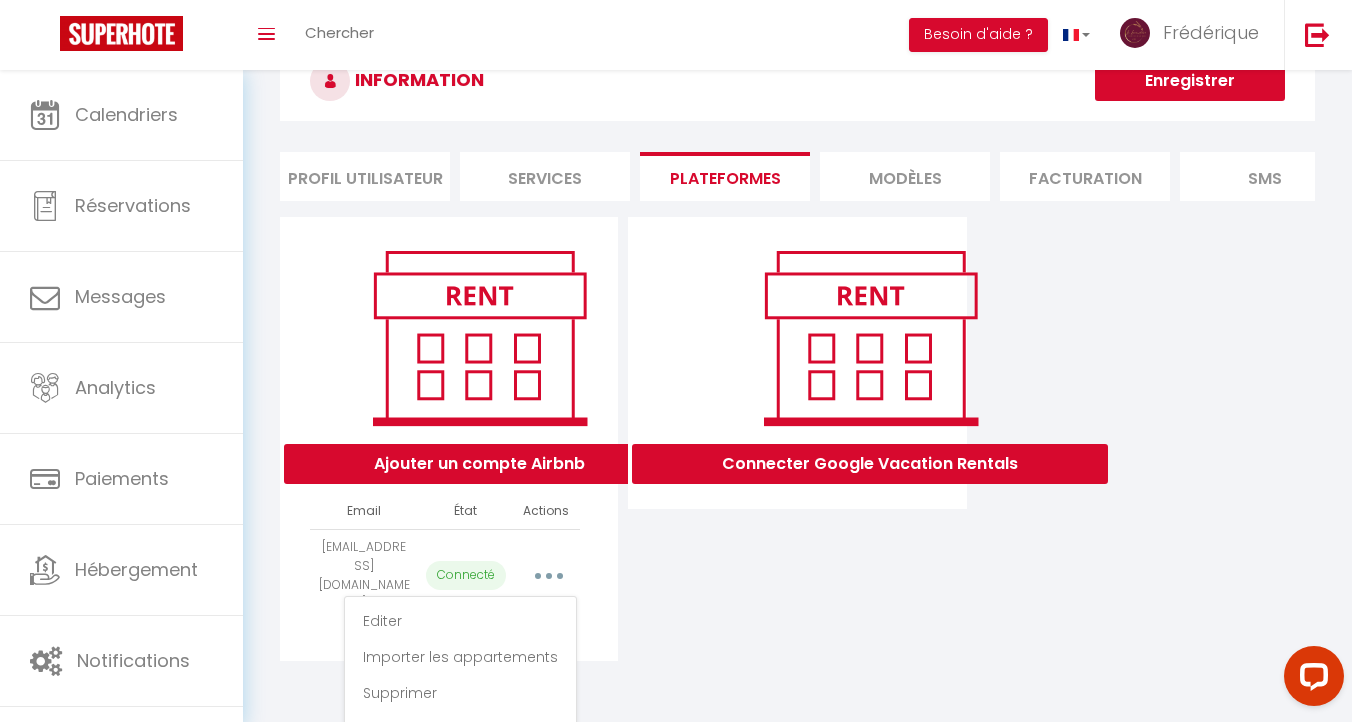 scroll, scrollTop: 93, scrollLeft: 0, axis: vertical 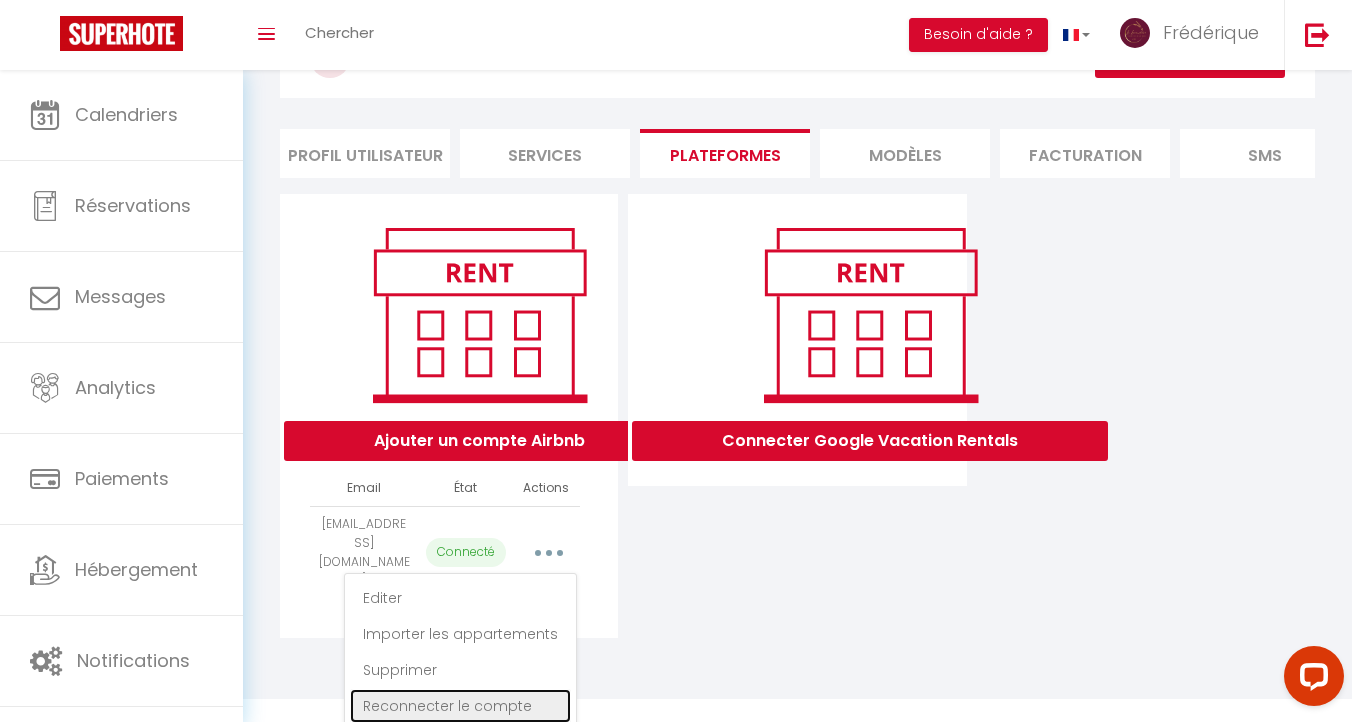 click on "Reconnecter le compte" at bounding box center [460, 706] 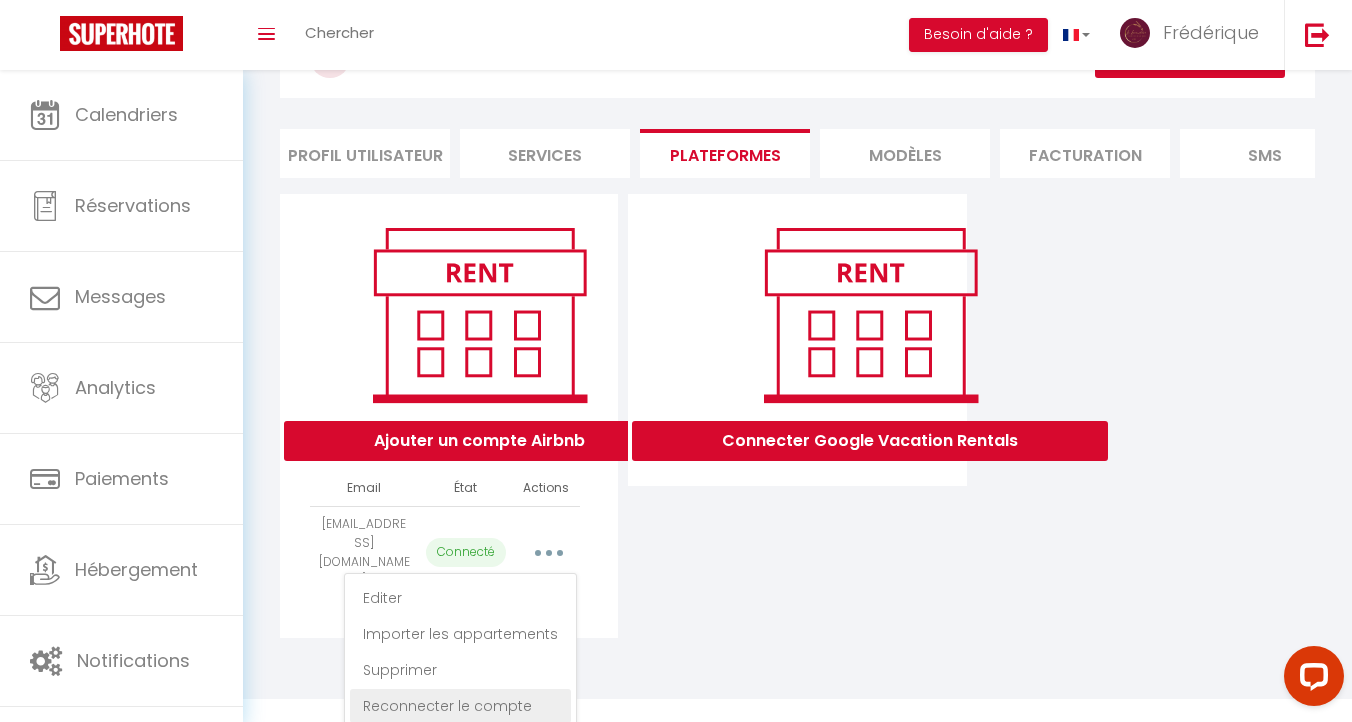 scroll, scrollTop: 70, scrollLeft: 0, axis: vertical 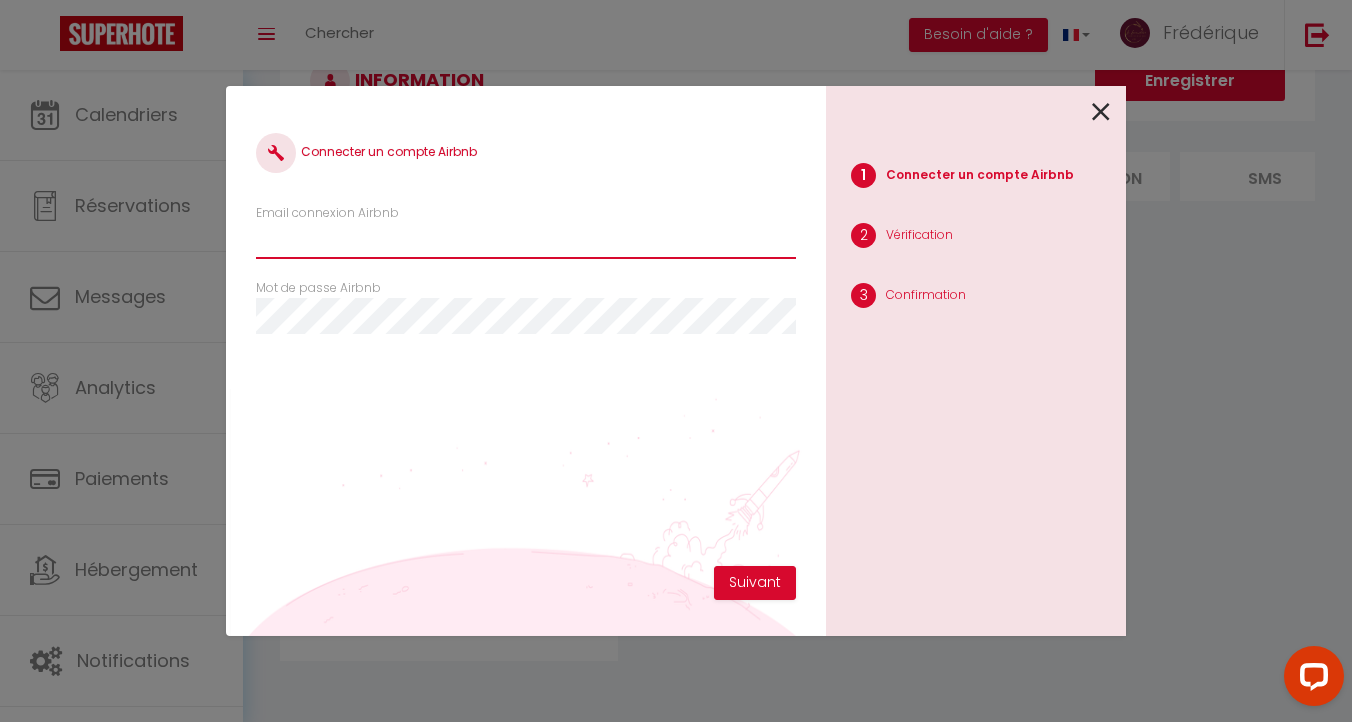 click on "Email connexion Airbnb" at bounding box center (526, 241) 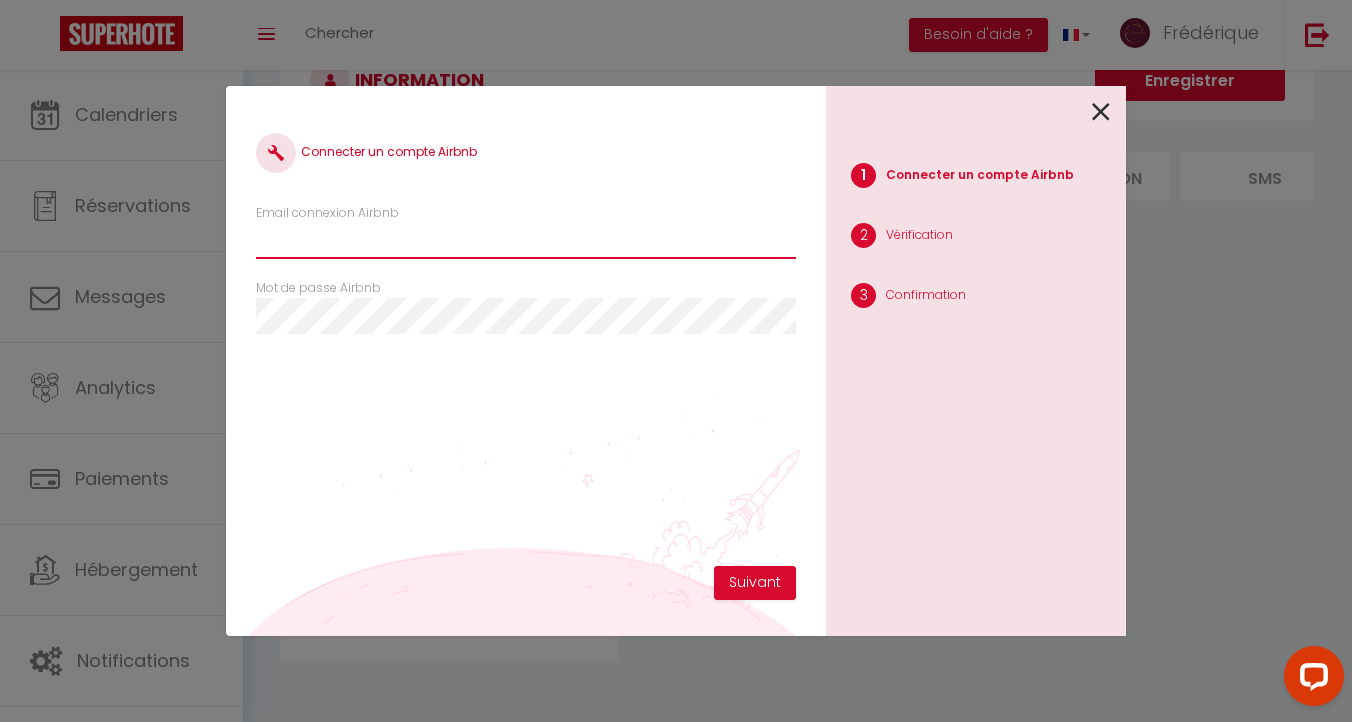 type on "[EMAIL_ADDRESS][DOMAIN_NAME]" 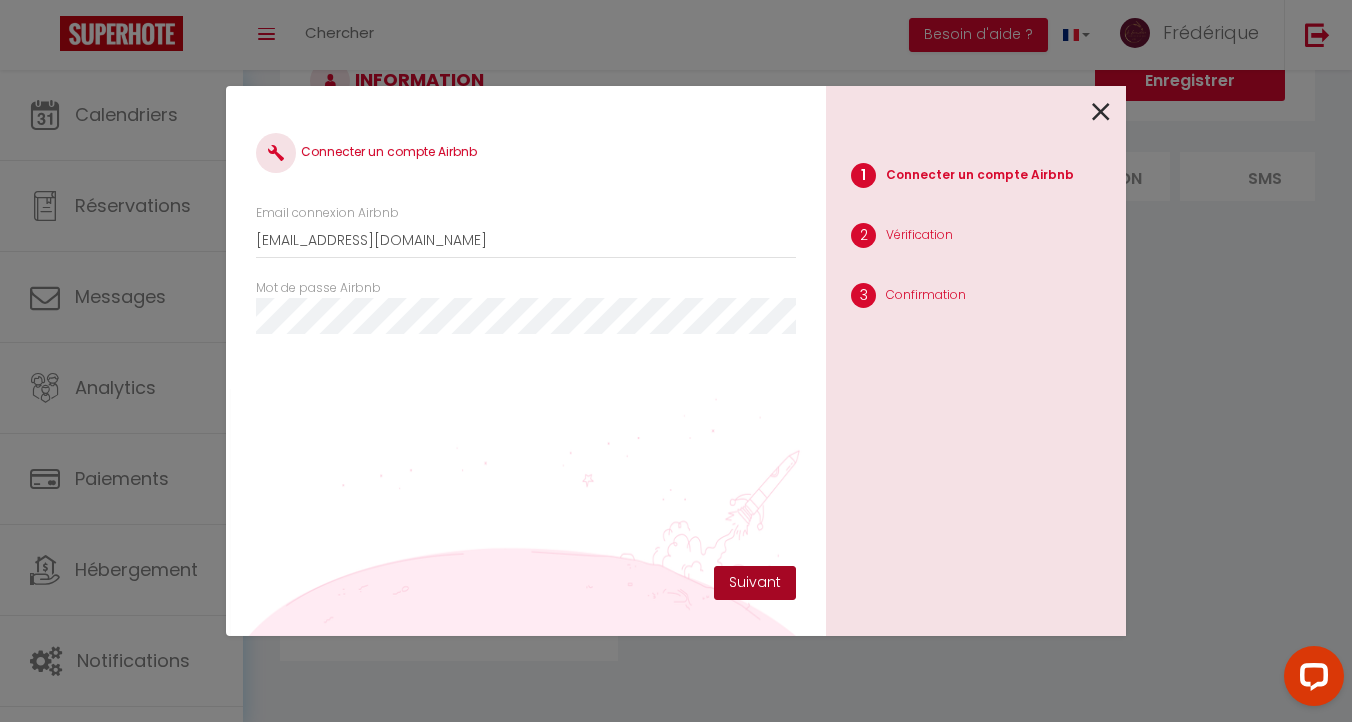 click on "Suivant" at bounding box center [755, 583] 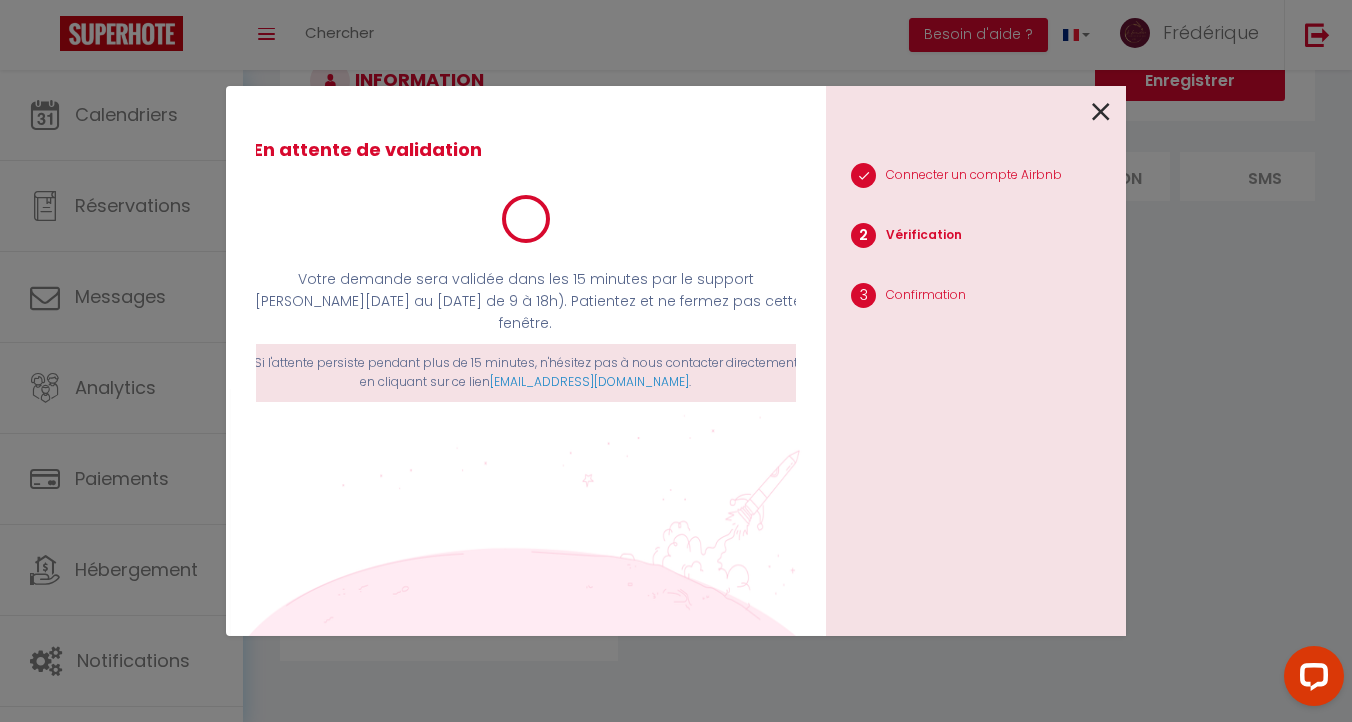 click at bounding box center [1101, 112] 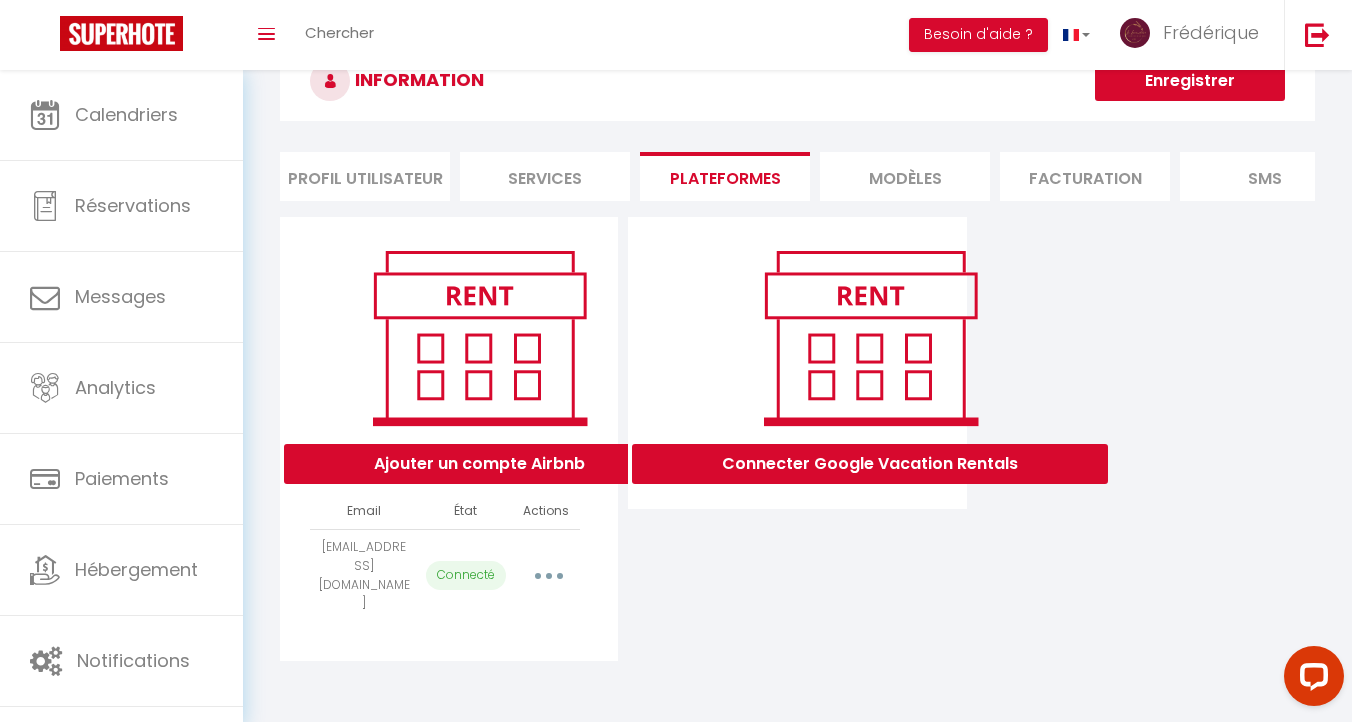 click on "MODÈLES" at bounding box center [905, 176] 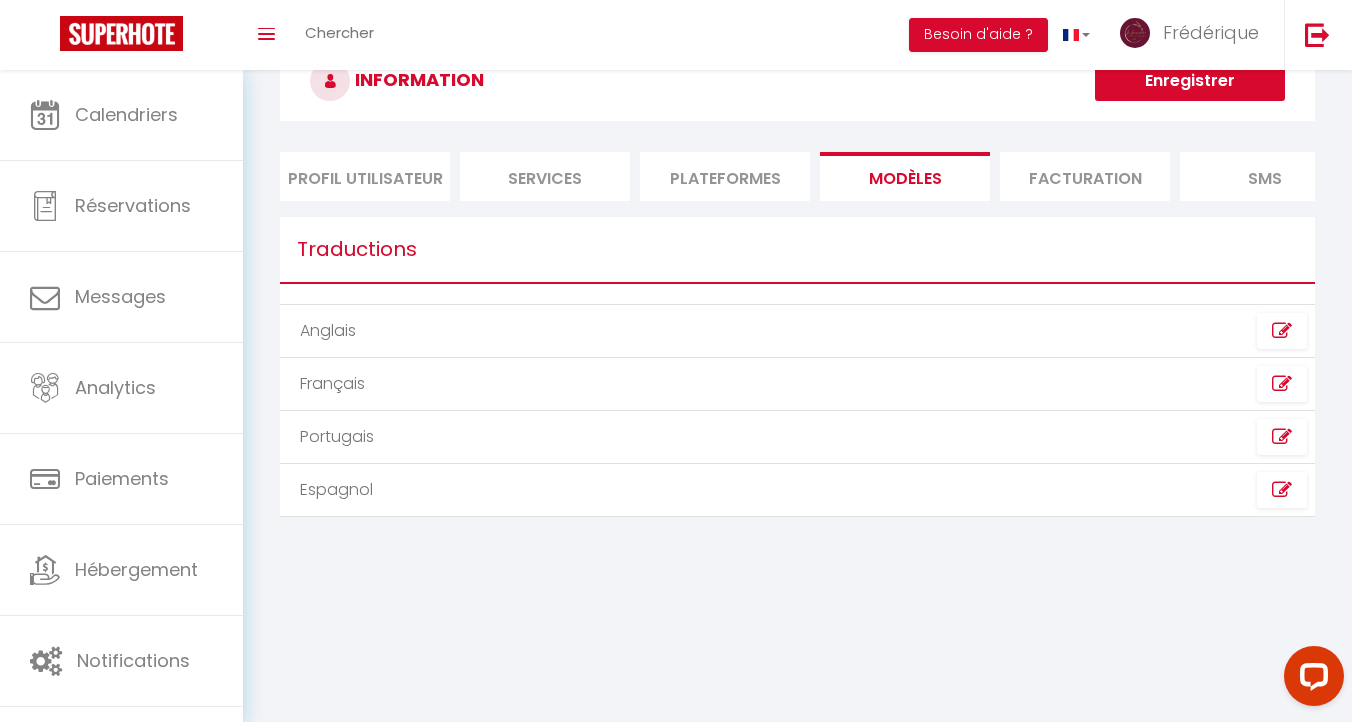click on "Facturation" at bounding box center [1085, 176] 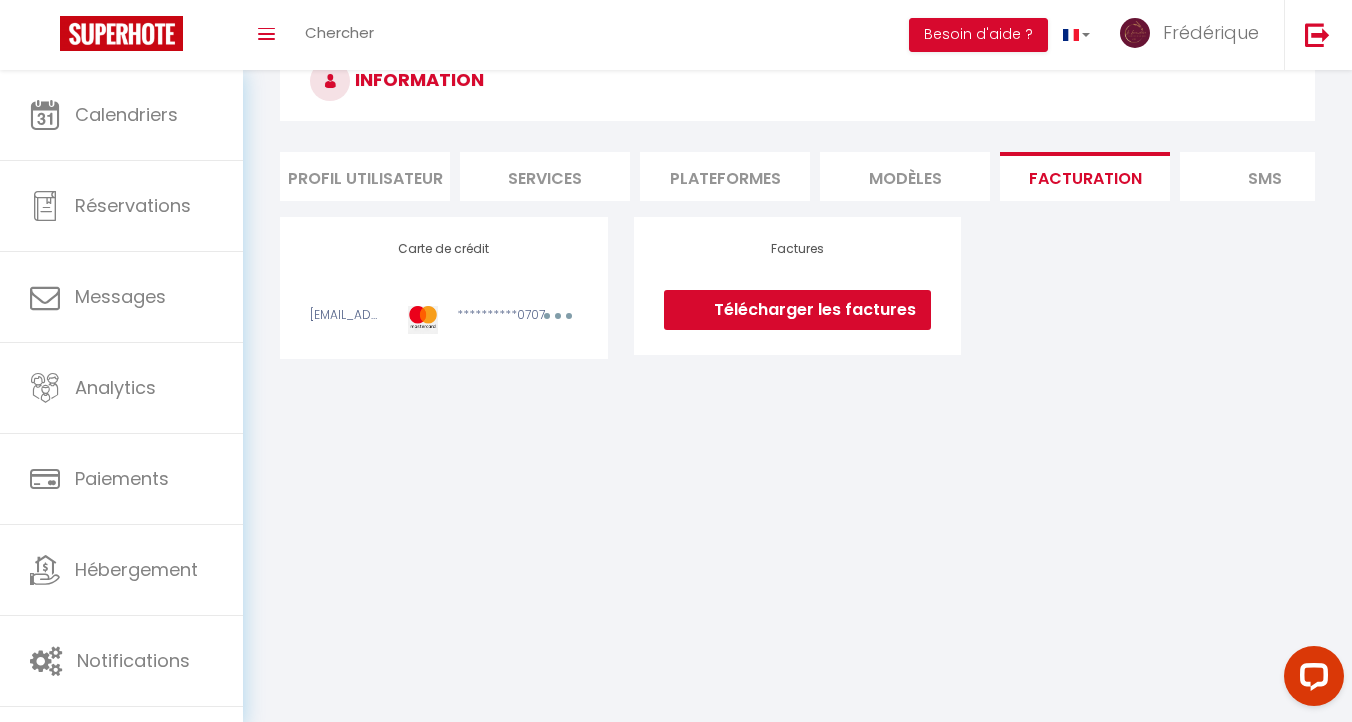 click on "Profil Utilisateur" at bounding box center [365, 176] 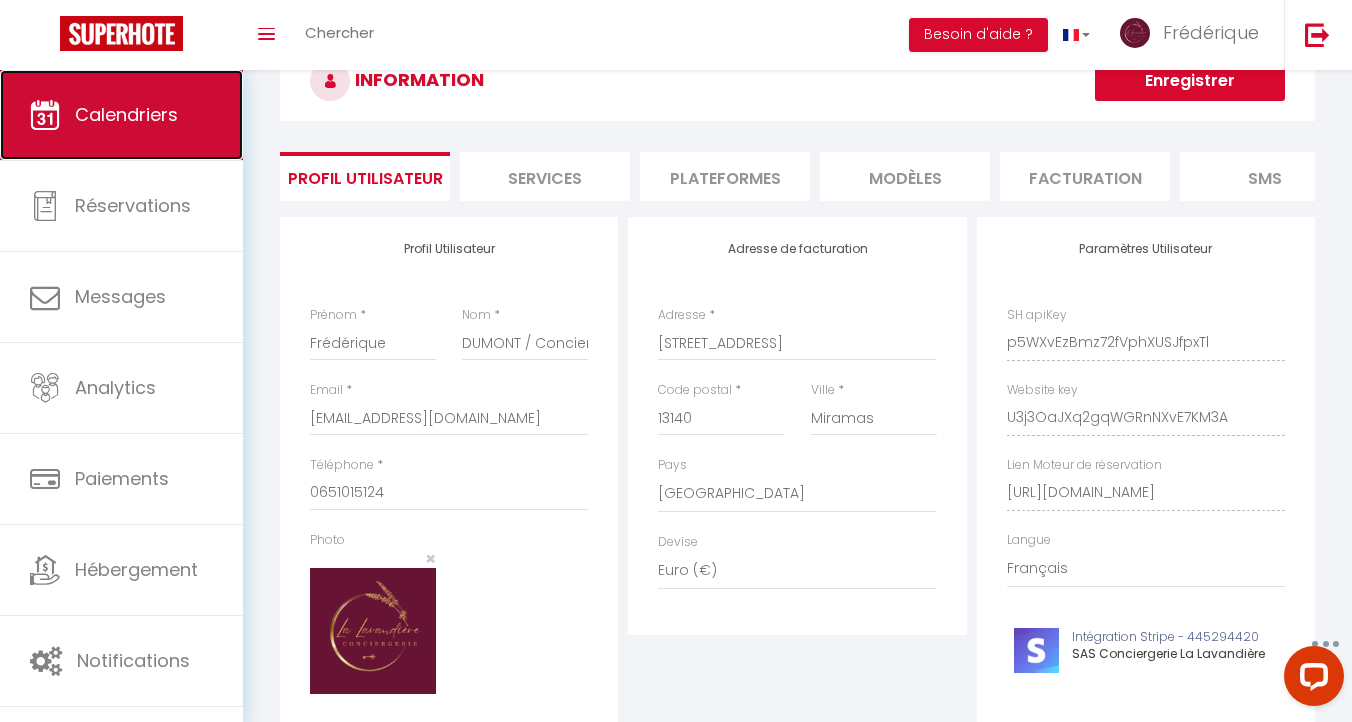 click on "Calendriers" at bounding box center (126, 114) 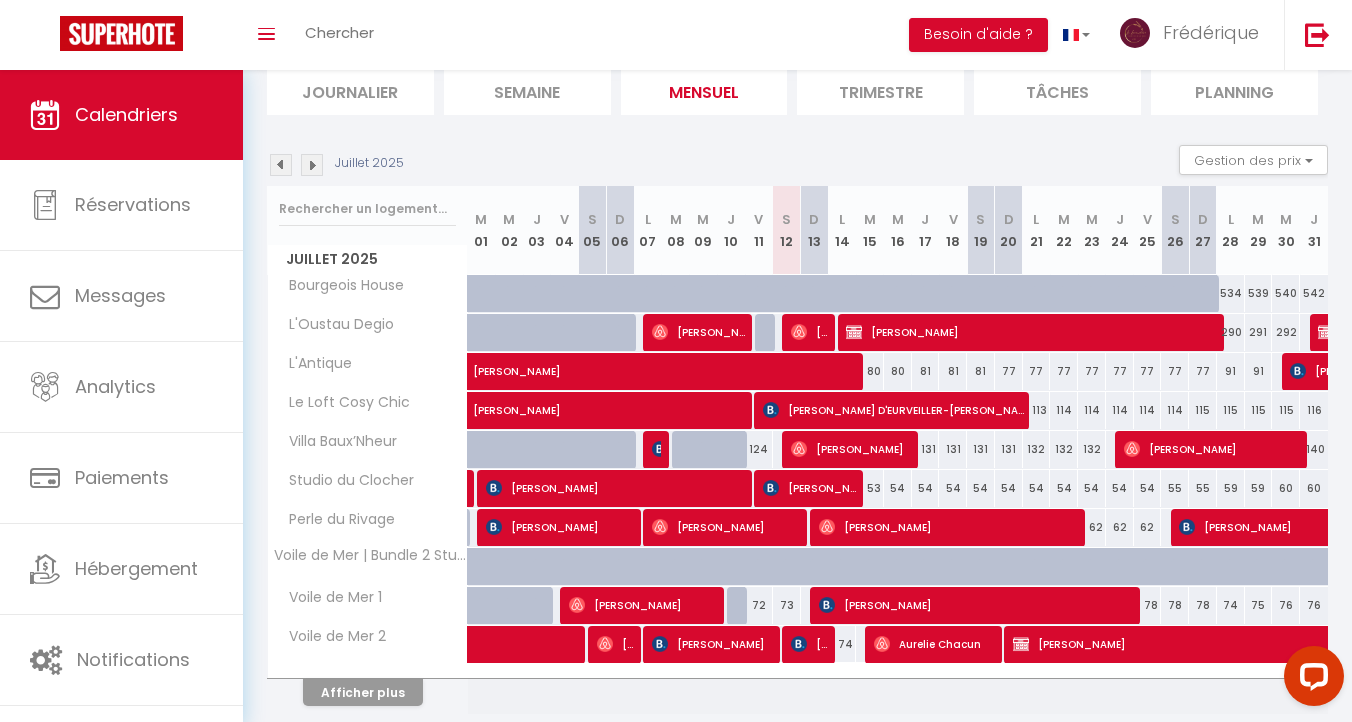scroll, scrollTop: 216, scrollLeft: 0, axis: vertical 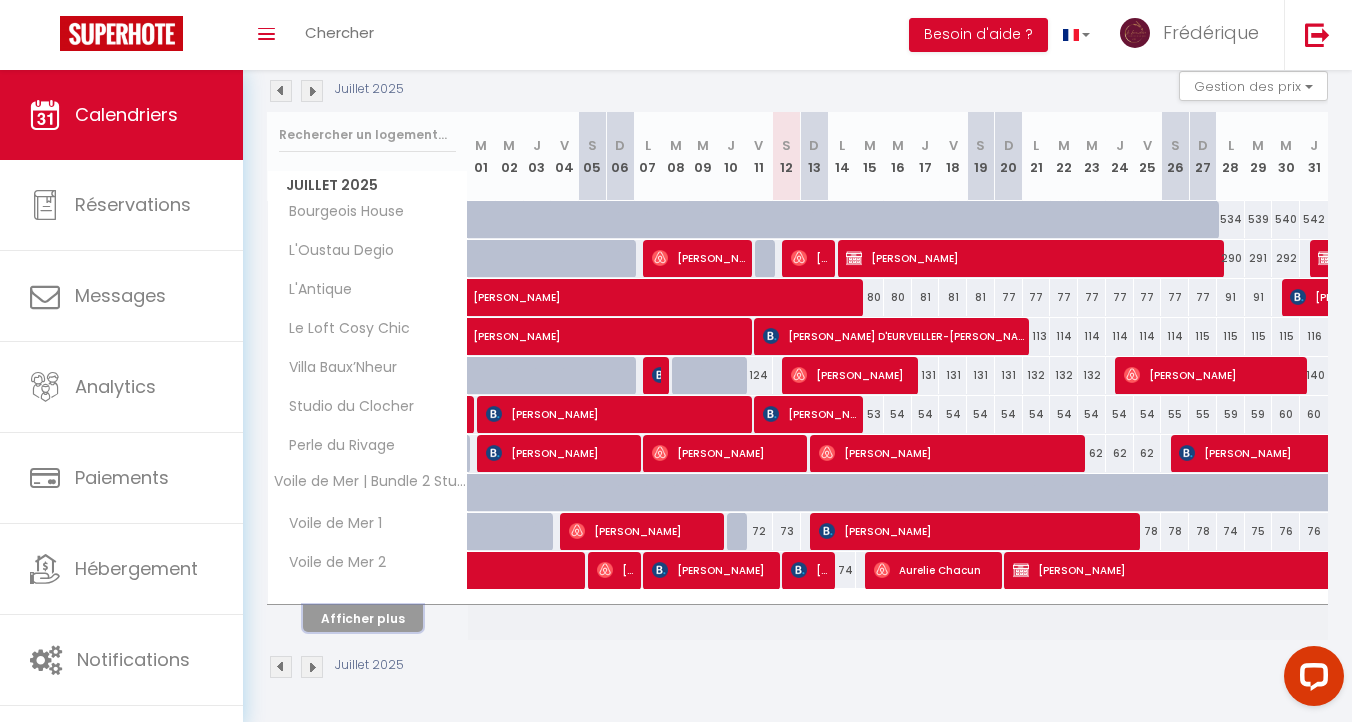 click on "Afficher plus" at bounding box center [363, 618] 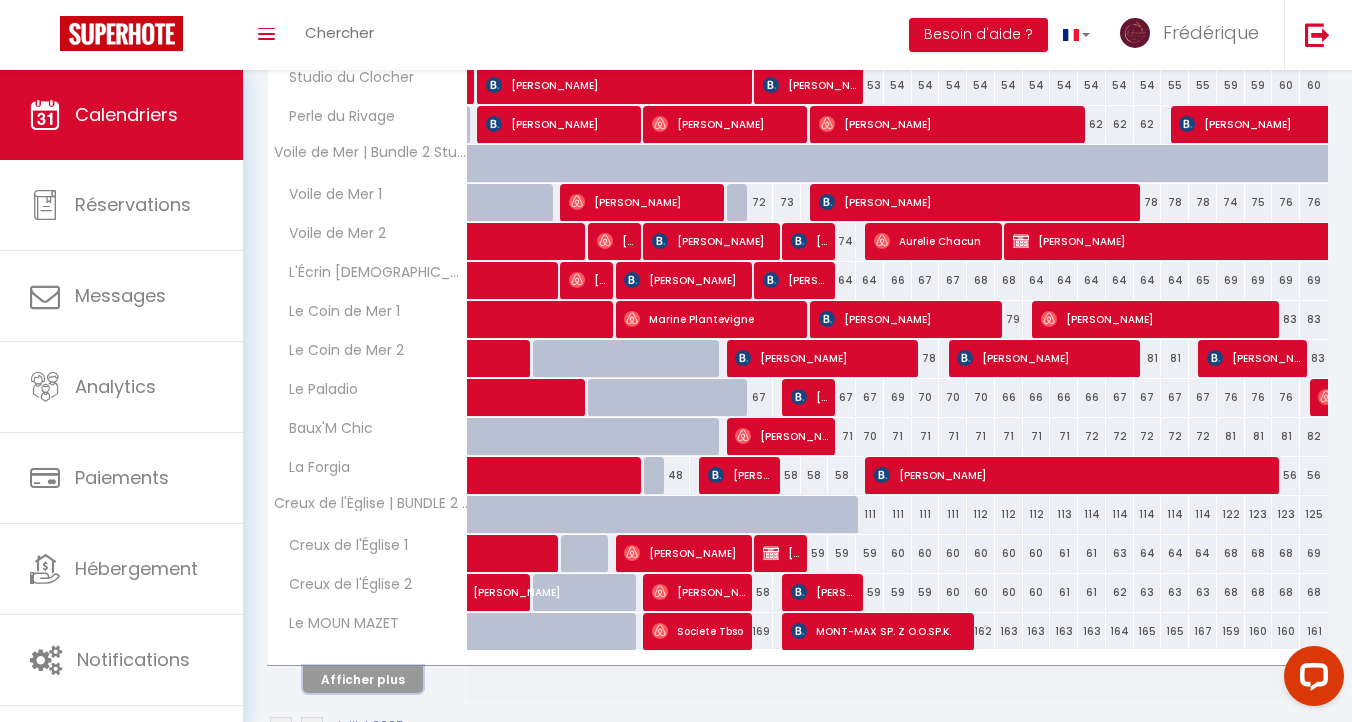 scroll, scrollTop: 606, scrollLeft: 0, axis: vertical 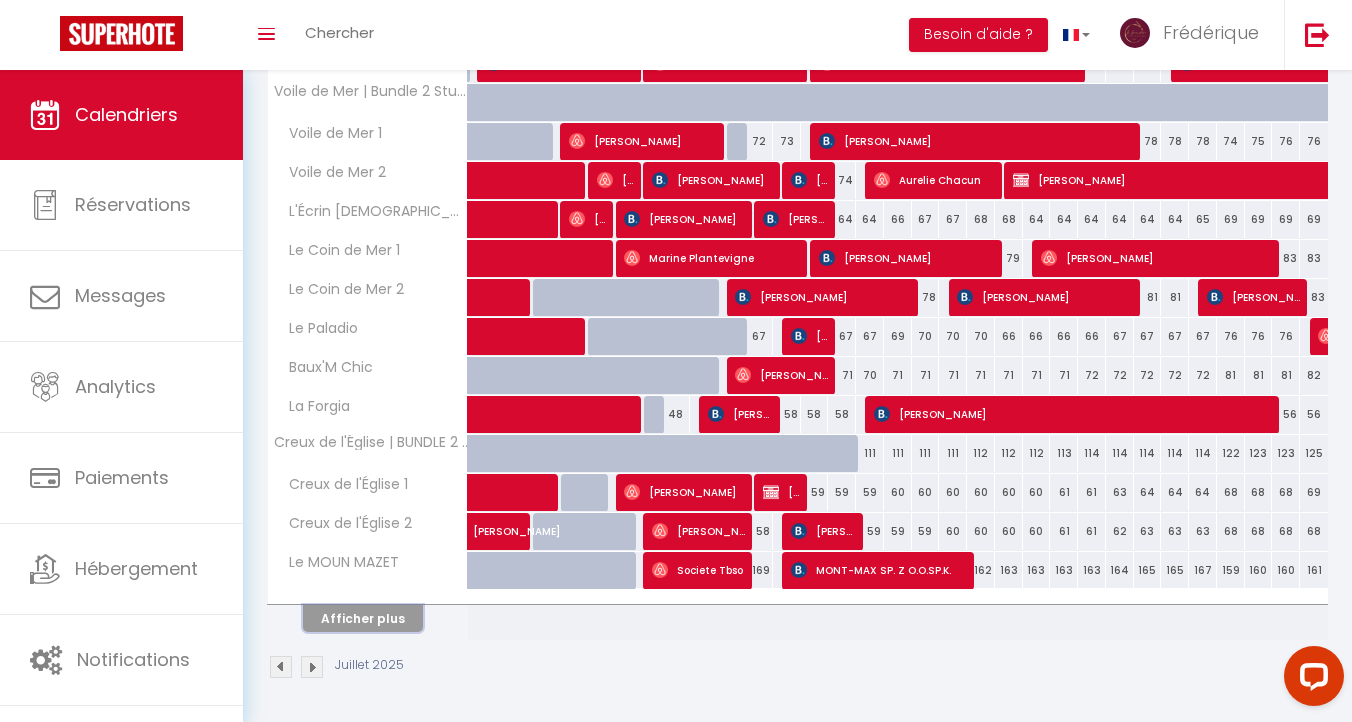 click on "Afficher plus" at bounding box center (363, 618) 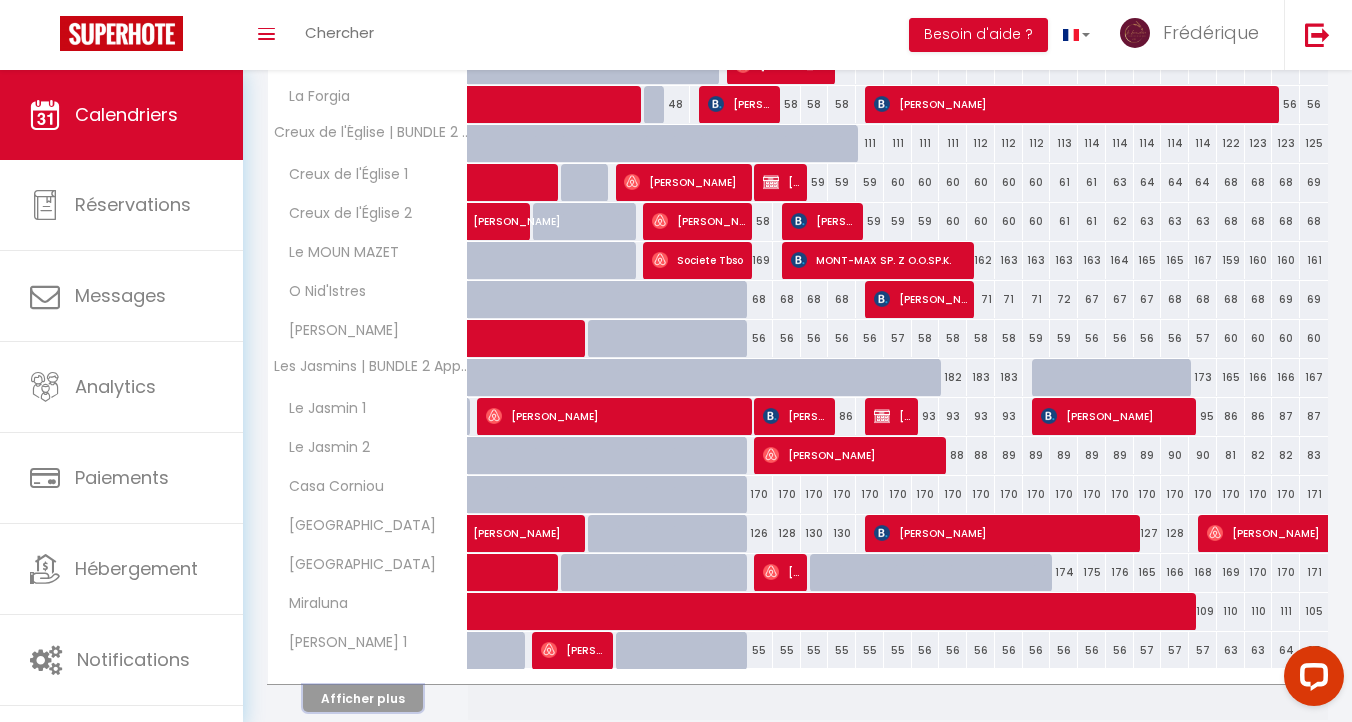 scroll, scrollTop: 996, scrollLeft: 0, axis: vertical 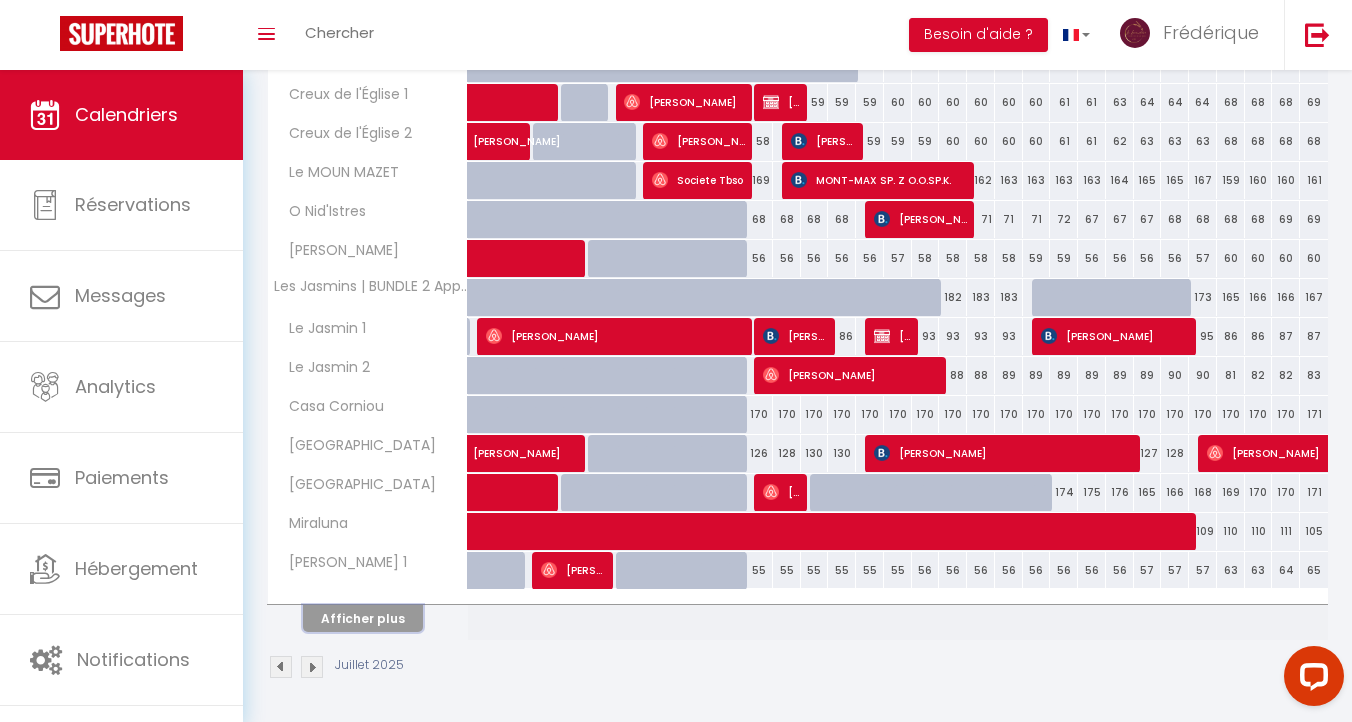 click on "Afficher plus" at bounding box center [363, 618] 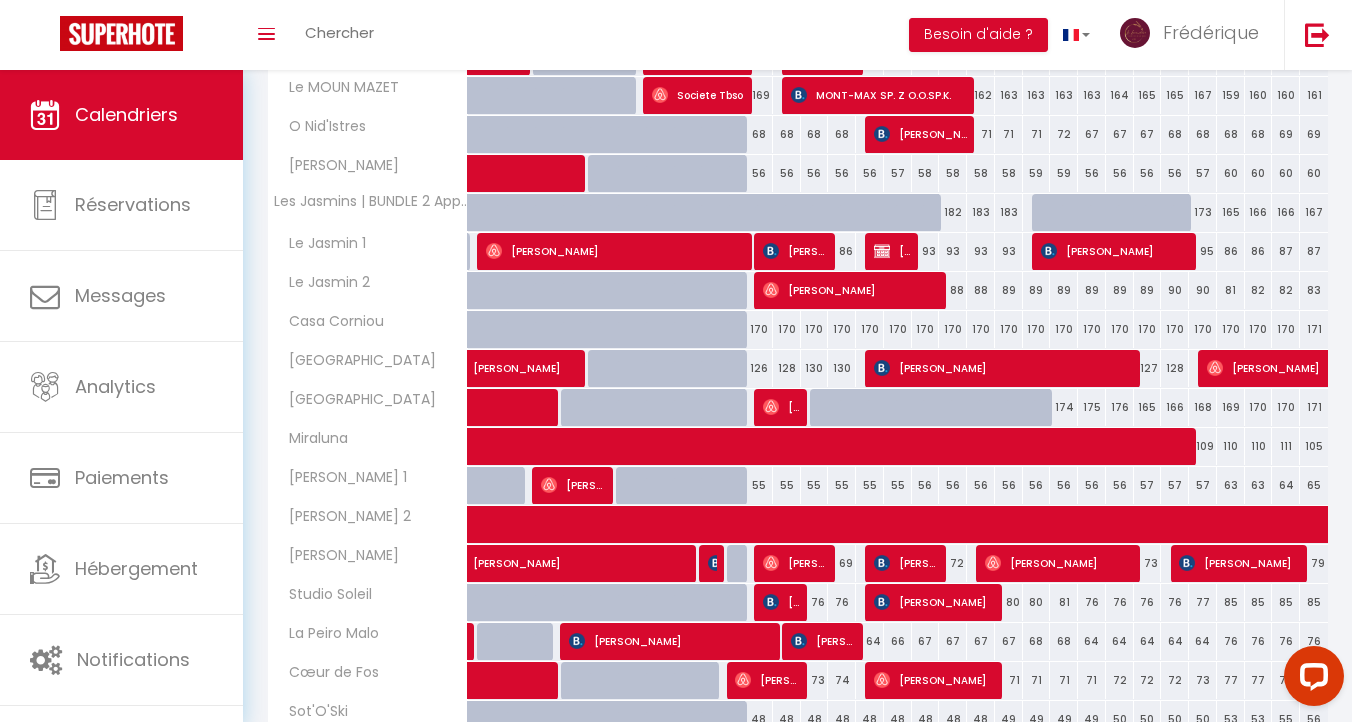 scroll, scrollTop: 1181, scrollLeft: 0, axis: vertical 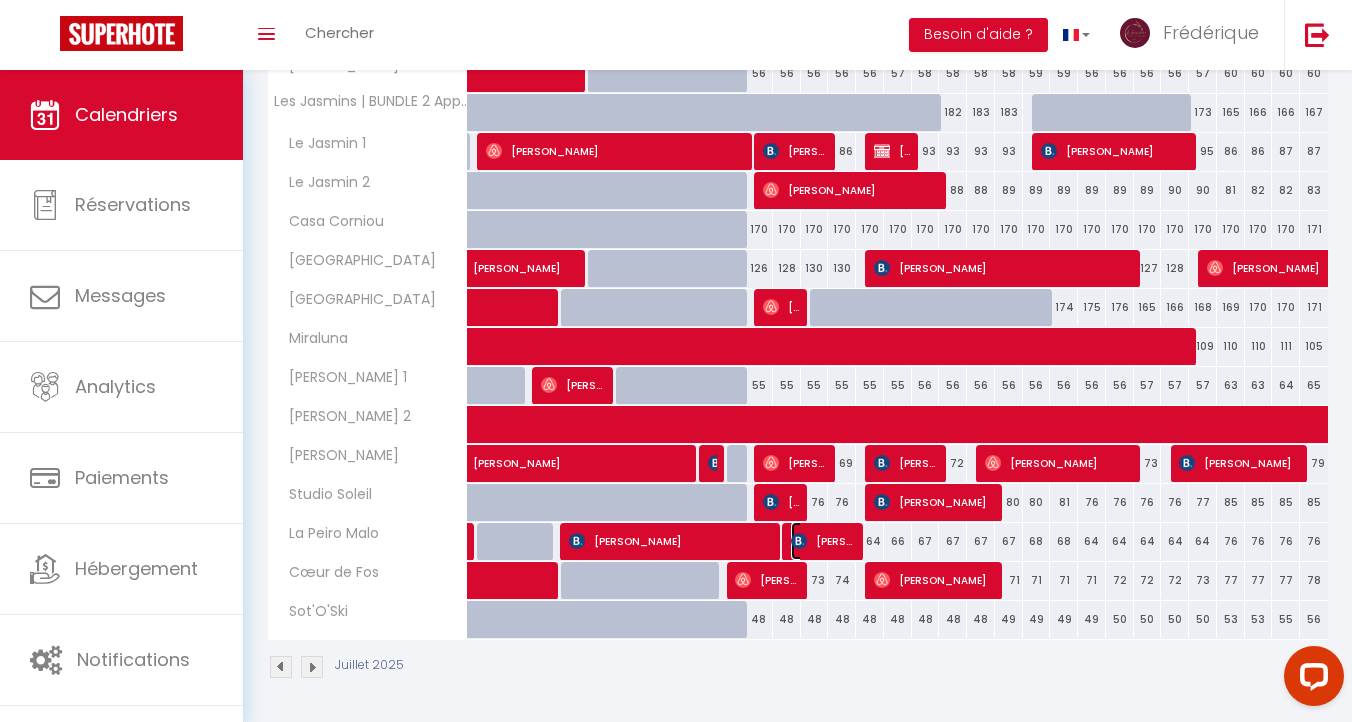 click on "[PERSON_NAME]" at bounding box center (823, 541) 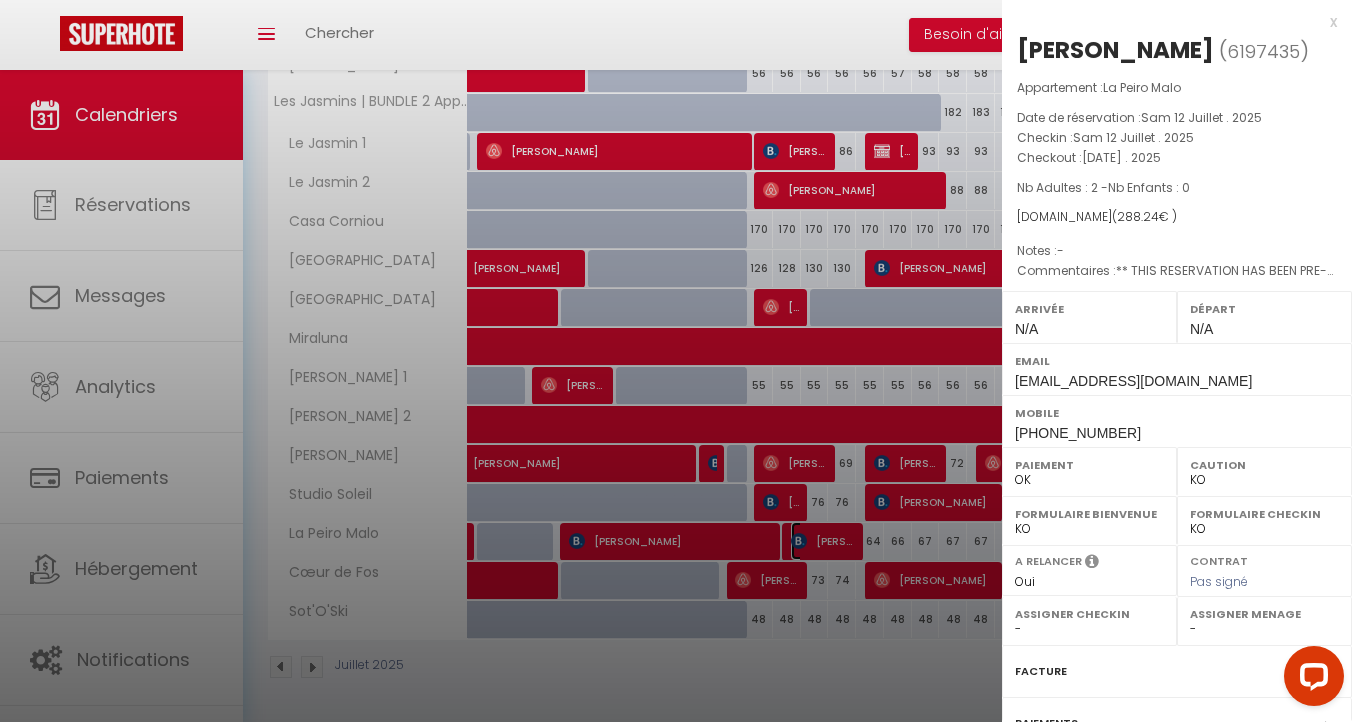 select on "31926" 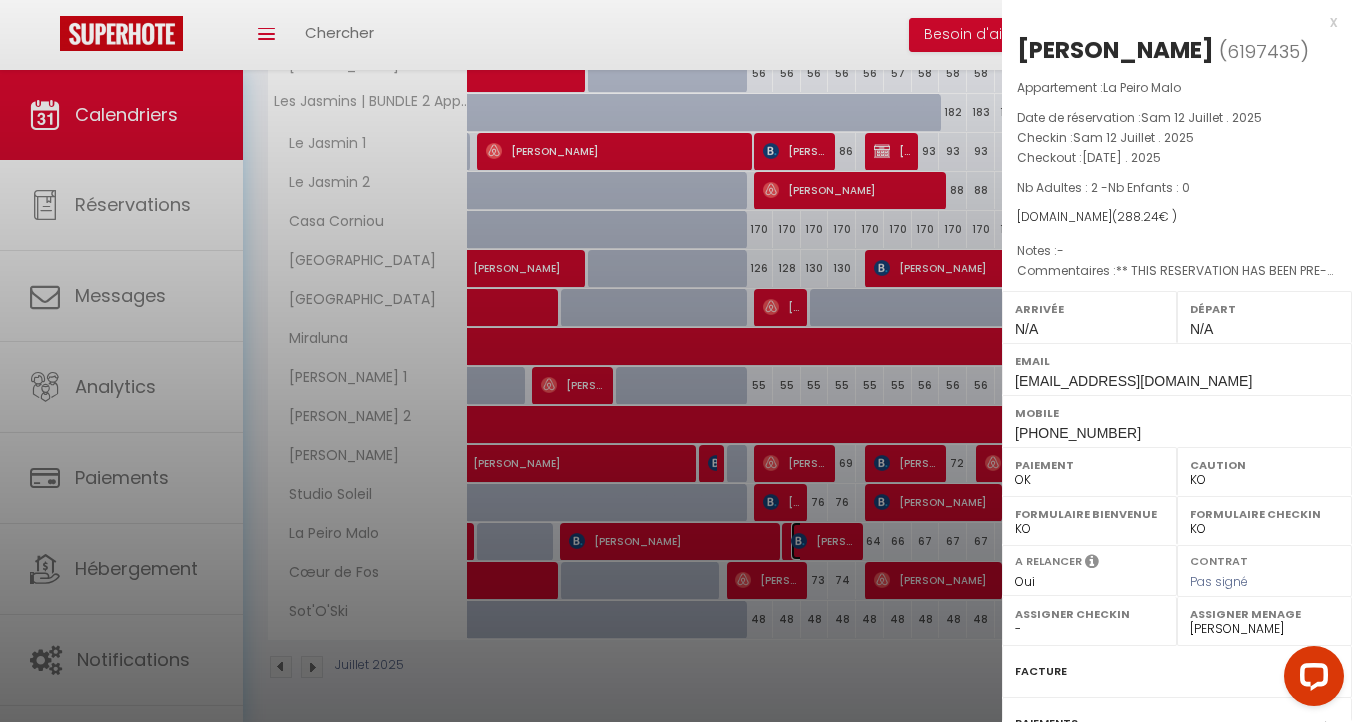 scroll, scrollTop: 210, scrollLeft: 0, axis: vertical 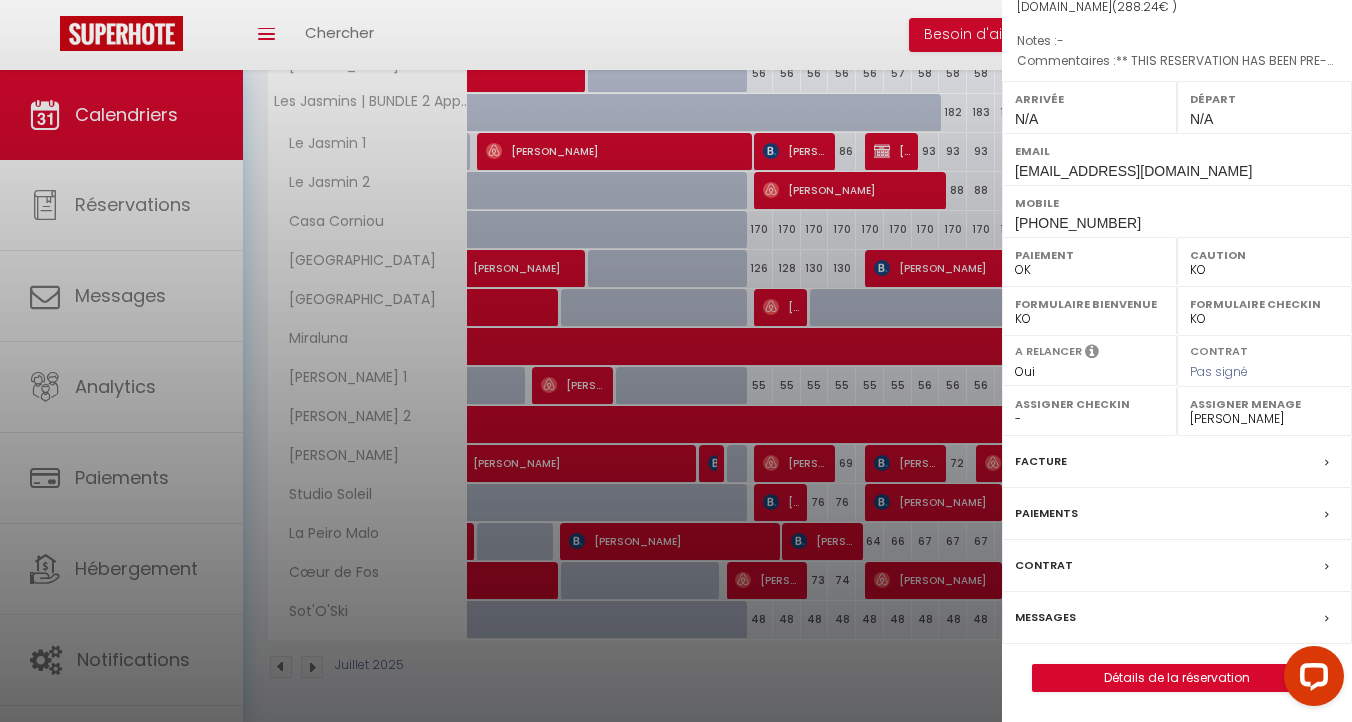 click on "Paiements" at bounding box center [1046, 513] 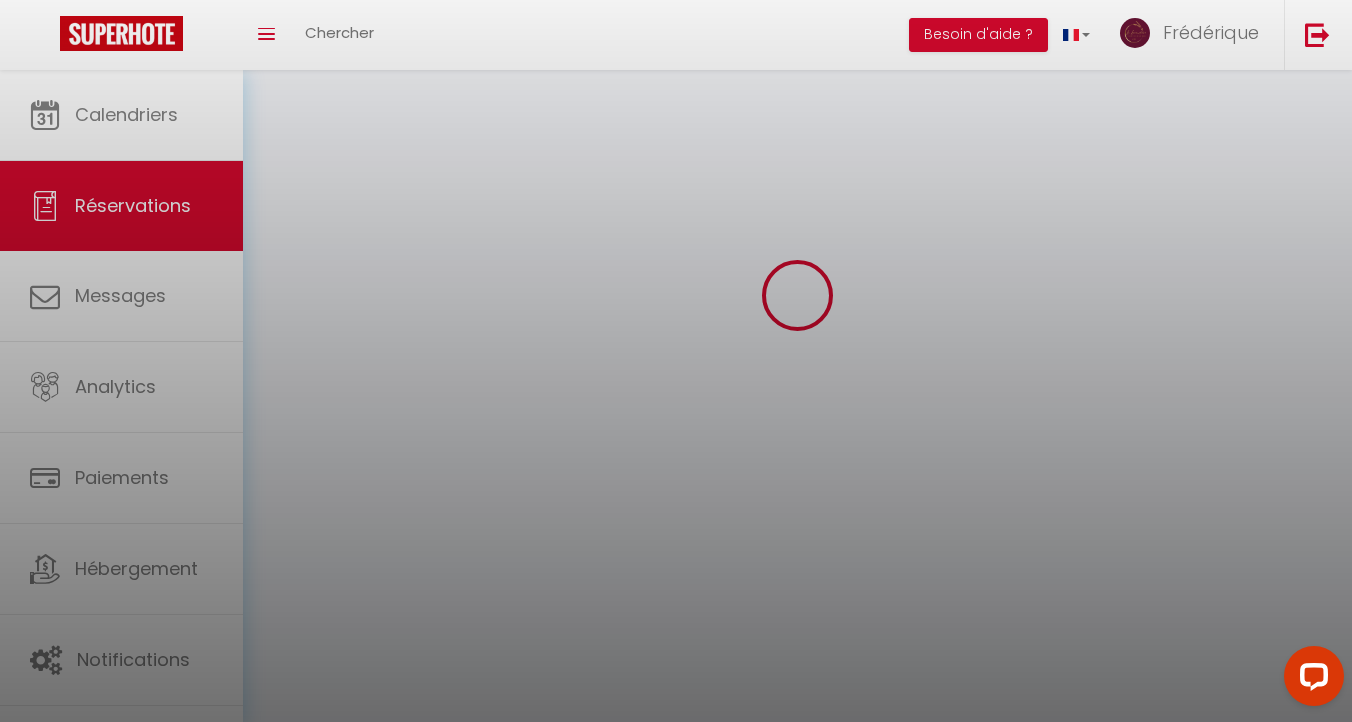 scroll, scrollTop: 0, scrollLeft: 0, axis: both 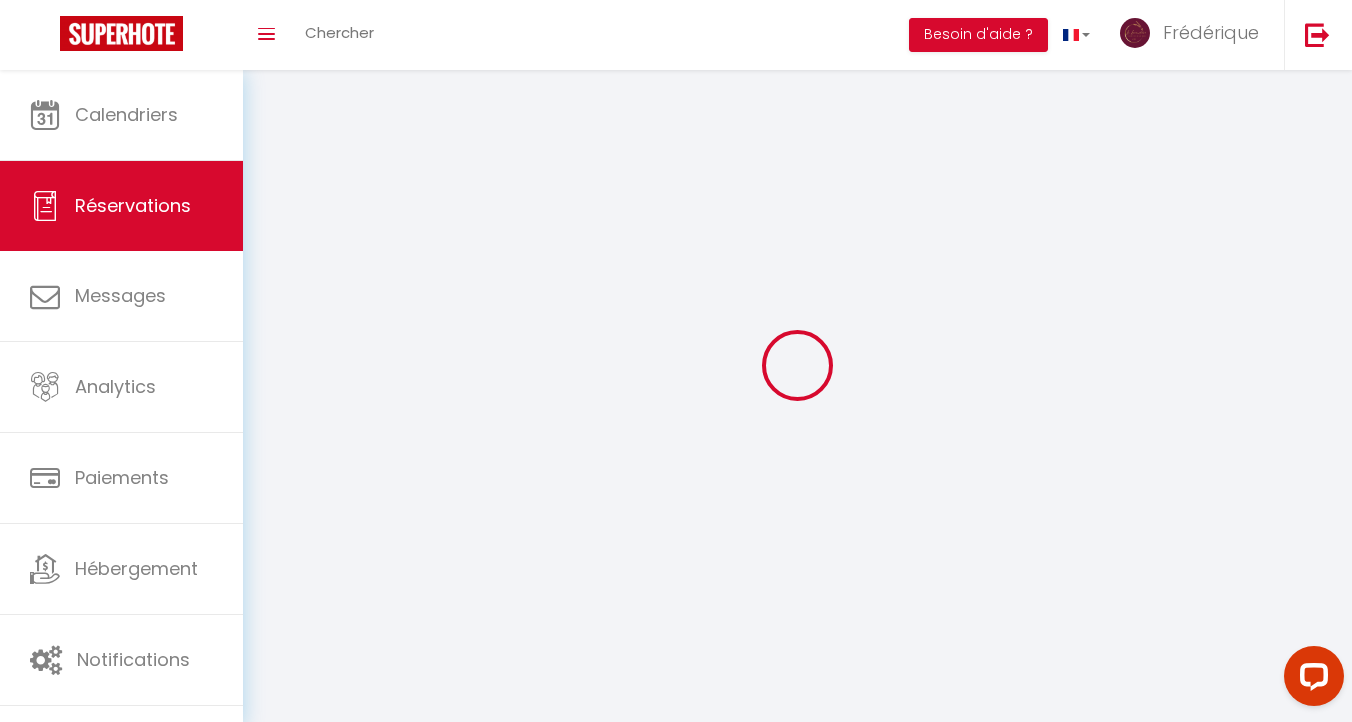 select 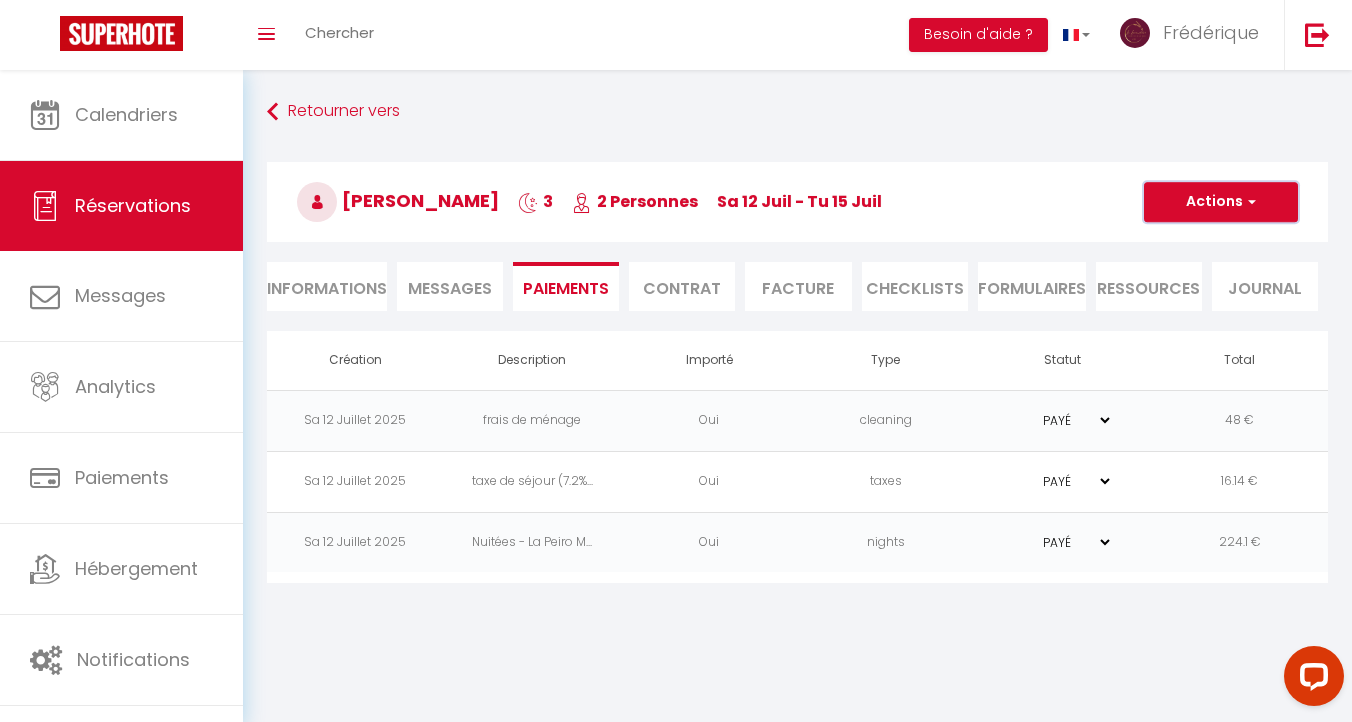 click on "Actions" at bounding box center (1221, 202) 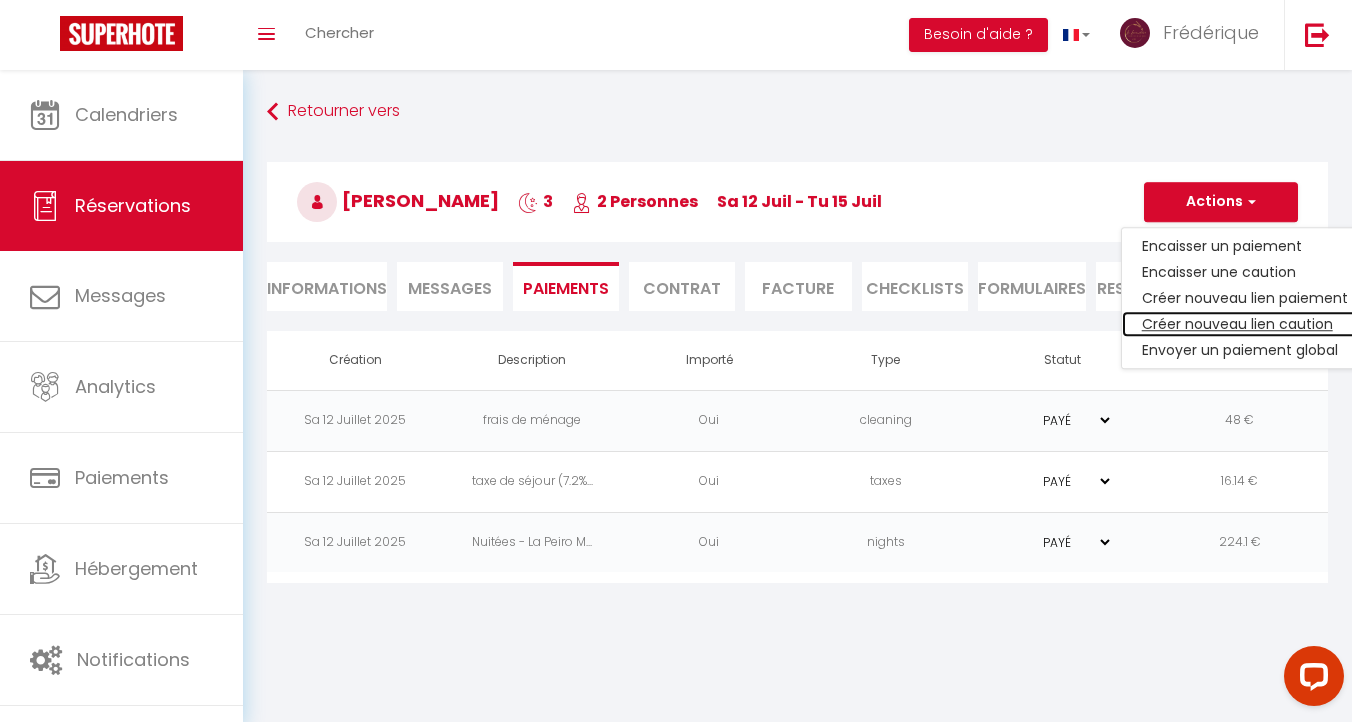 click on "Créer nouveau lien caution" at bounding box center [1245, 324] 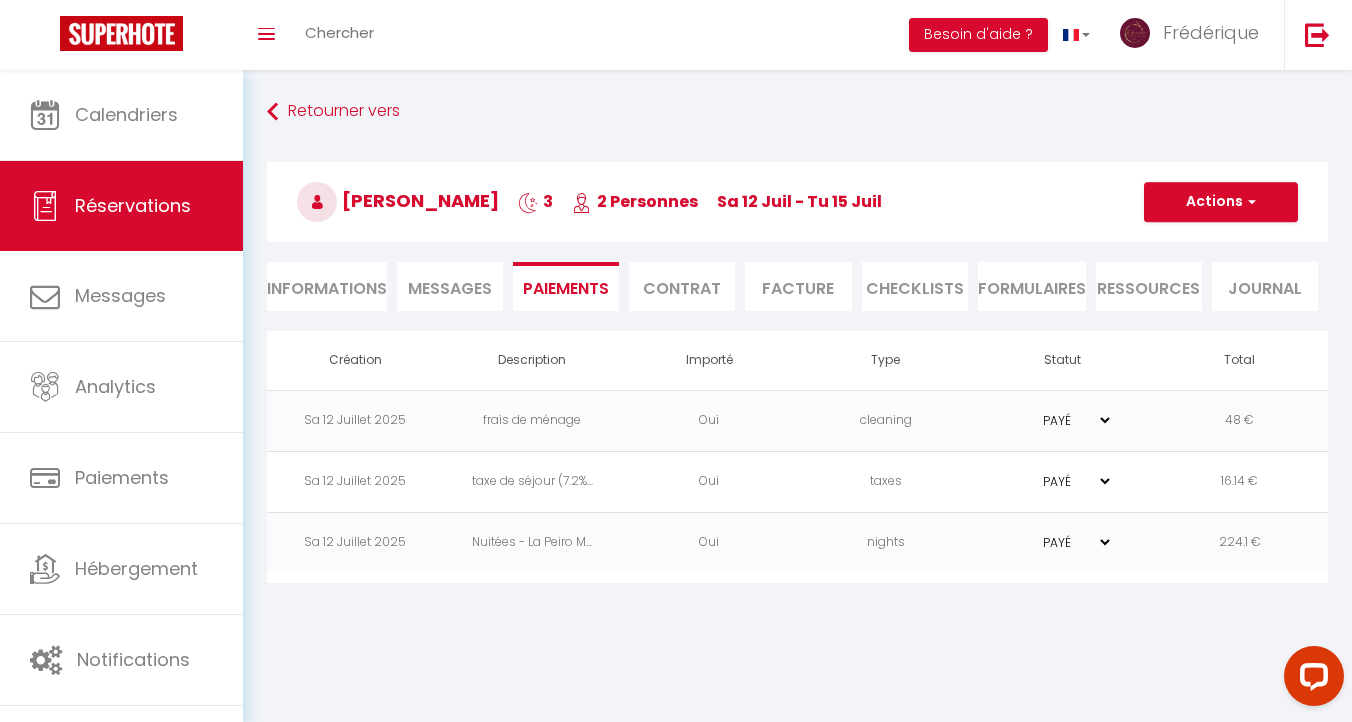 select on "nights" 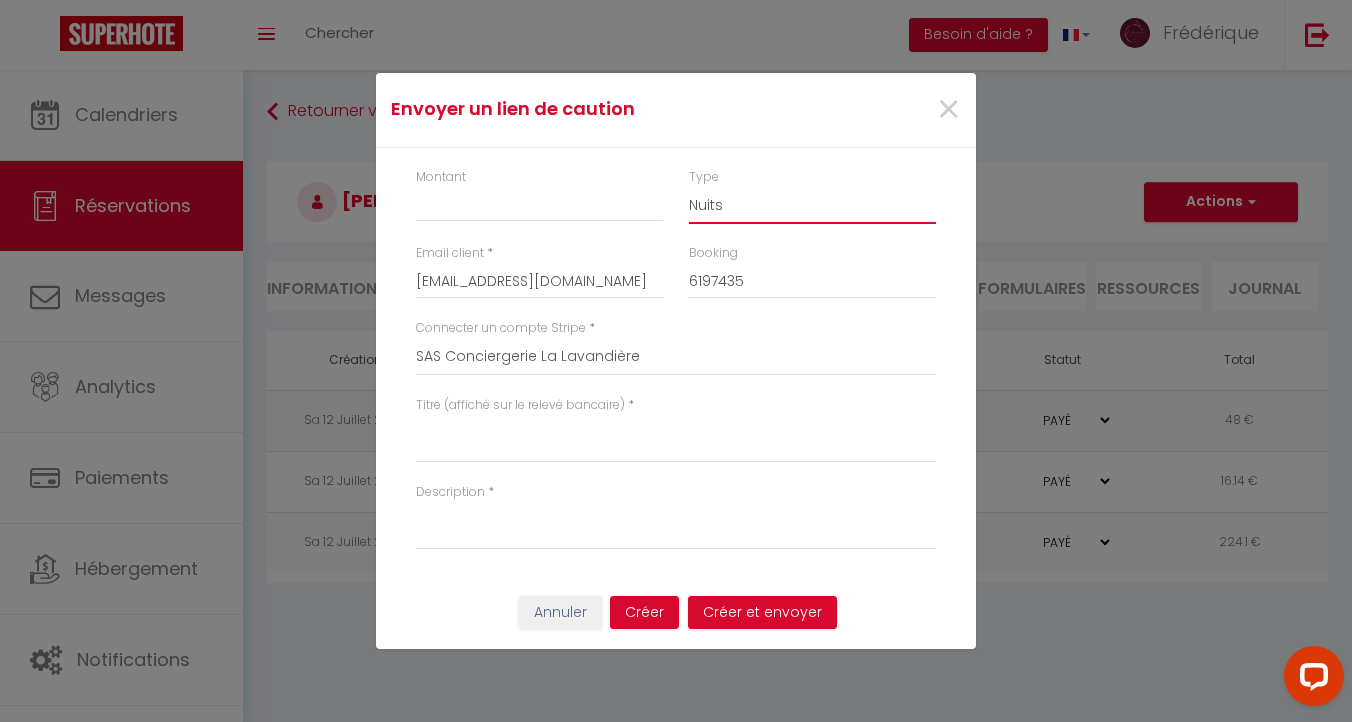 click on "Nuits   Frais de ménage   Taxe de séjour   [GEOGRAPHIC_DATA]" at bounding box center (812, 205) 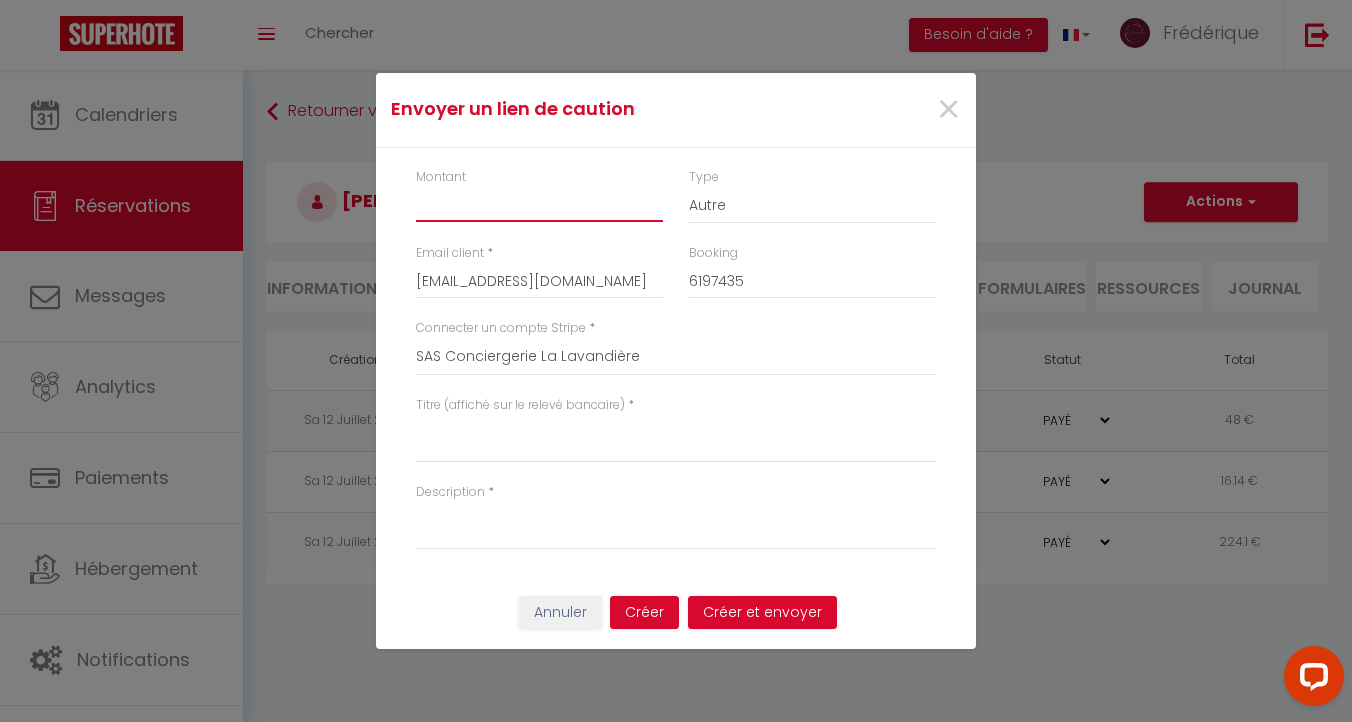 click on "Montant" at bounding box center [539, 204] 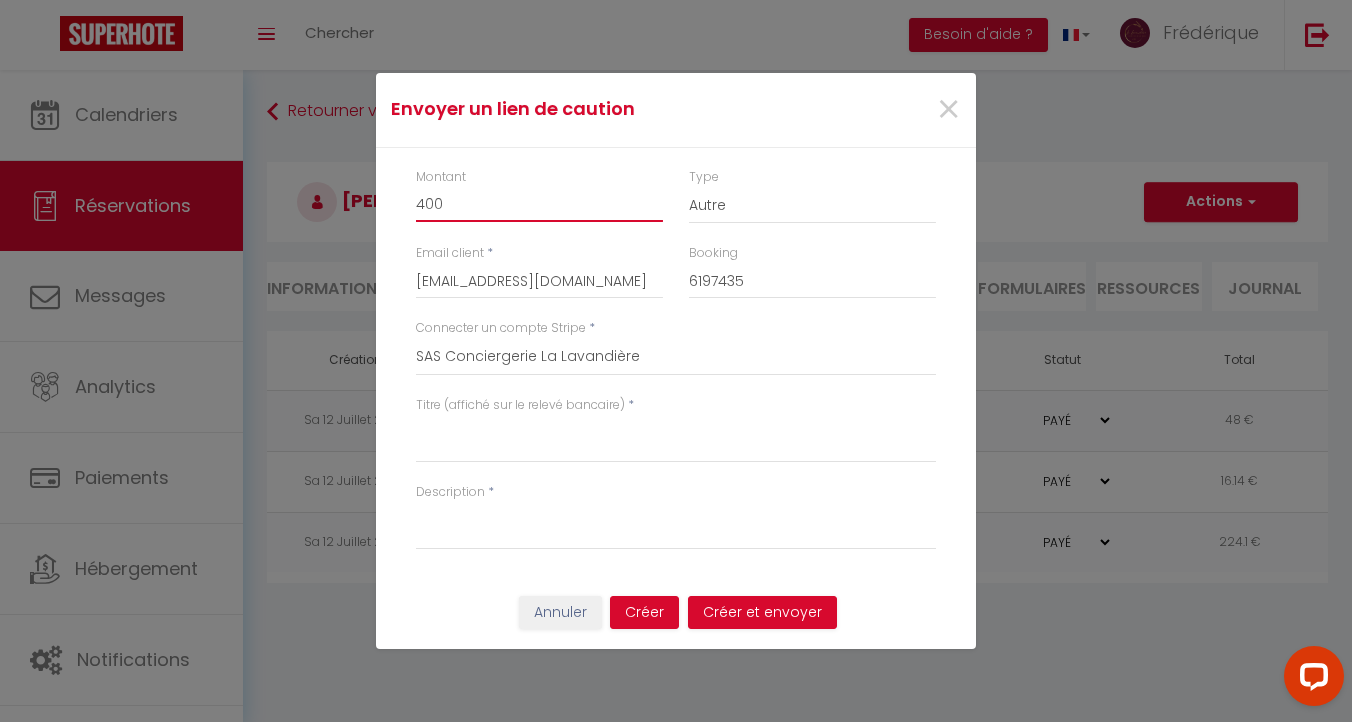 type on "400" 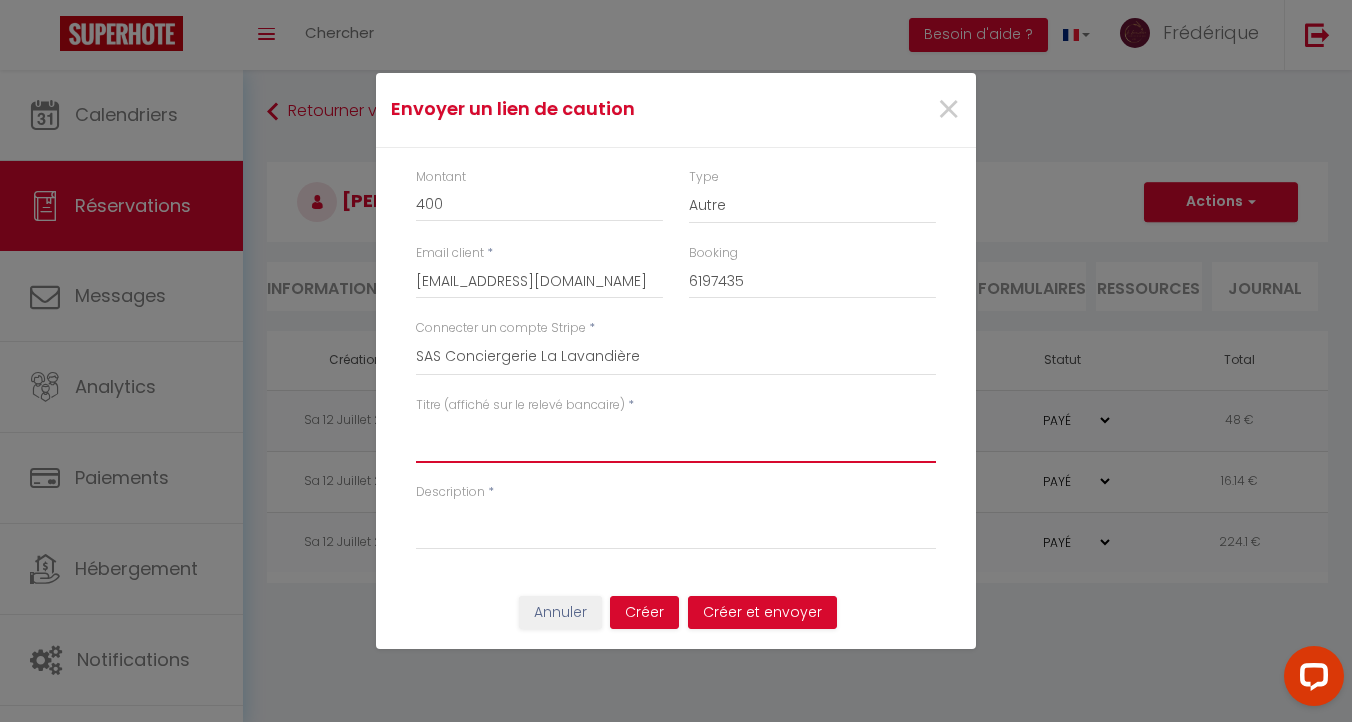 click on "Titre (affiché sur le relevé bancaire)" at bounding box center [676, 439] 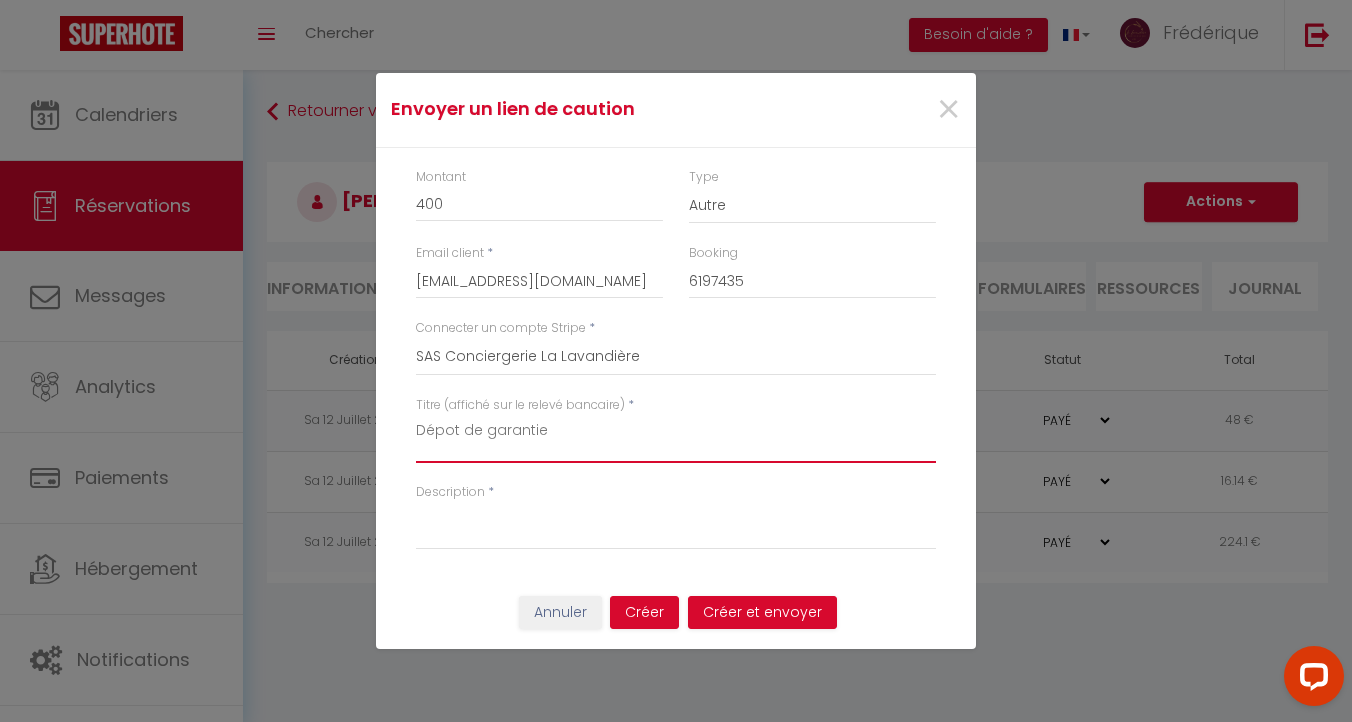 drag, startPoint x: 542, startPoint y: 430, endPoint x: 393, endPoint y: 426, distance: 149.05368 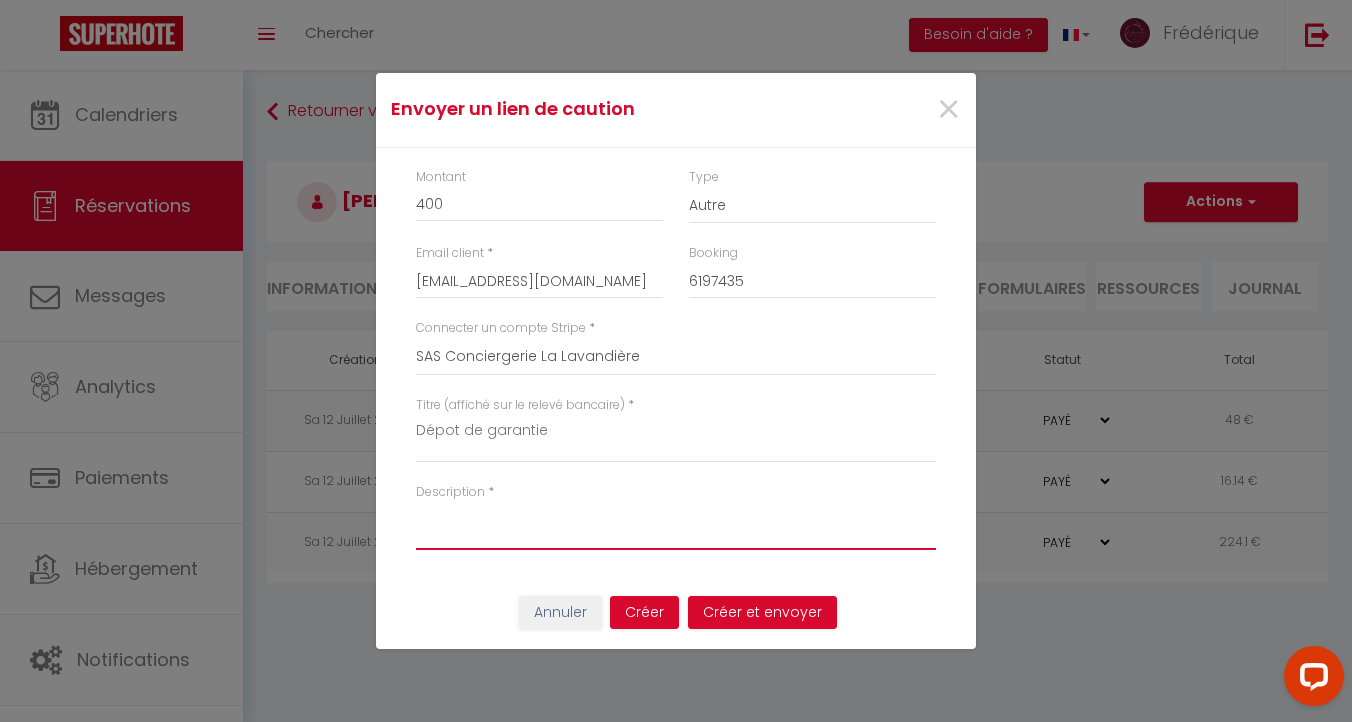 click on "Description" at bounding box center (676, 526) 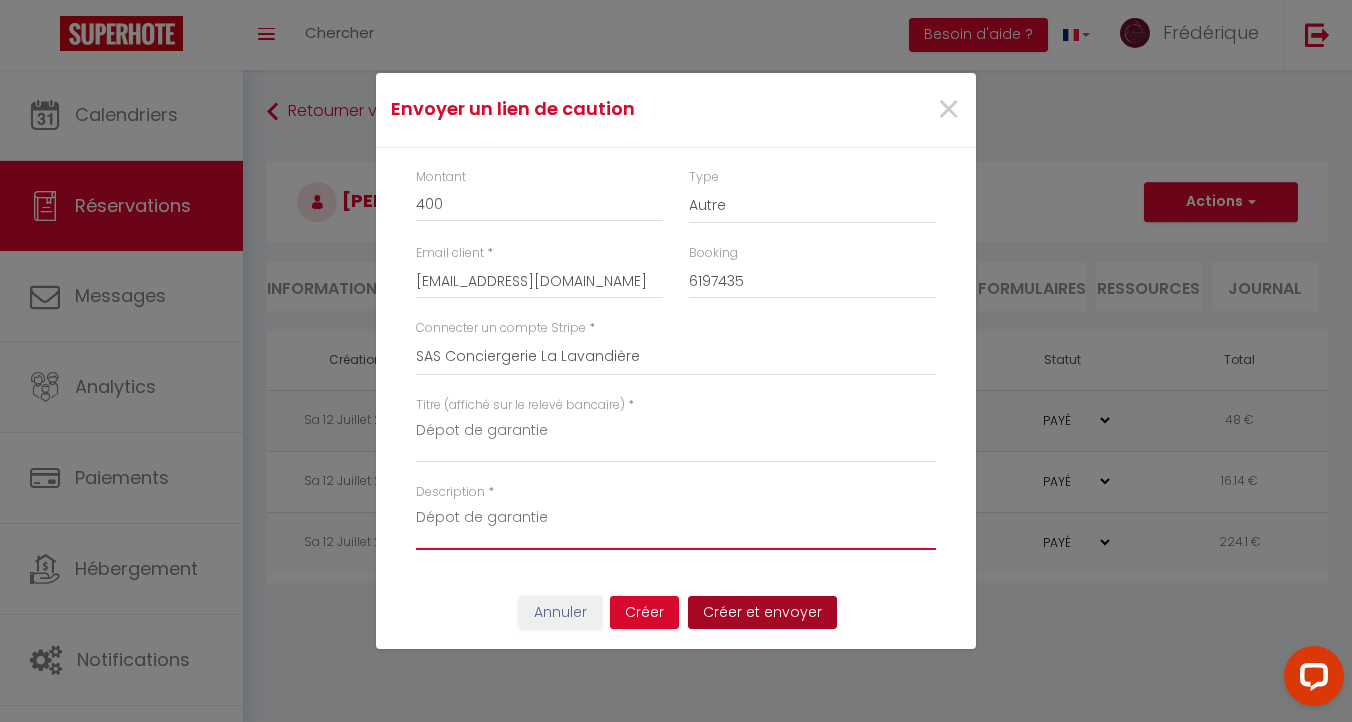 type on "Dépot de garantie" 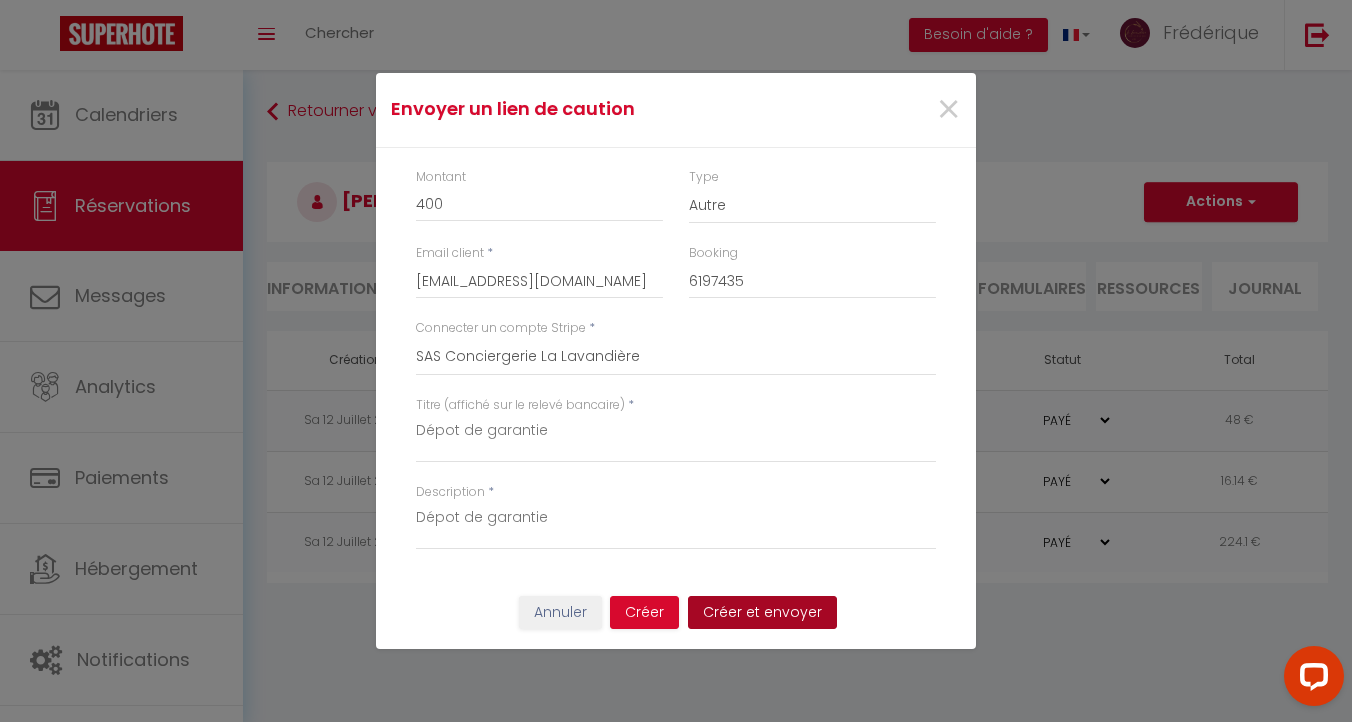 click on "Créer et envoyer" at bounding box center [762, 613] 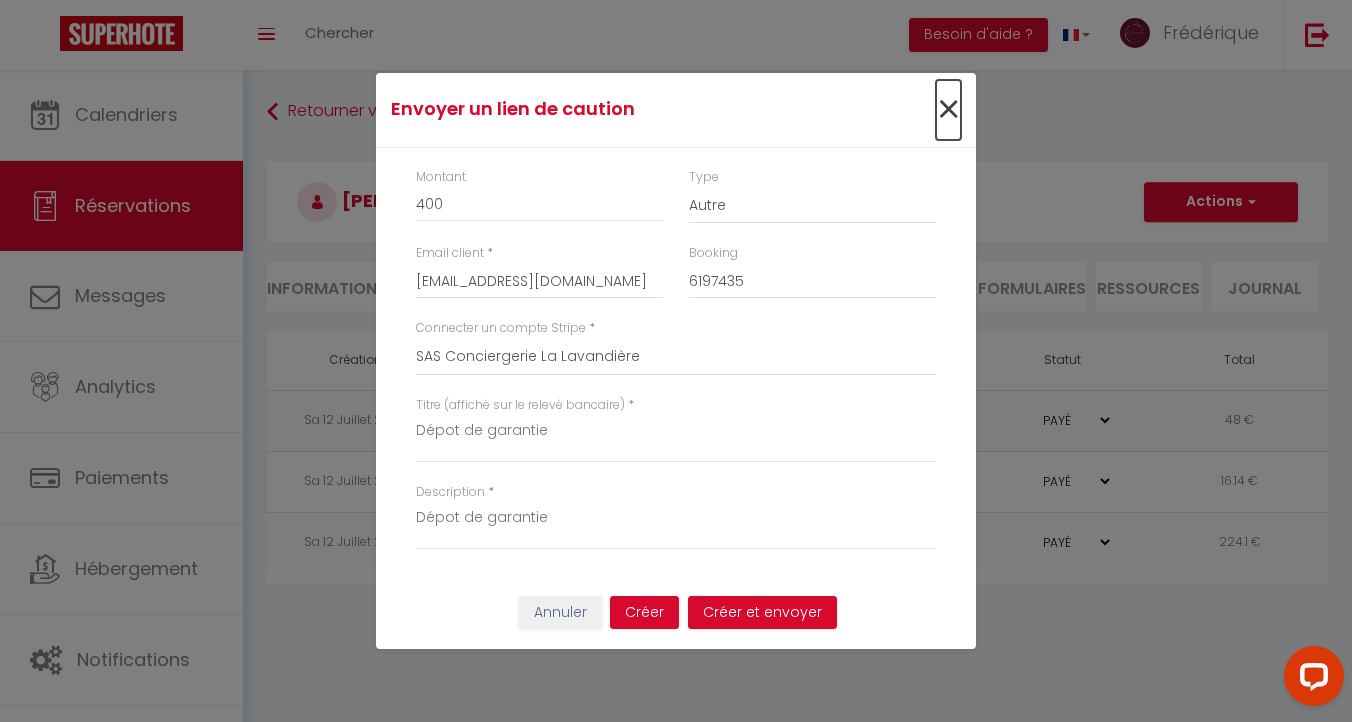 click on "×" at bounding box center (948, 110) 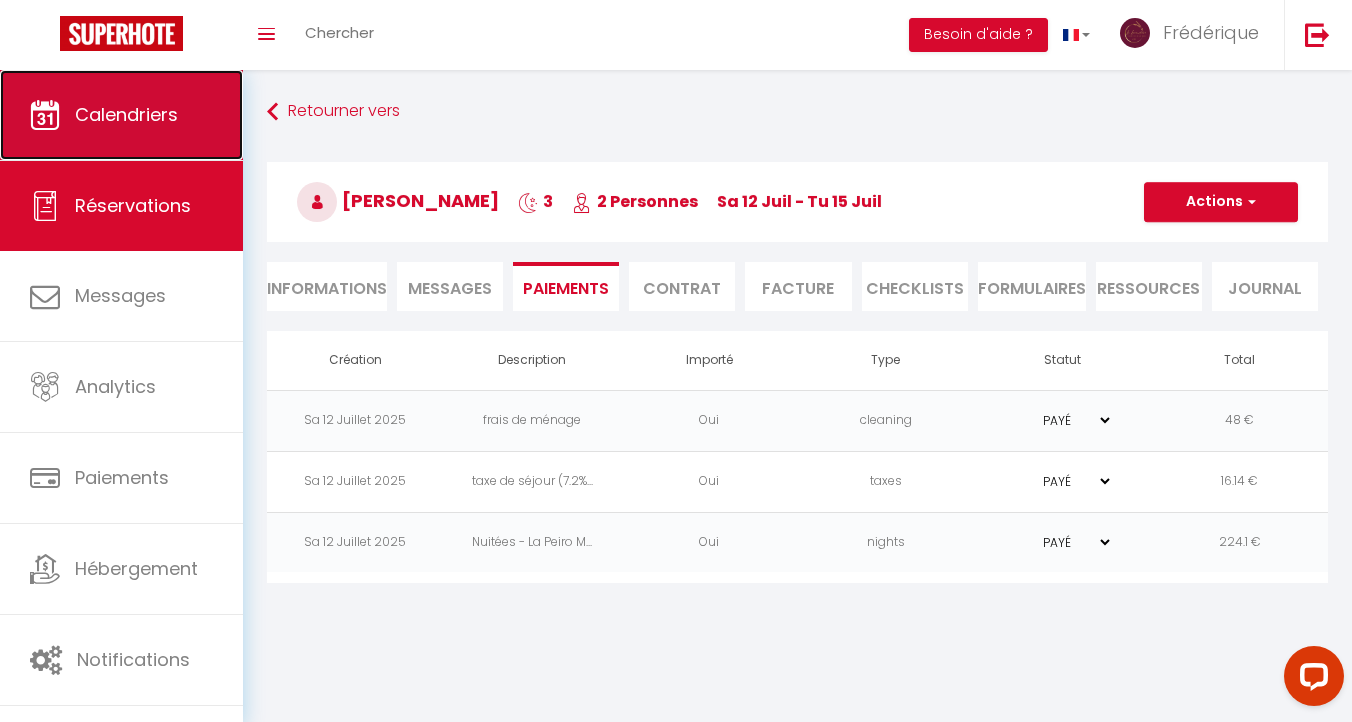 click on "Calendriers" at bounding box center (126, 114) 